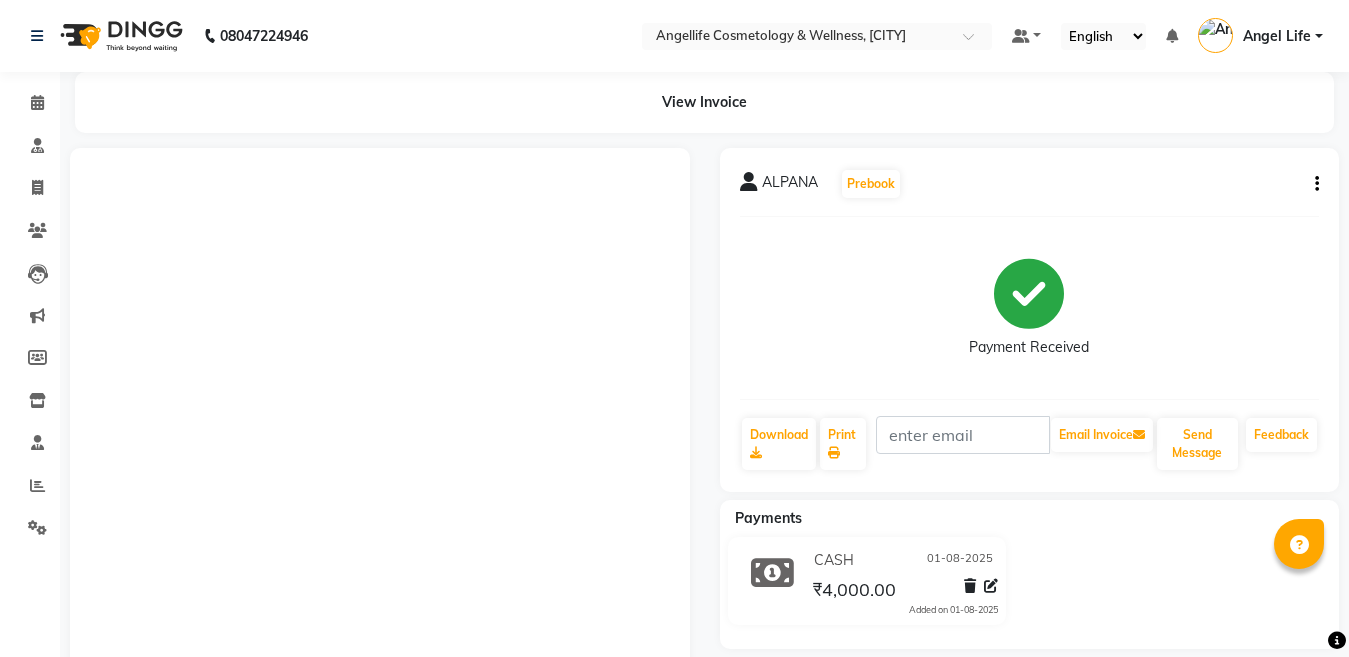 scroll, scrollTop: 0, scrollLeft: 0, axis: both 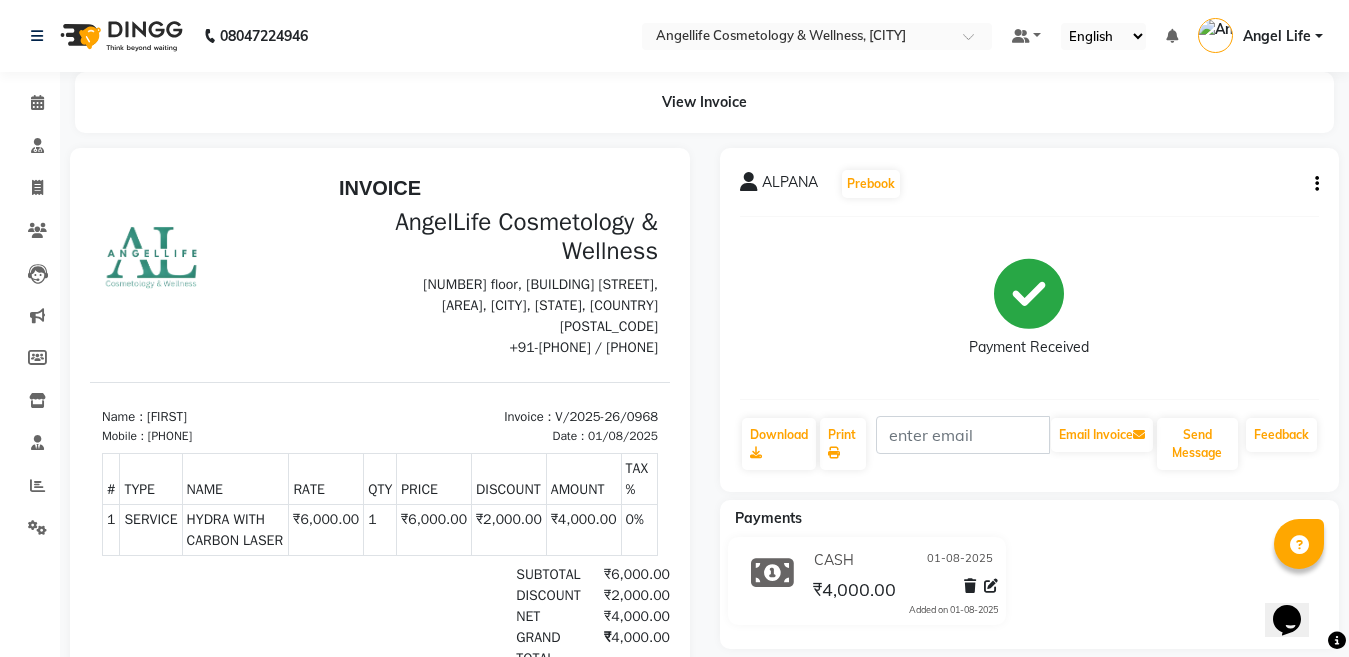 click on "Name  : [FIRST]" at bounding box center [235, 417] 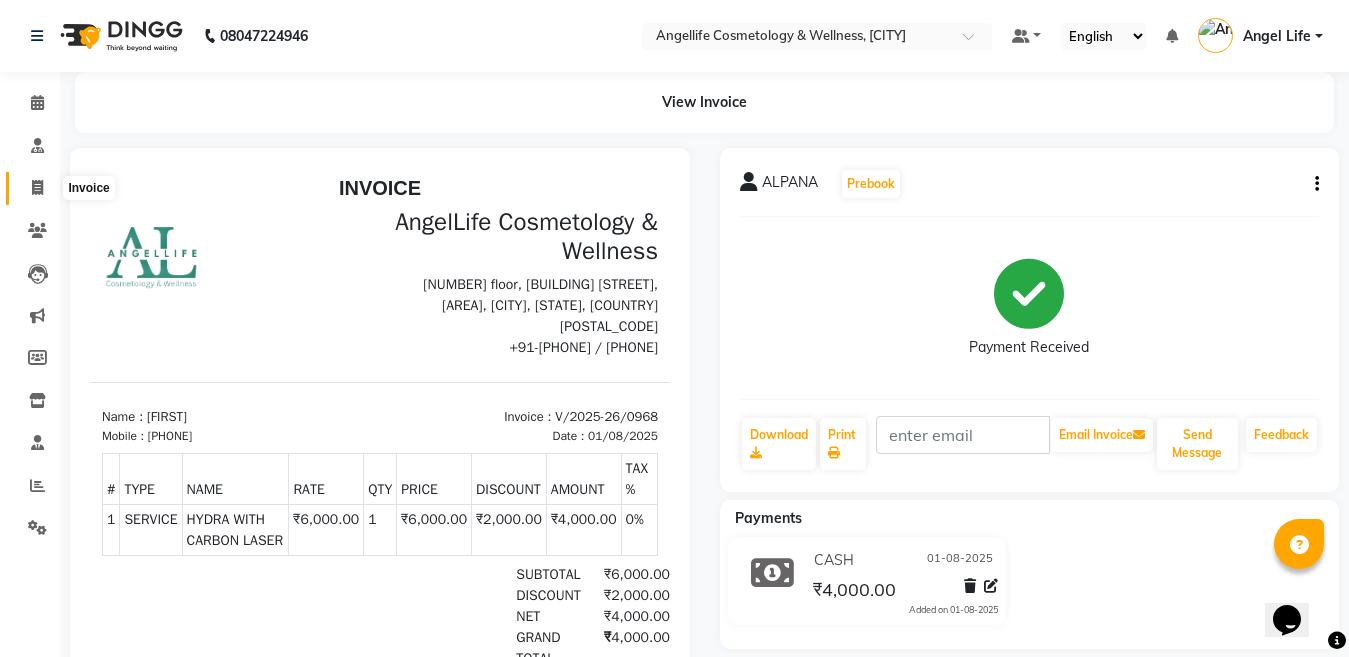 click 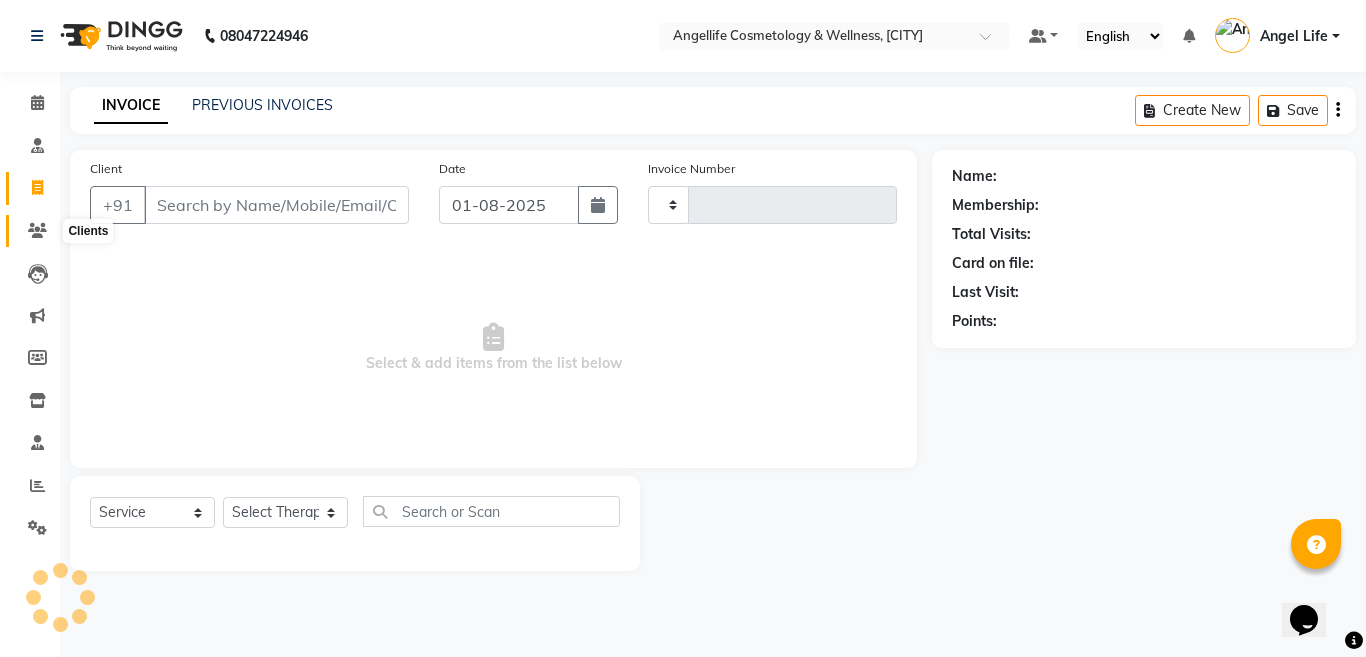 click 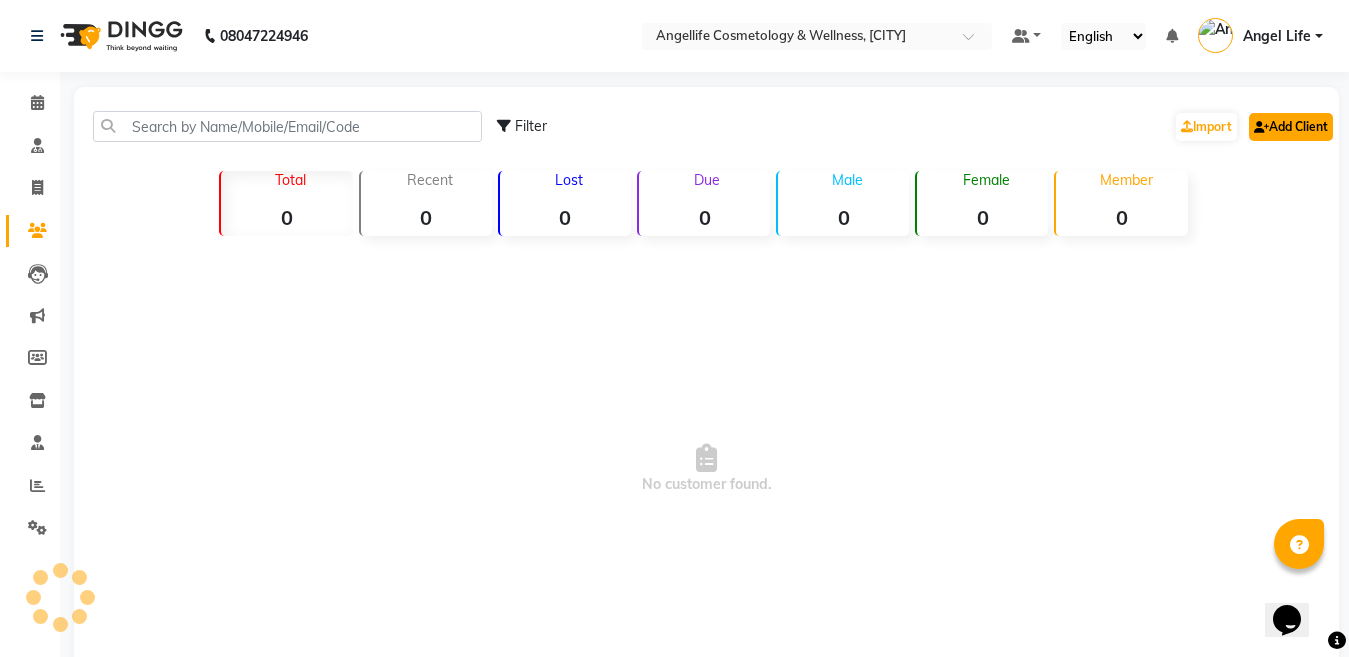 click on "Add Client" 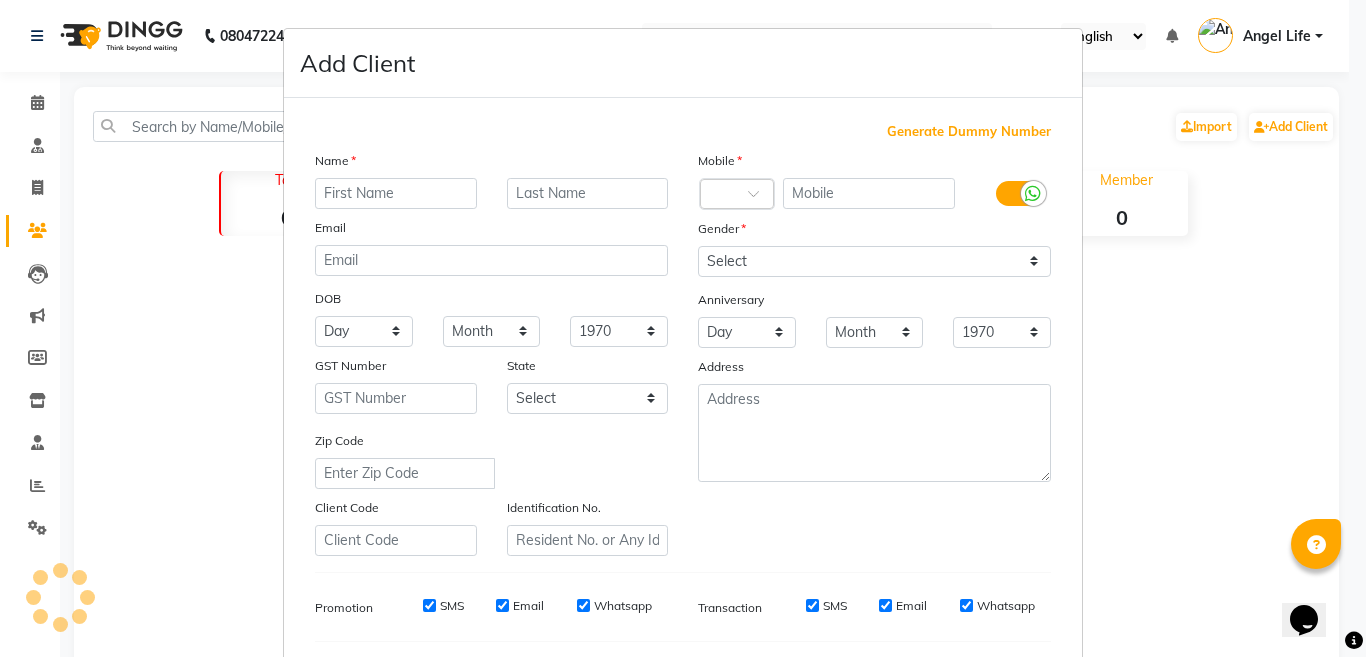 click at bounding box center (396, 193) 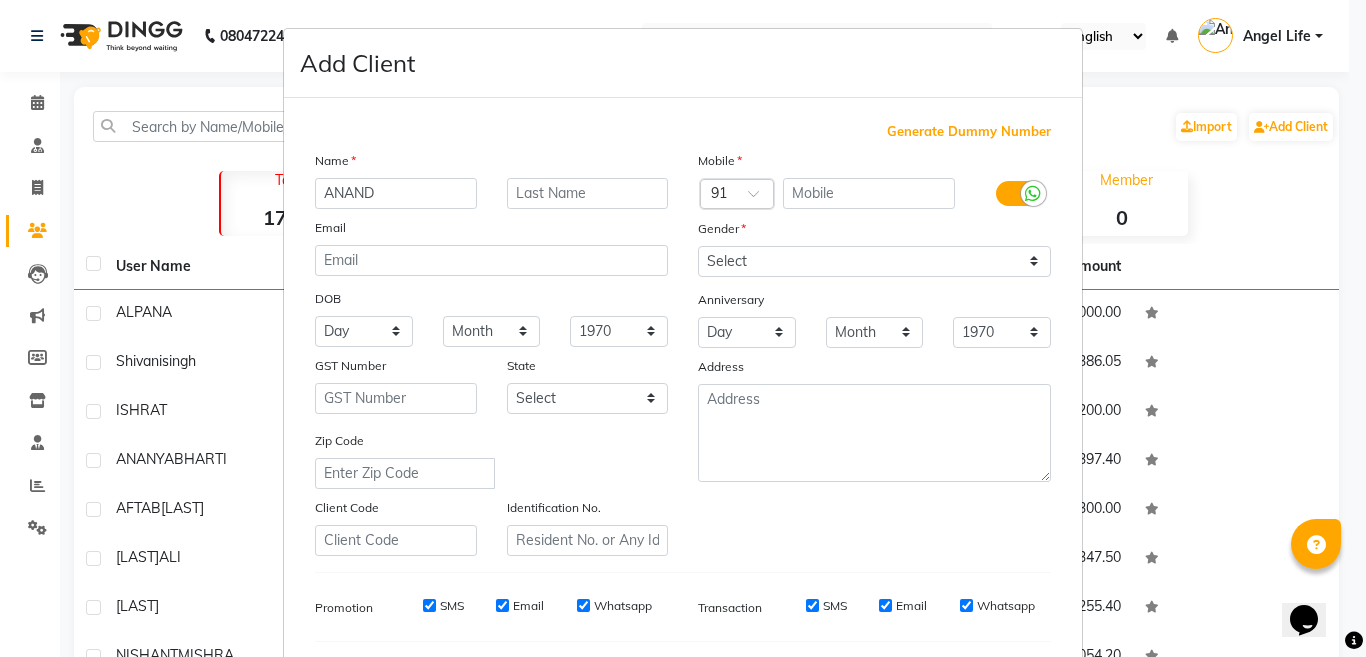 type on "ANAND" 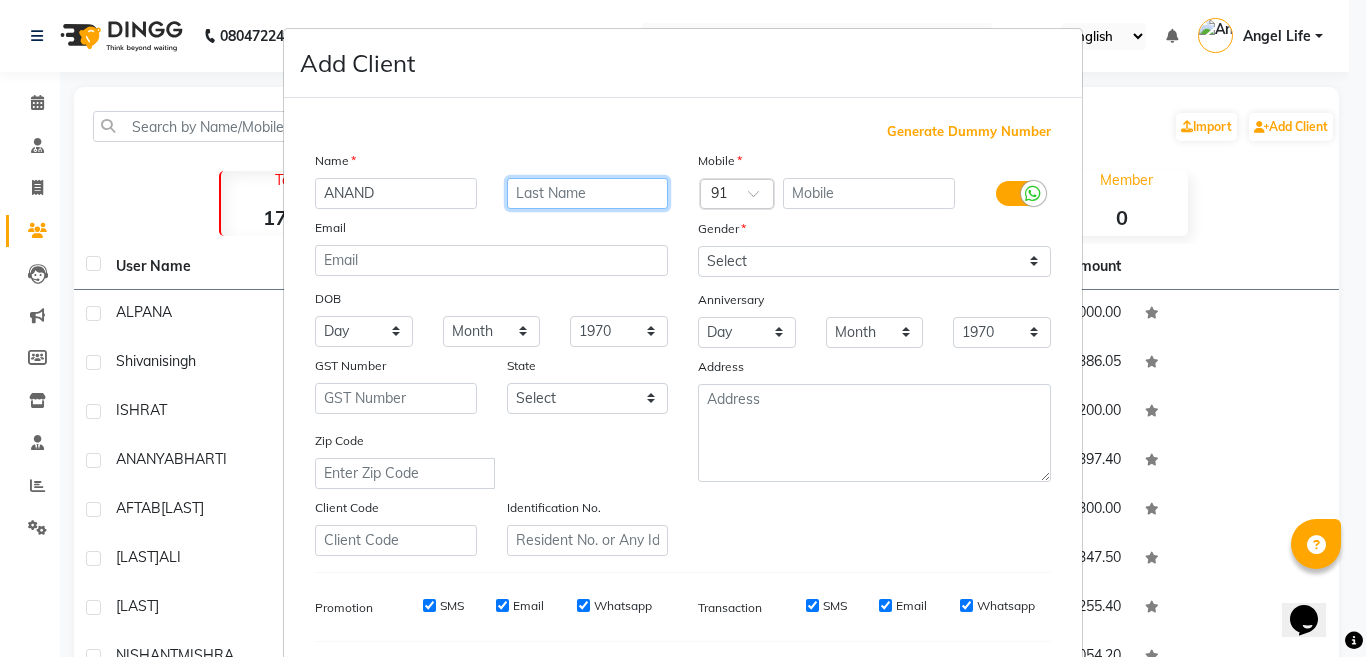 click at bounding box center (588, 193) 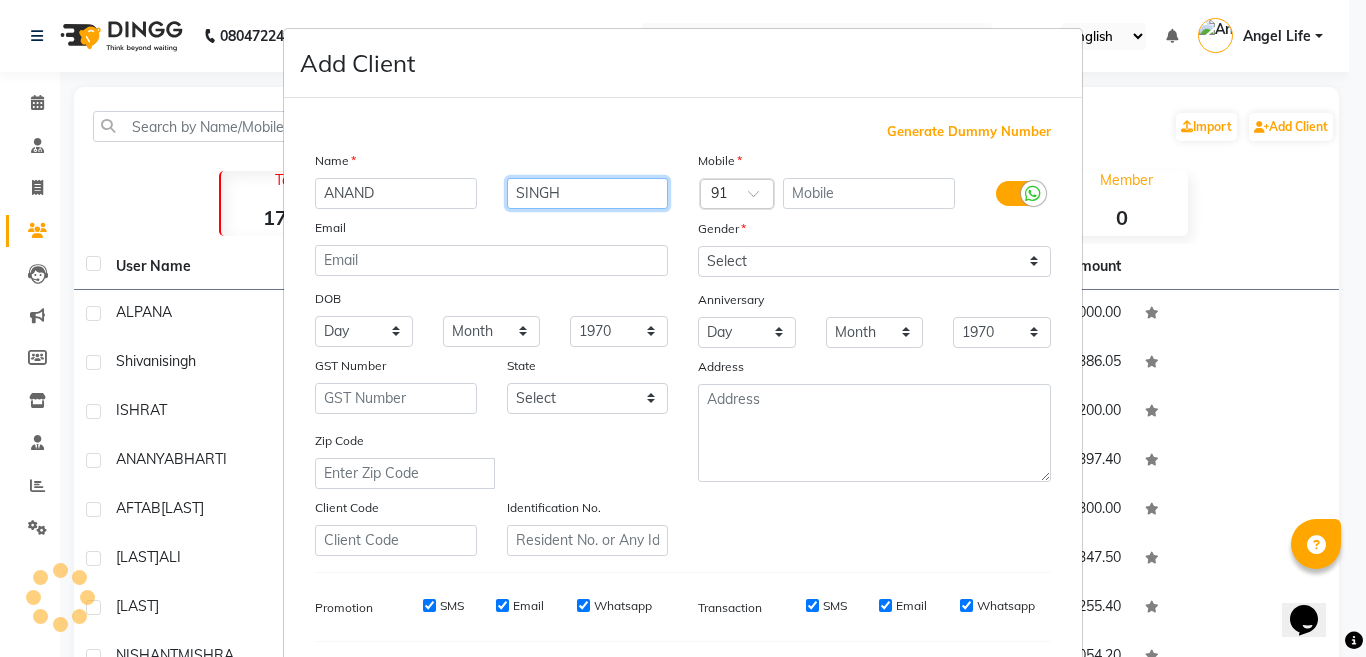 type on "SINGH" 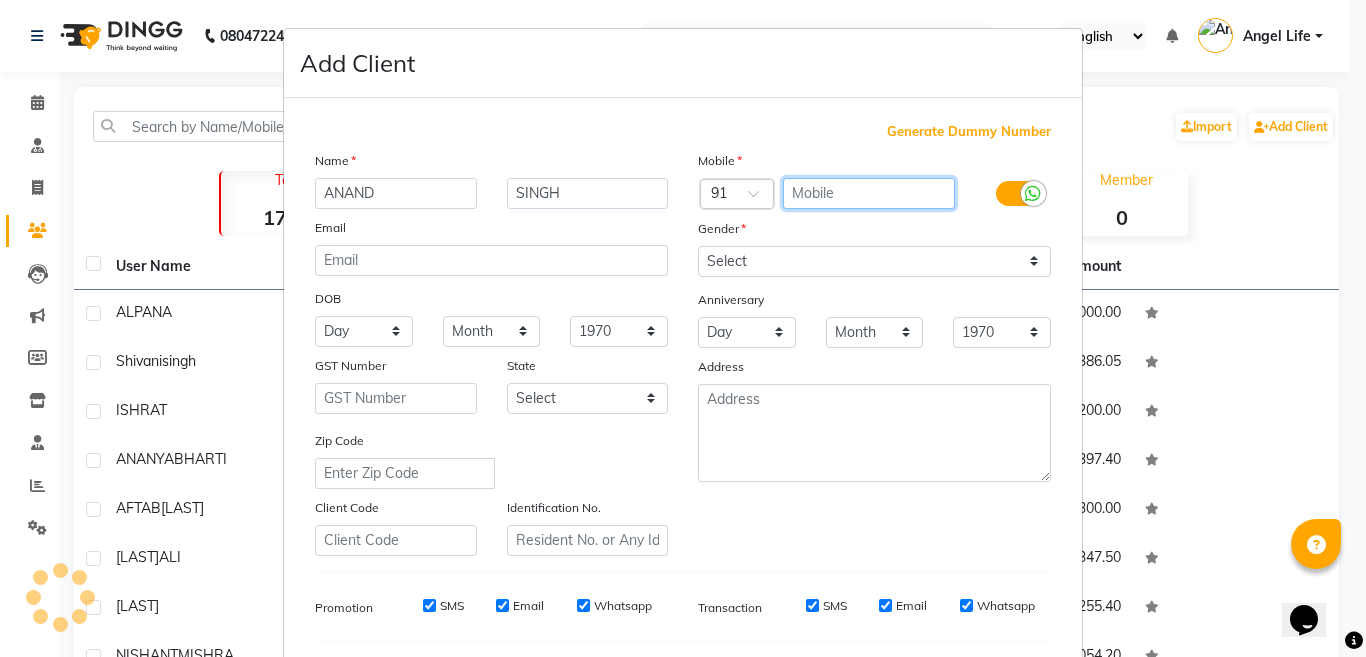 click at bounding box center (869, 193) 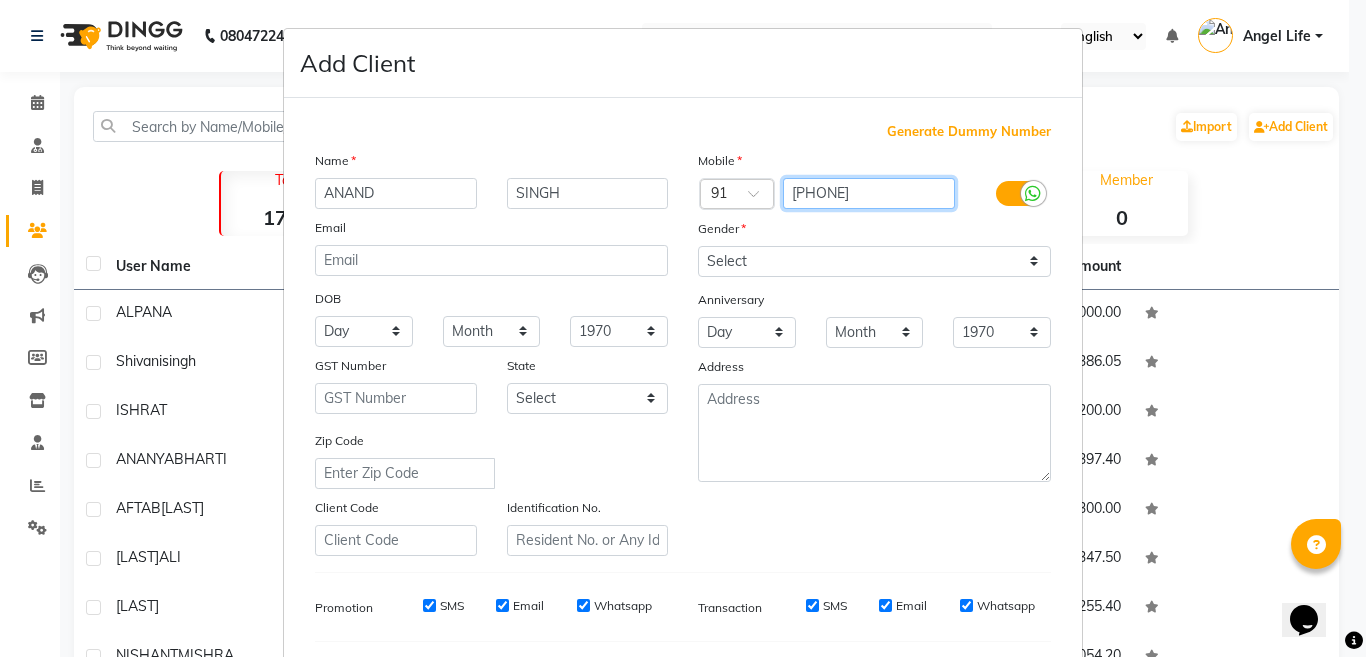type on "[PHONE]" 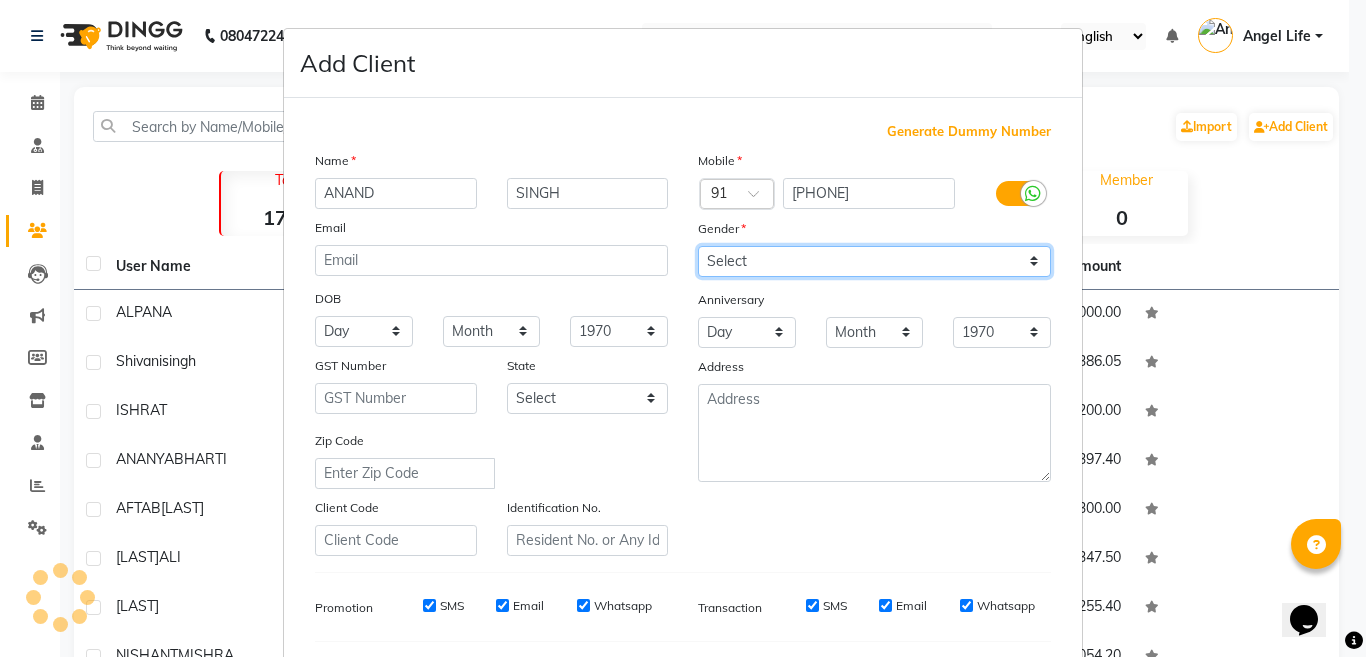 click on "Select Male Female Other Prefer Not To Say" at bounding box center (874, 261) 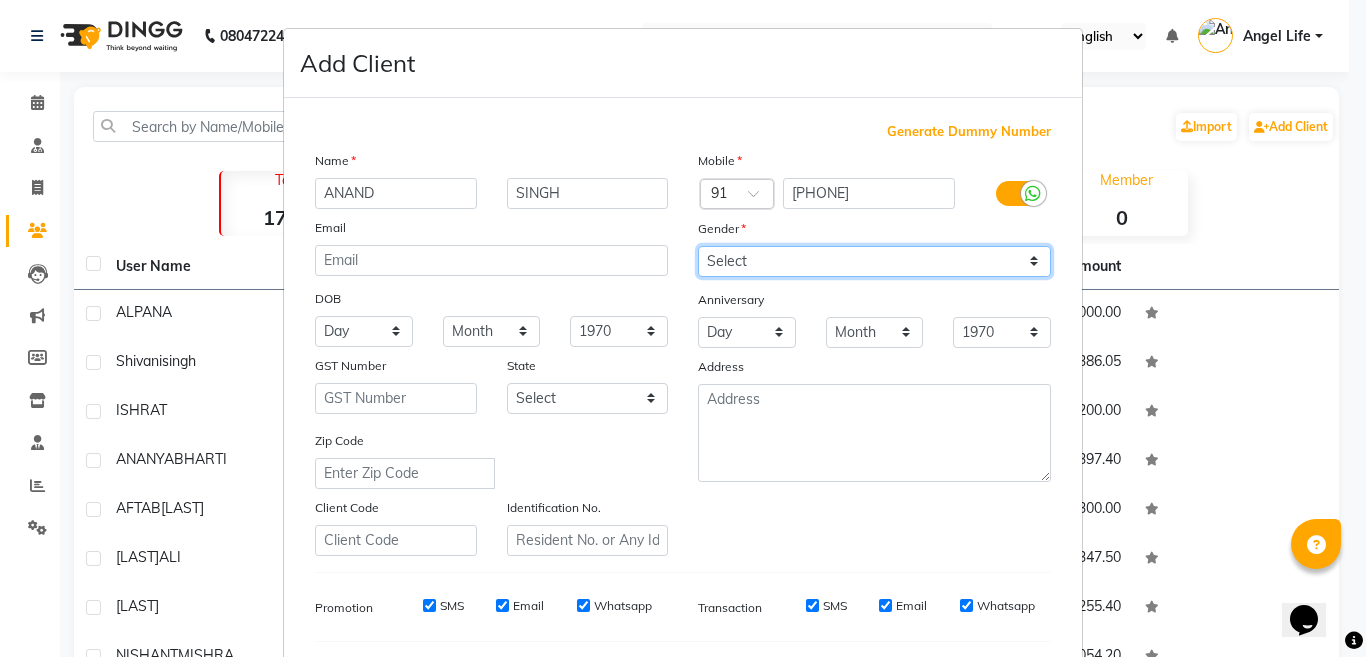 select on "male" 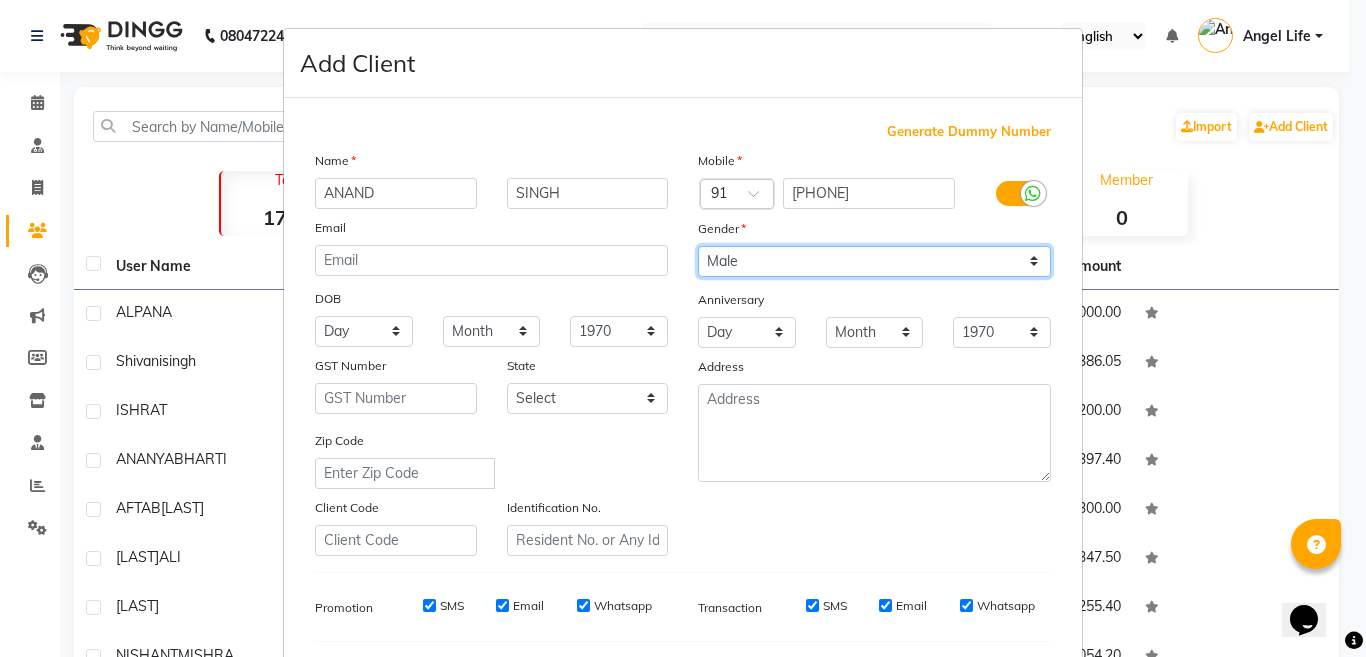 click on "Select Male Female Other Prefer Not To Say" at bounding box center [874, 261] 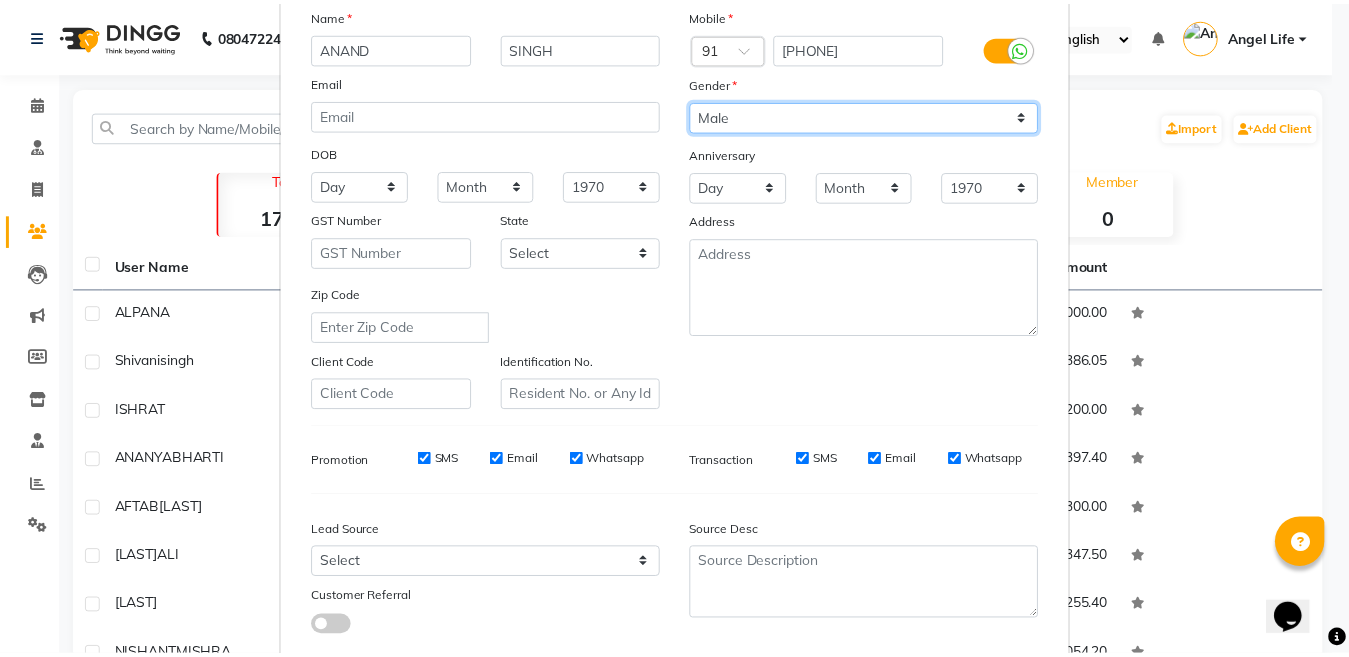 scroll, scrollTop: 266, scrollLeft: 0, axis: vertical 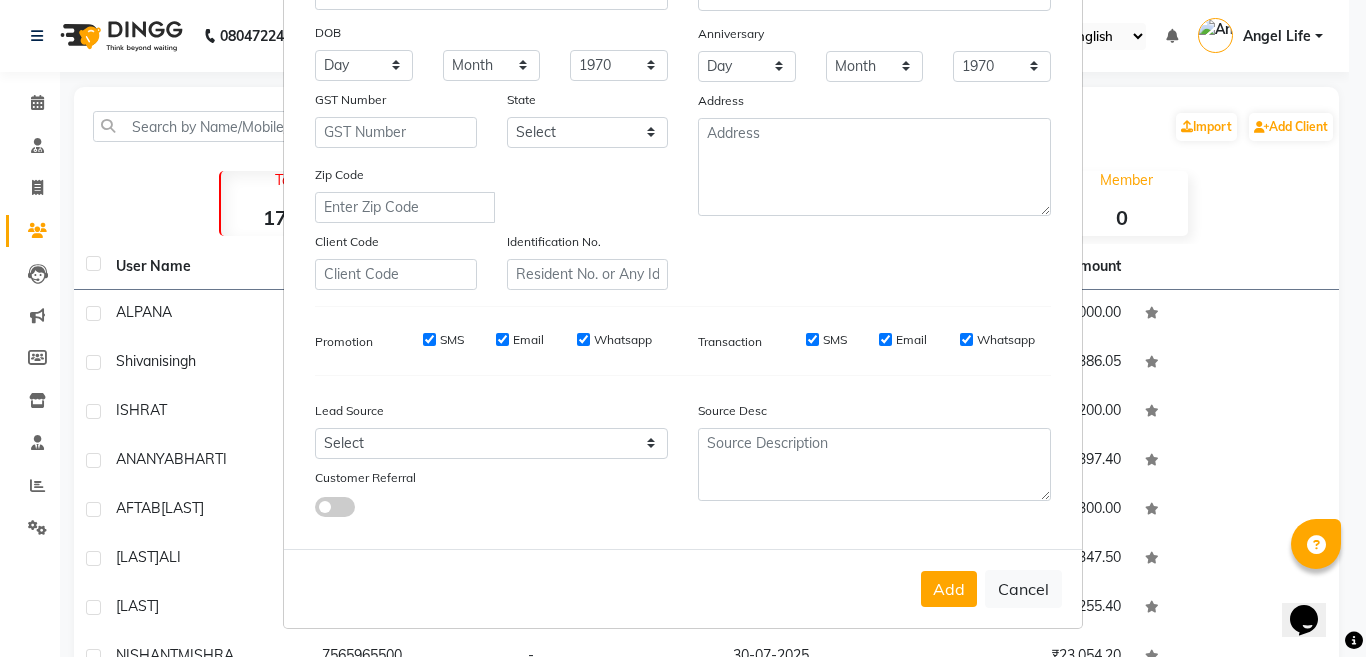 click on "Add" at bounding box center [949, 589] 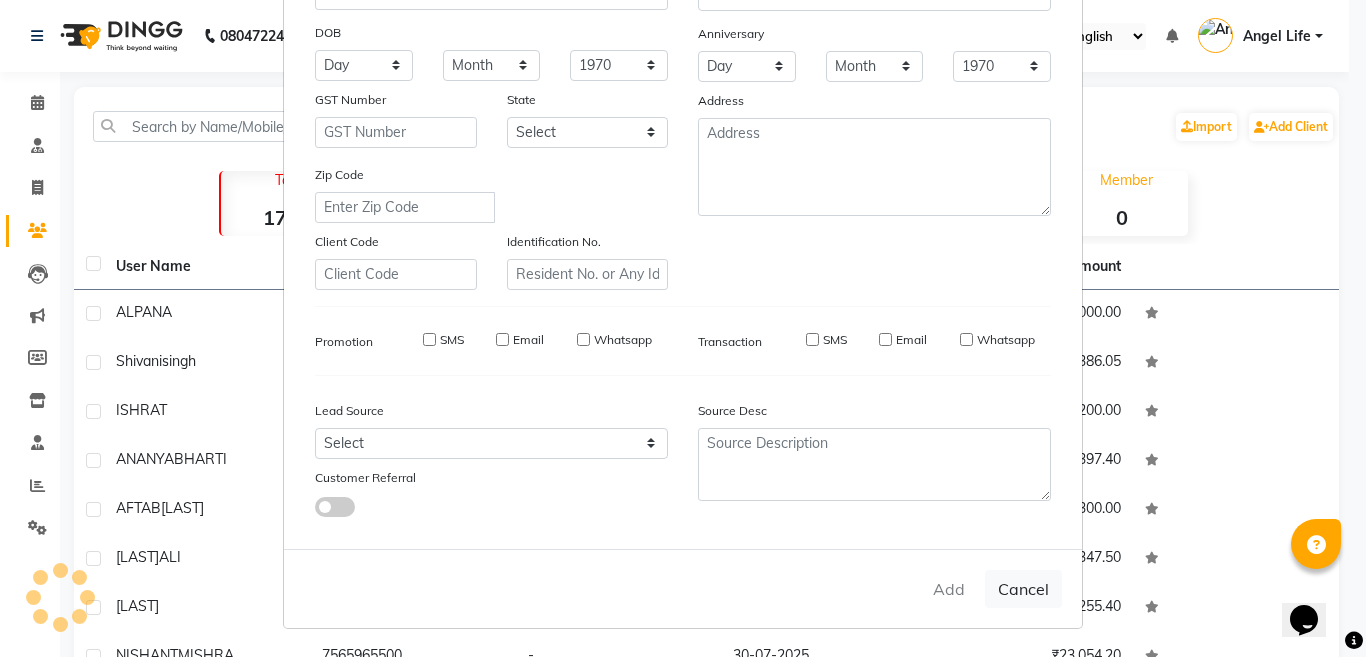 type 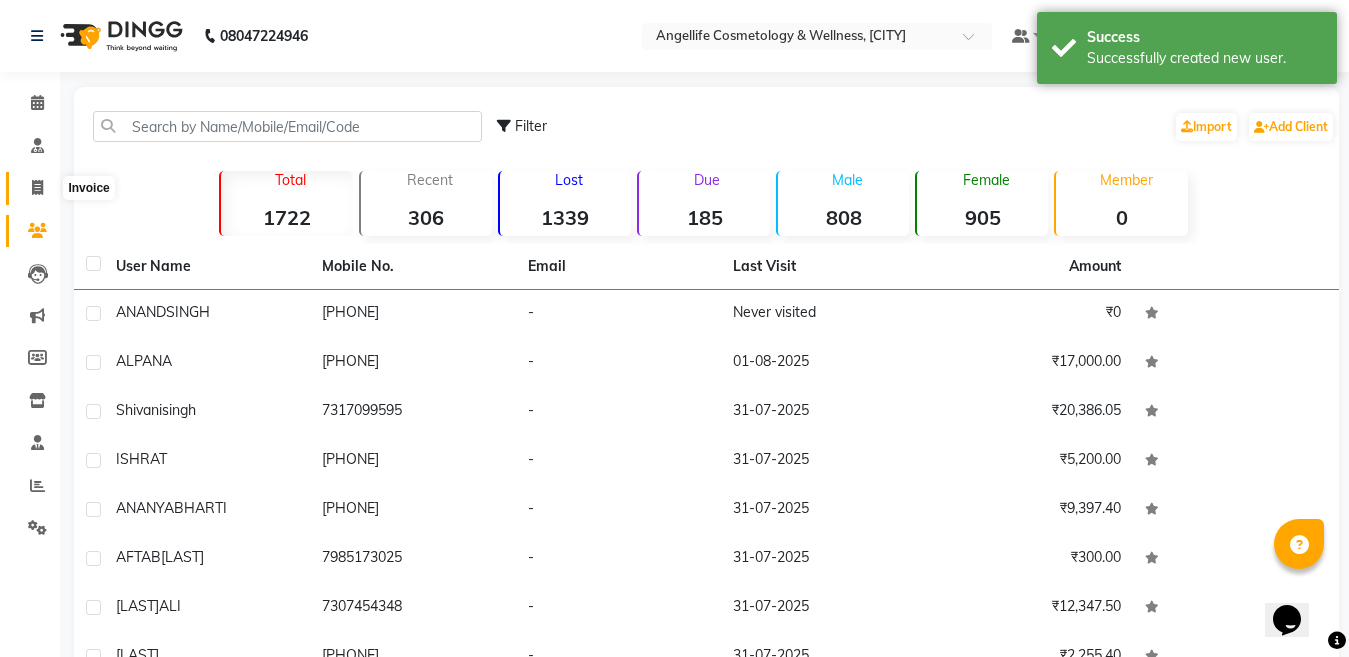 click 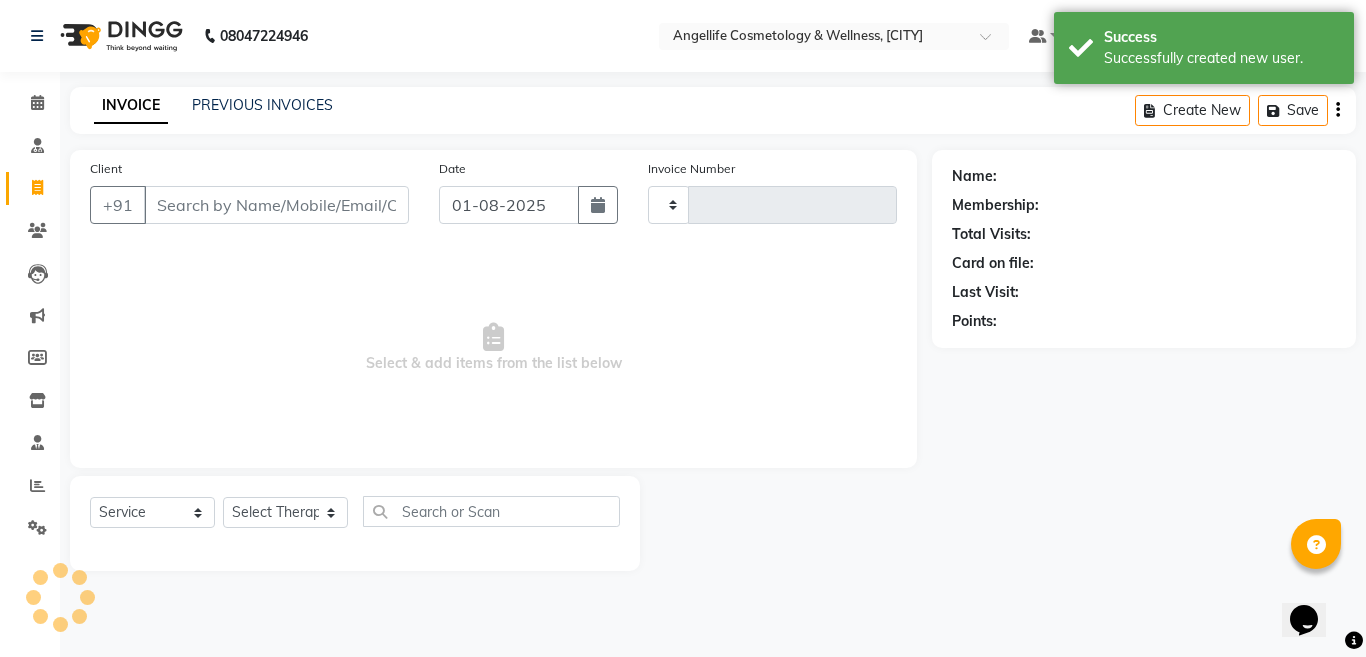 type on "0969" 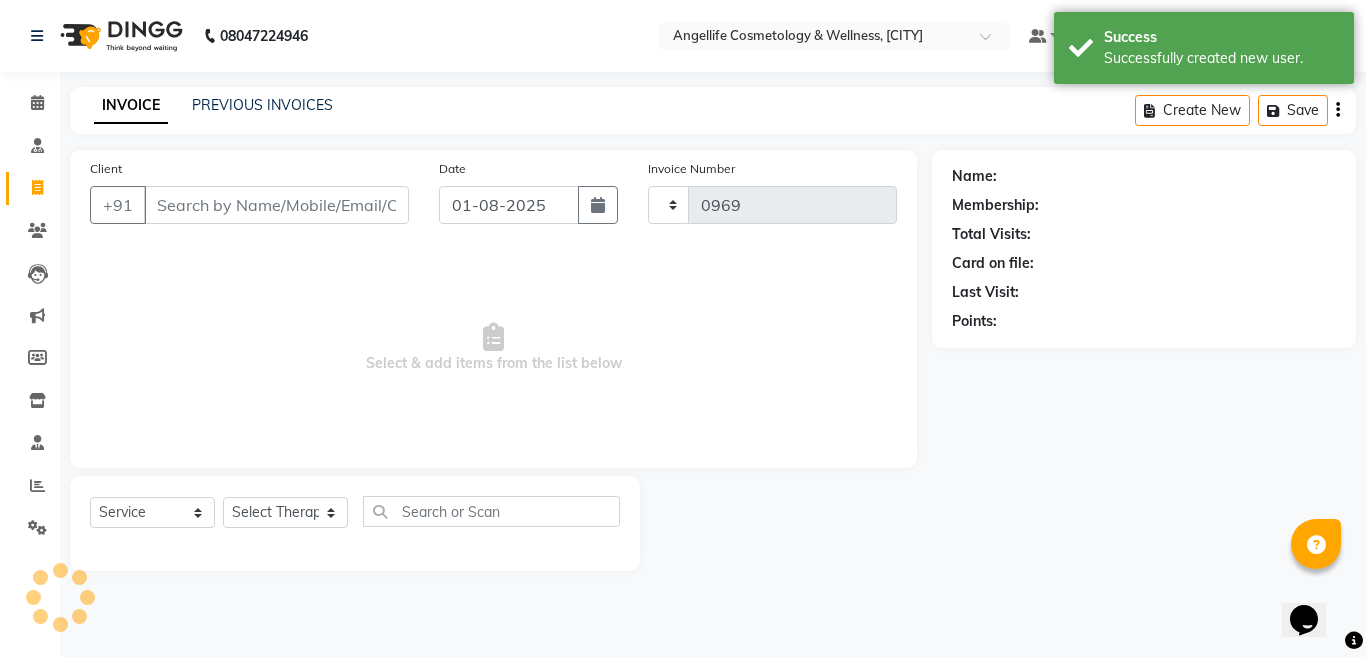 select on "4531" 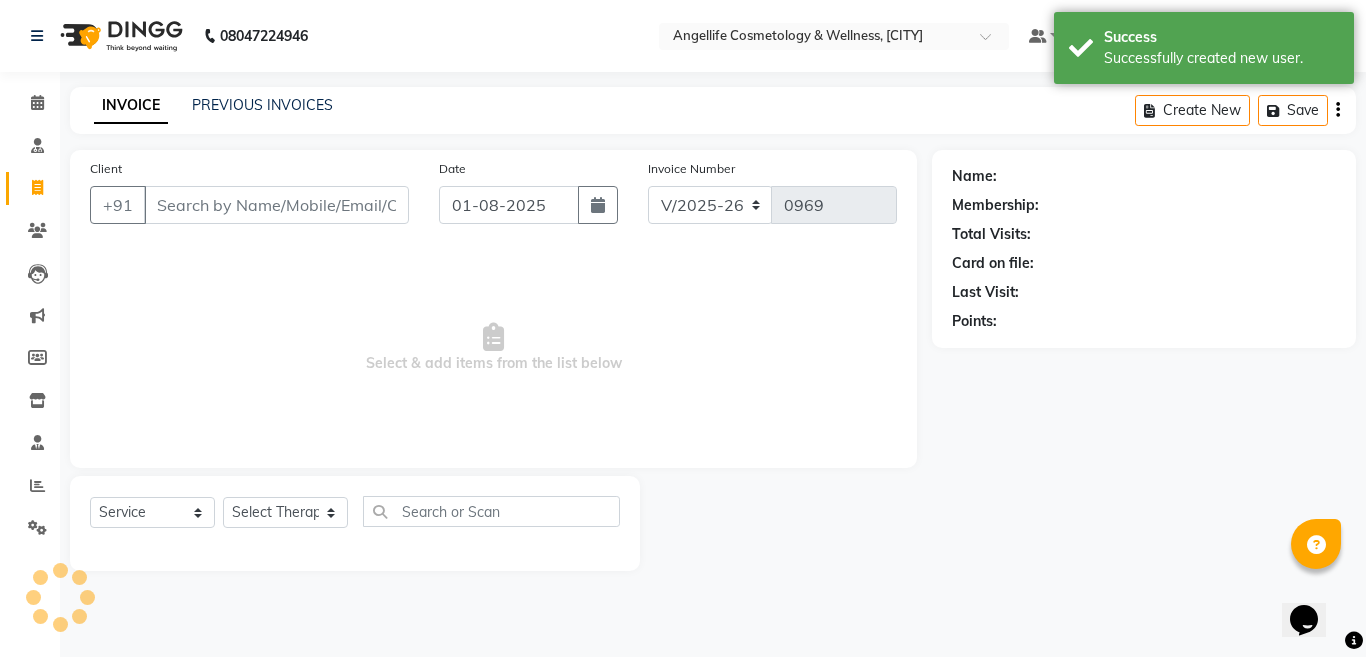 click on "Client" at bounding box center (276, 205) 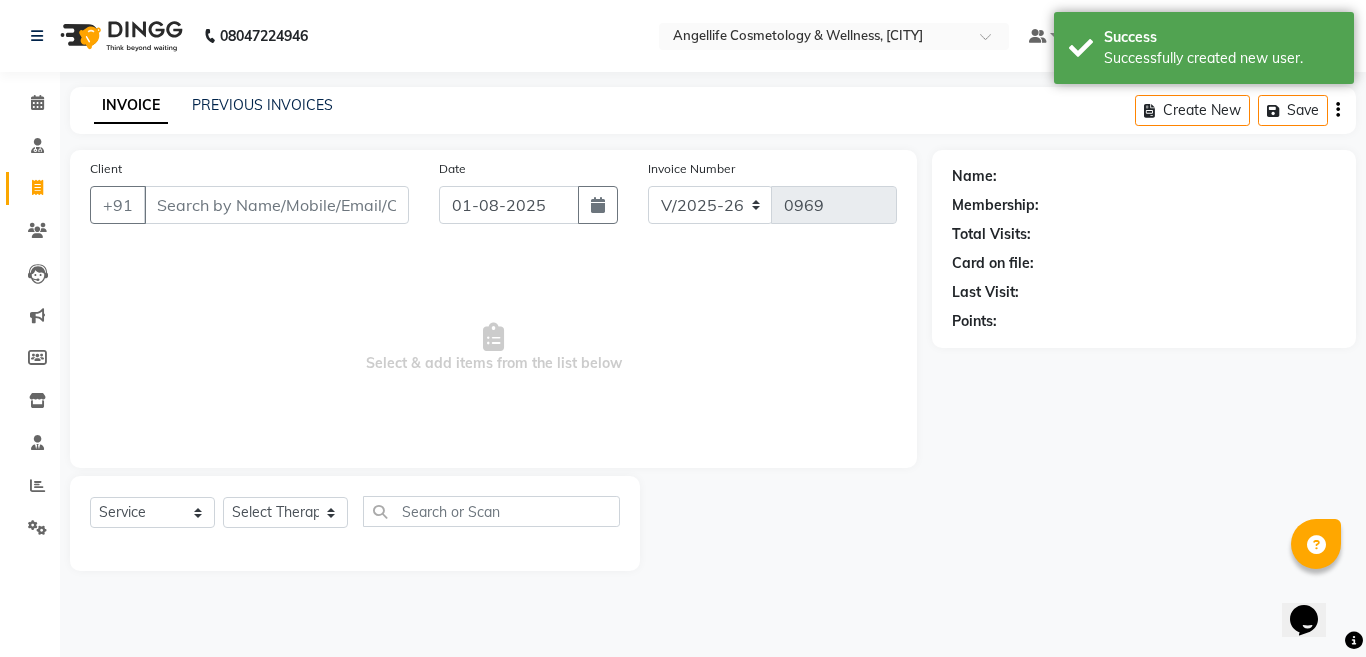 click on "Client" at bounding box center [276, 205] 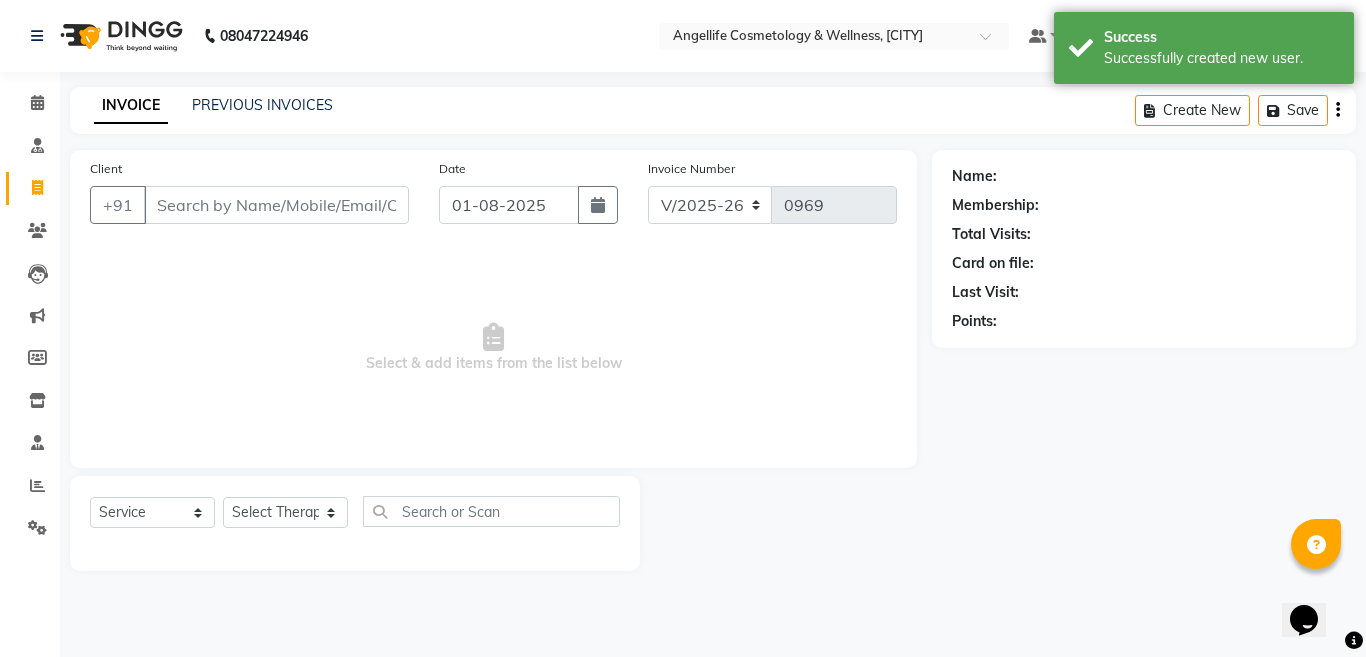 click on "Client" at bounding box center [276, 205] 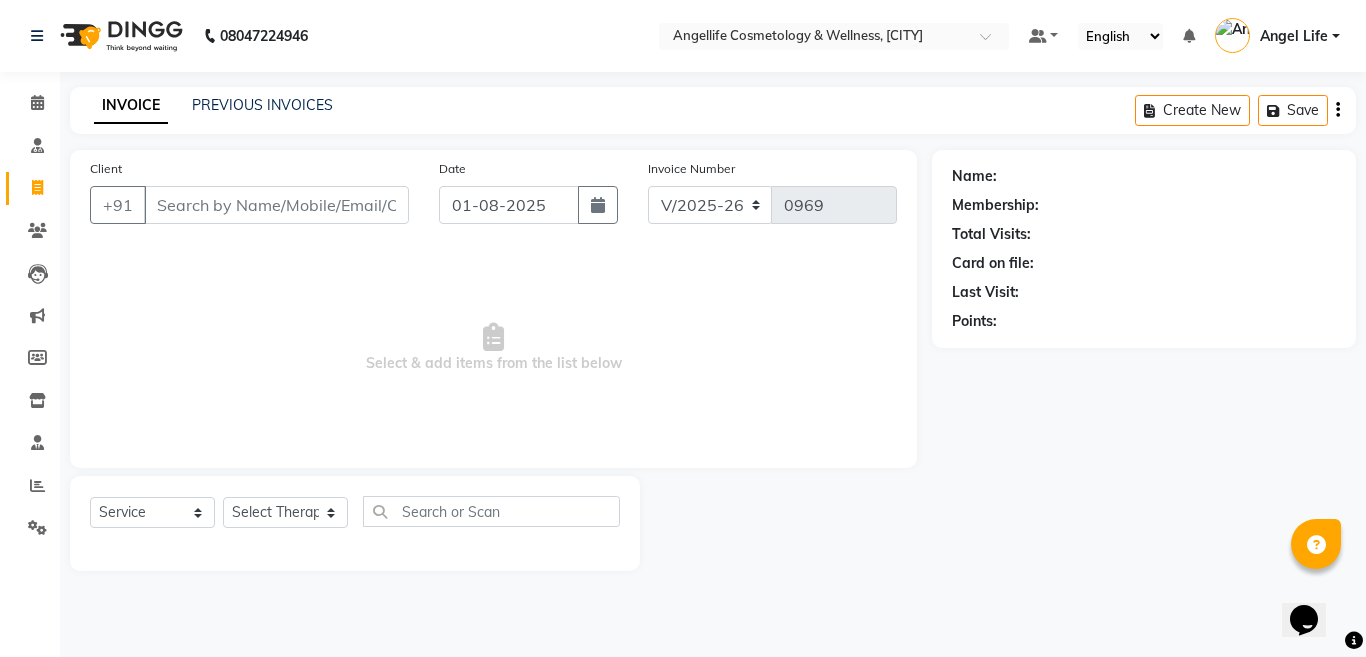 click 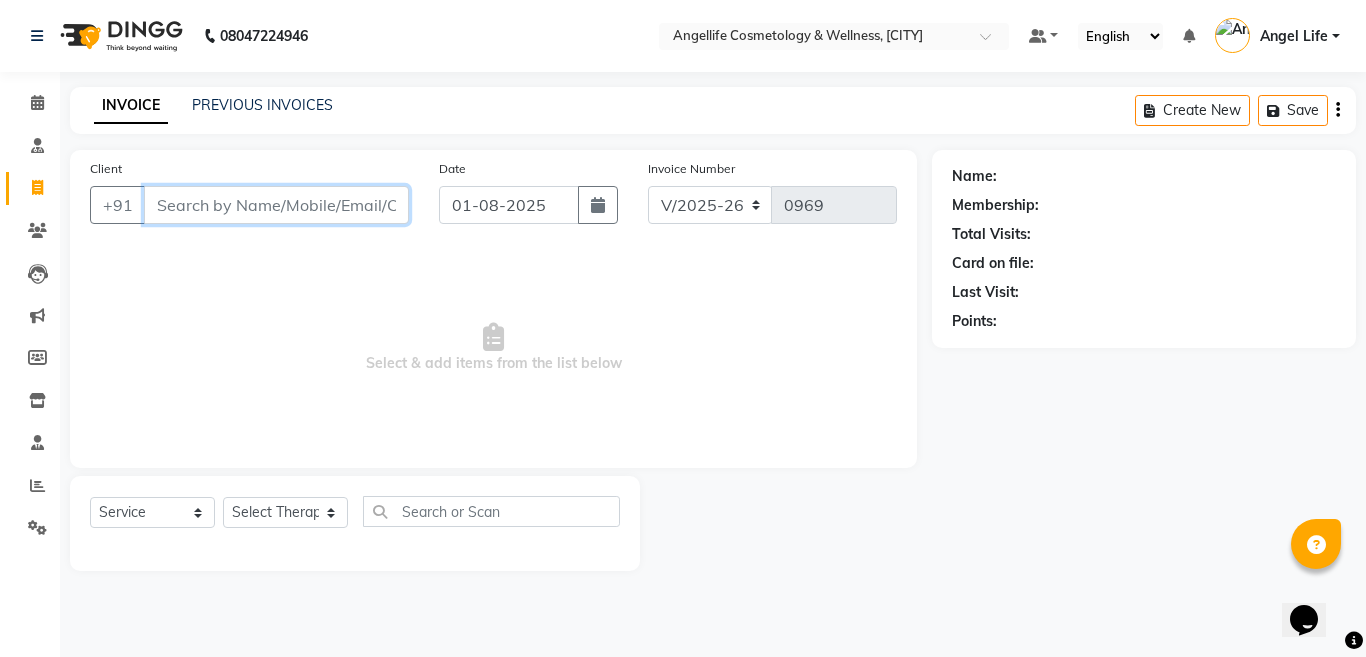 click on "Client" at bounding box center (276, 205) 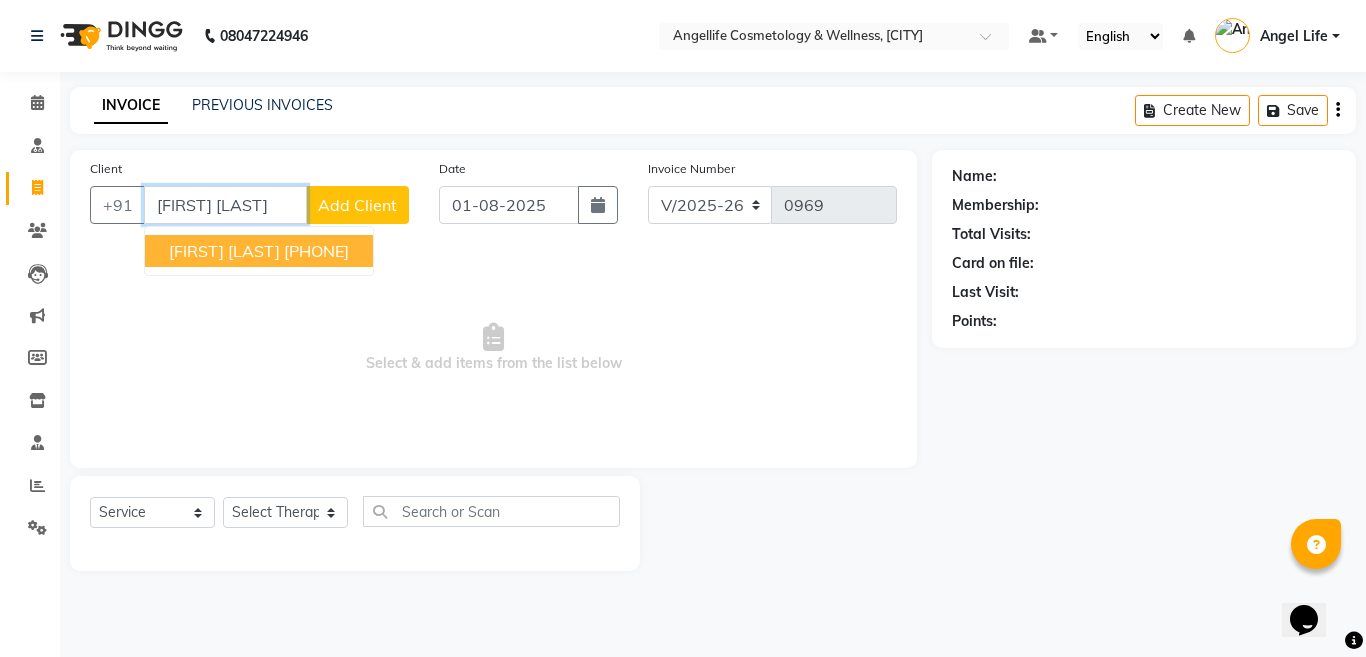 click on "[PHONE]" at bounding box center [316, 251] 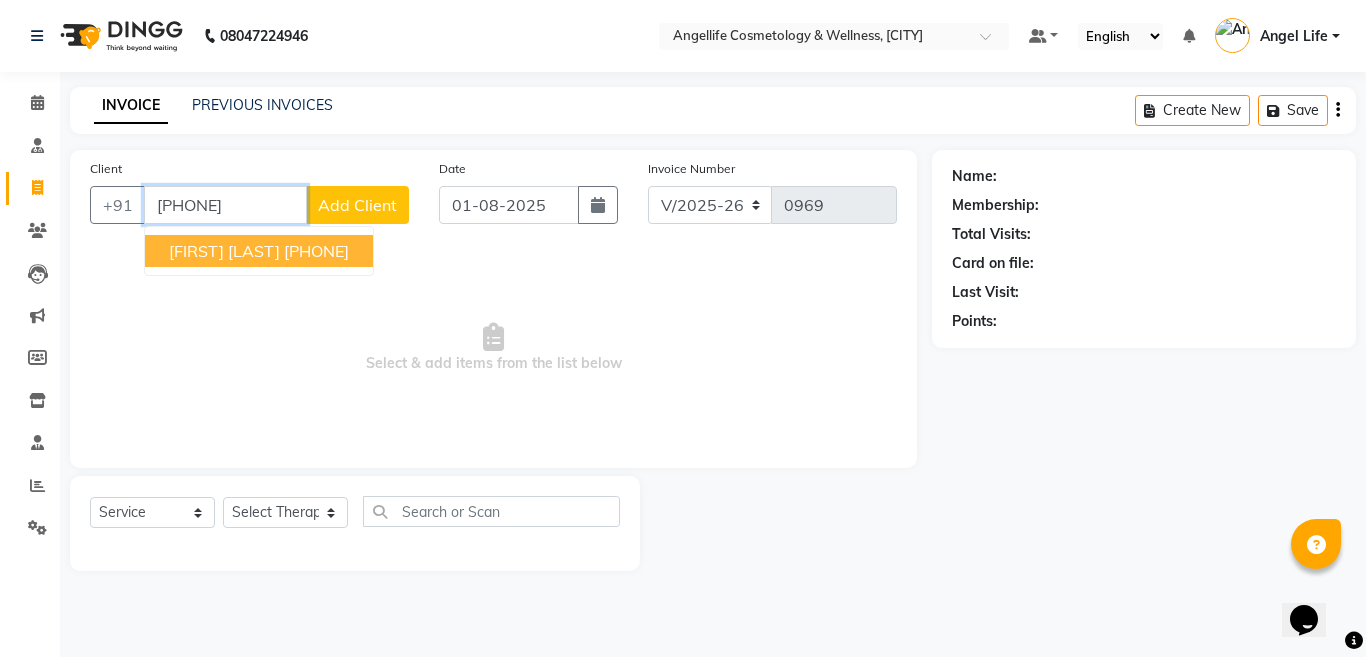 type on "[PHONE]" 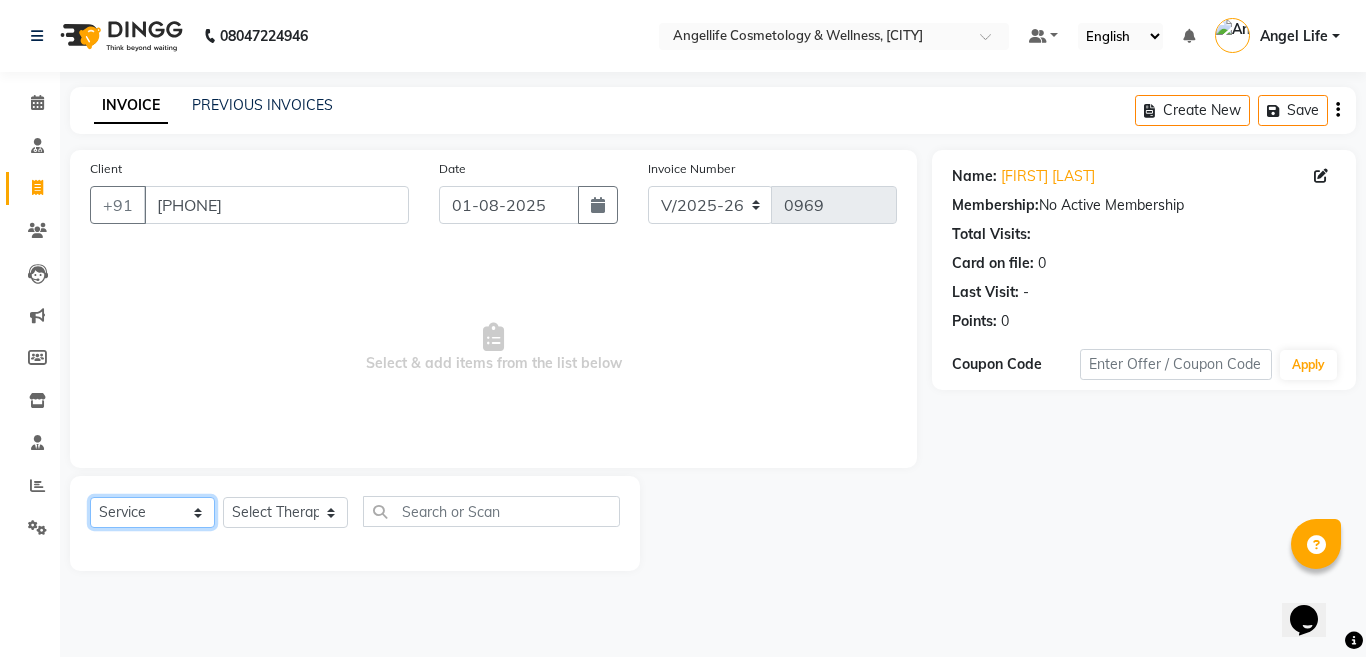 click on "Select  Service  Product  Membership  Package Voucher Prepaid Gift Card" 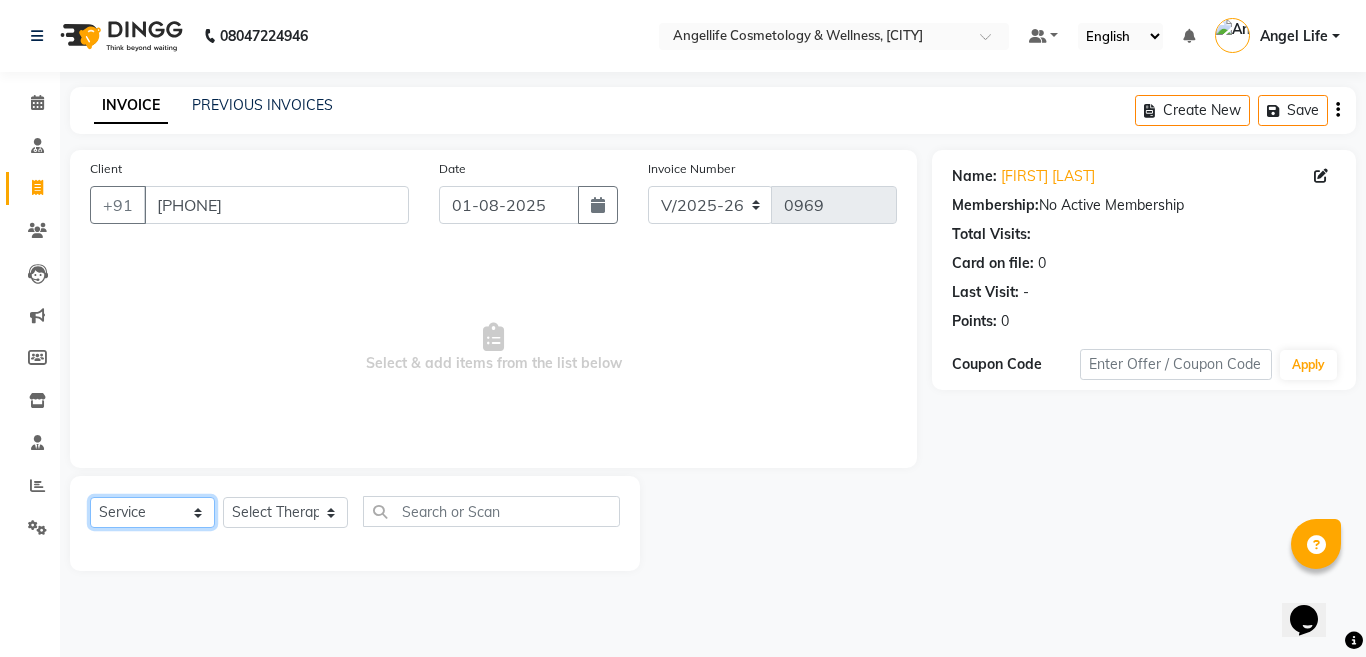 click on "Select  Service  Product  Membership  Package Voucher Prepaid Gift Card" 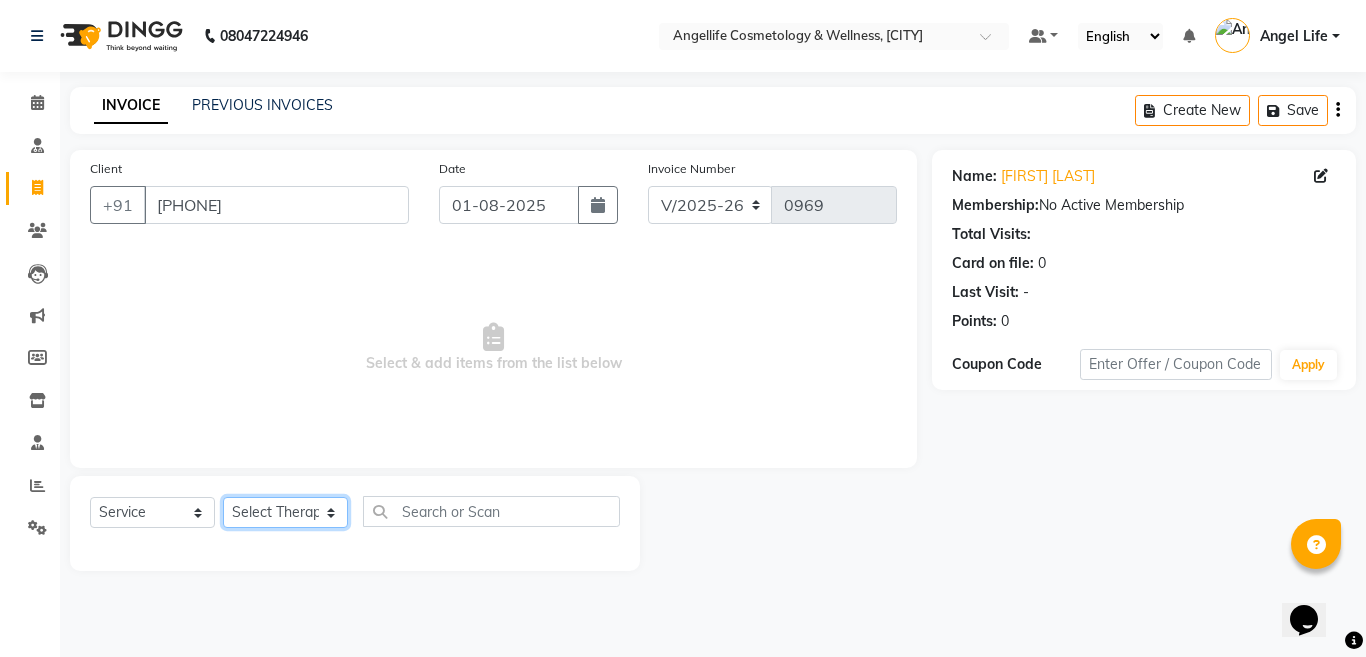 click on "Select Therapist Angel Life AngelLife [CITY] DR [LAST] [FIRST] [FIRST] [LAST] [FIRST] [LAST] [LAST] [LAST]" 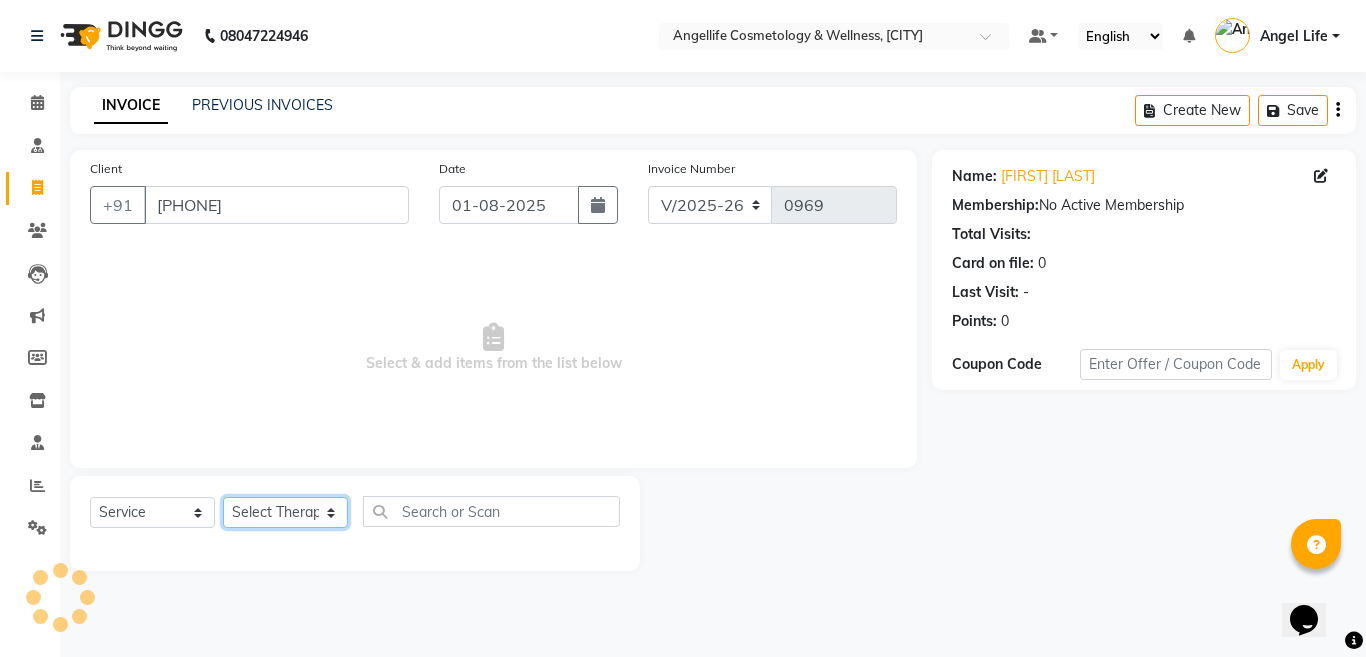 select on "26653" 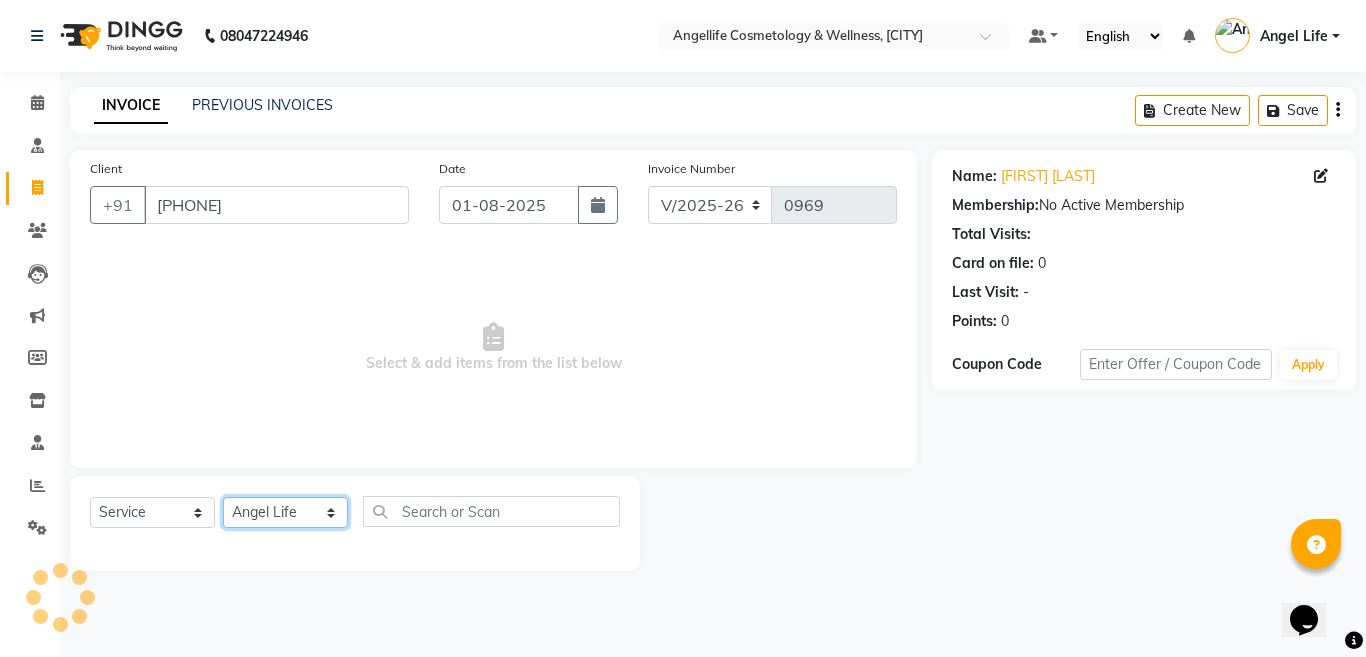 click on "Select Therapist Angel Life AngelLife [CITY] DR [LAST] [FIRST] [FIRST] [LAST] [FIRST] [LAST] [LAST] [LAST]" 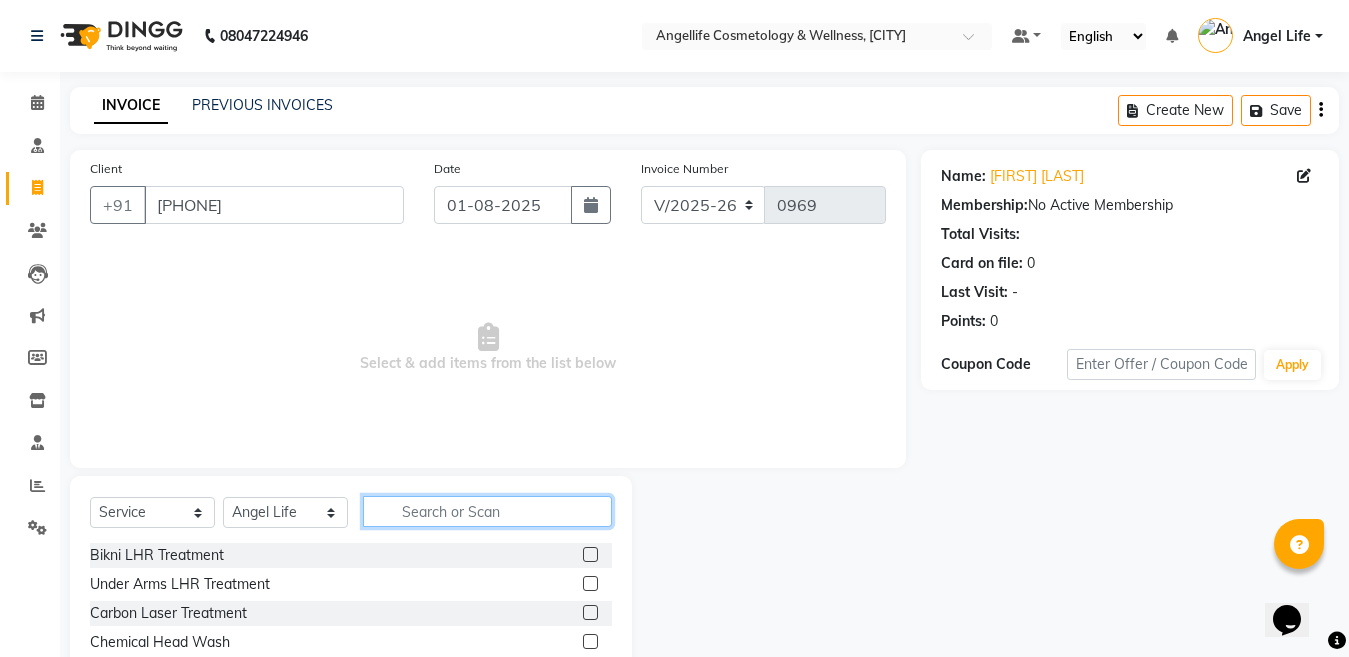 click 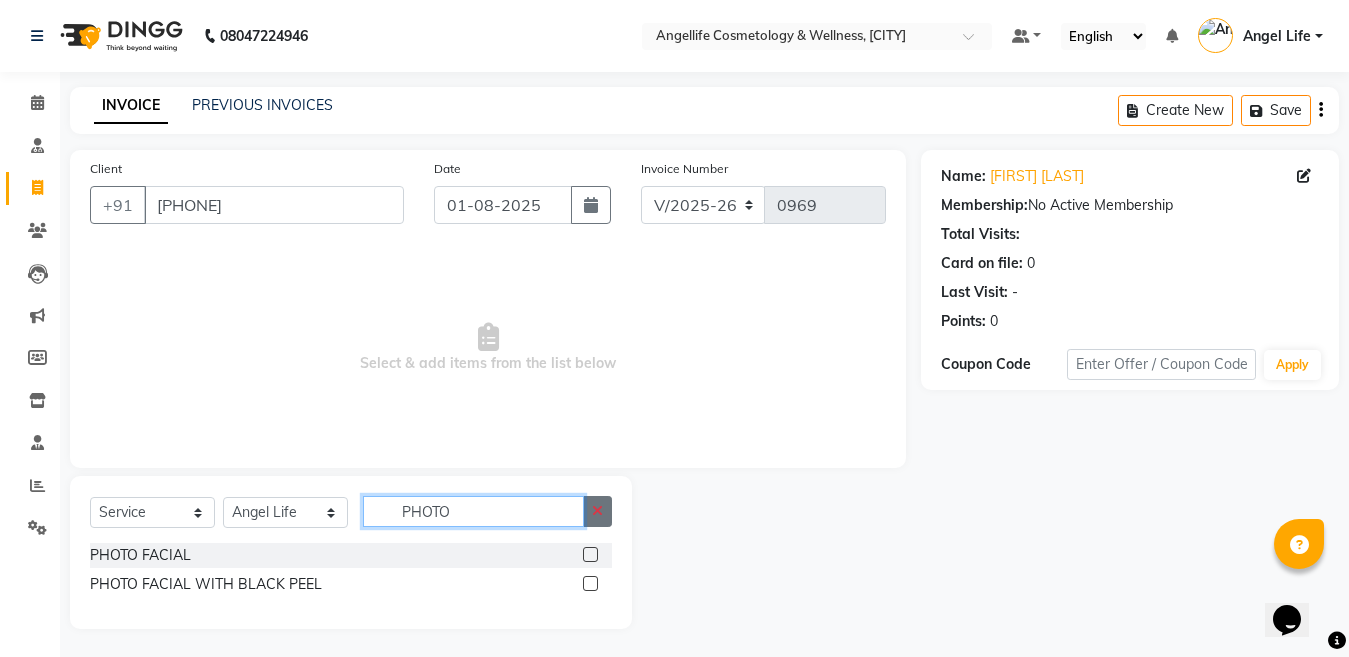 type on "PHOTO" 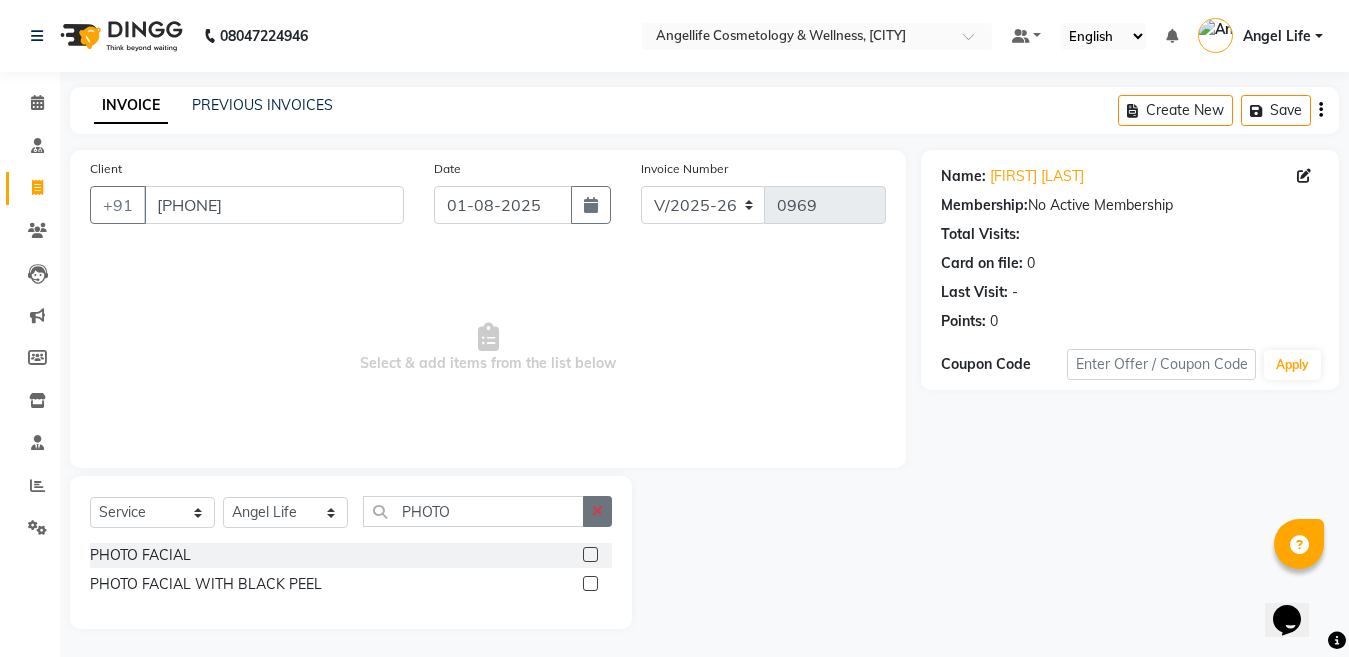 click 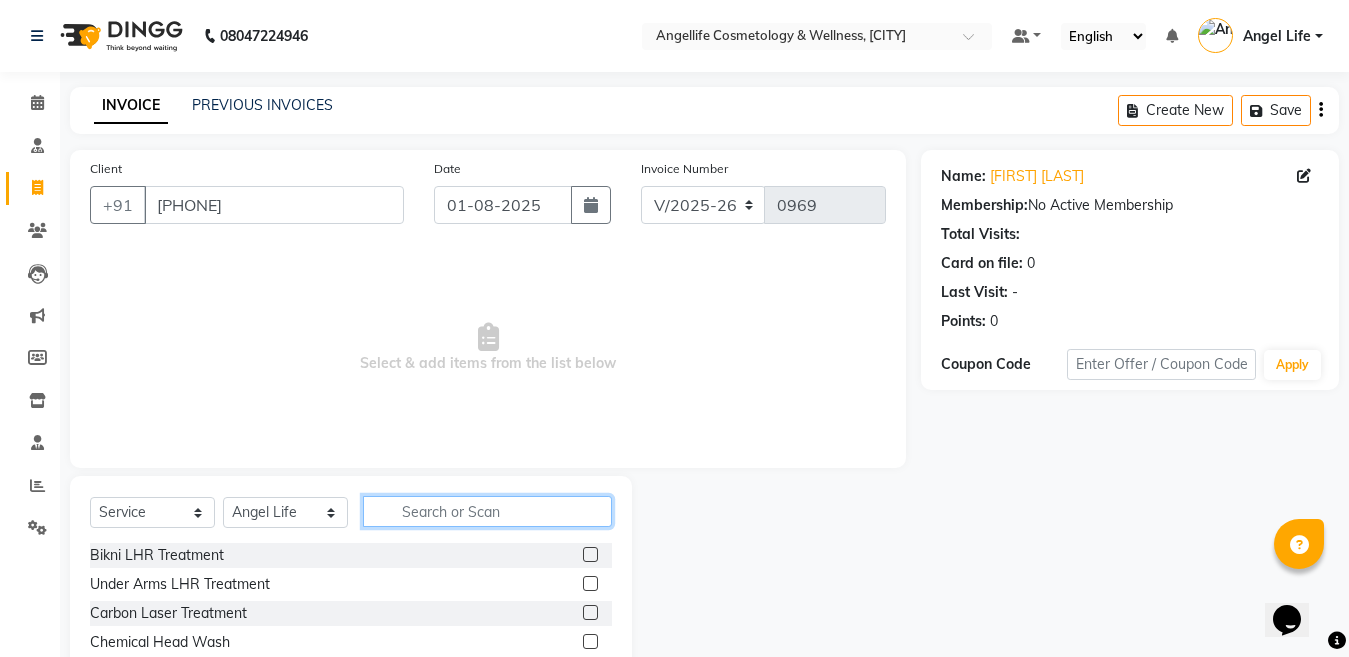 click 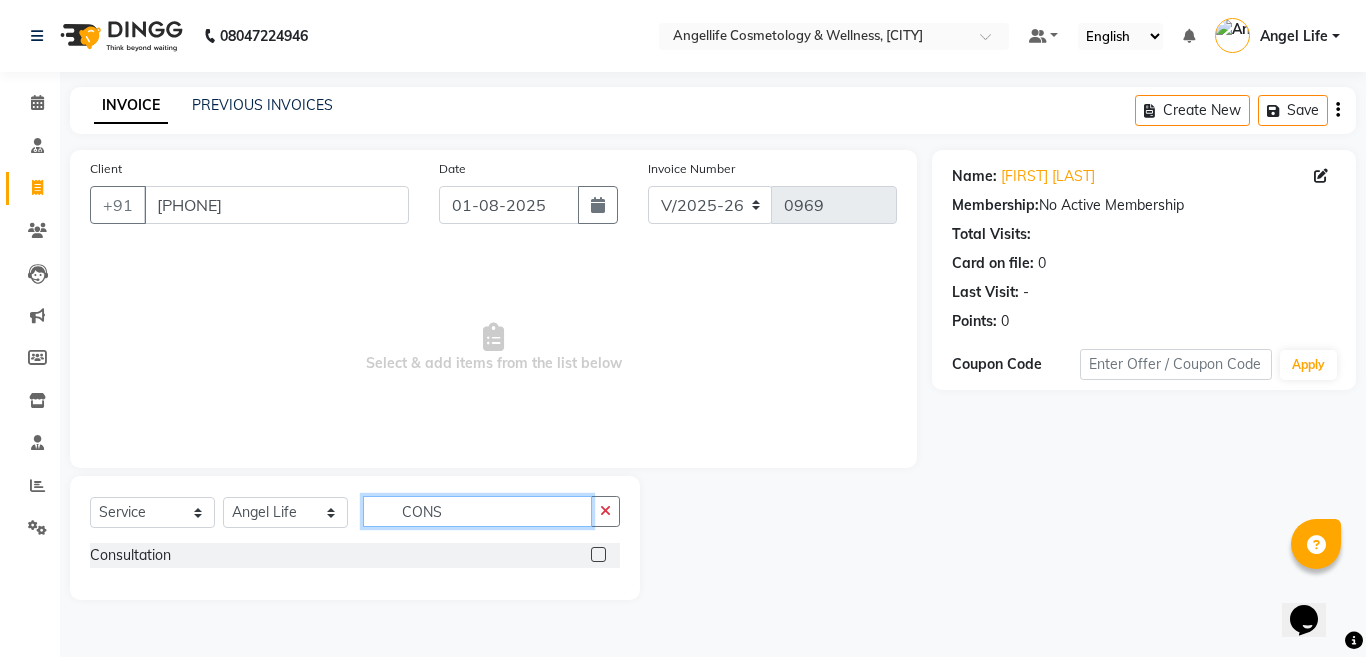 type on "CONS" 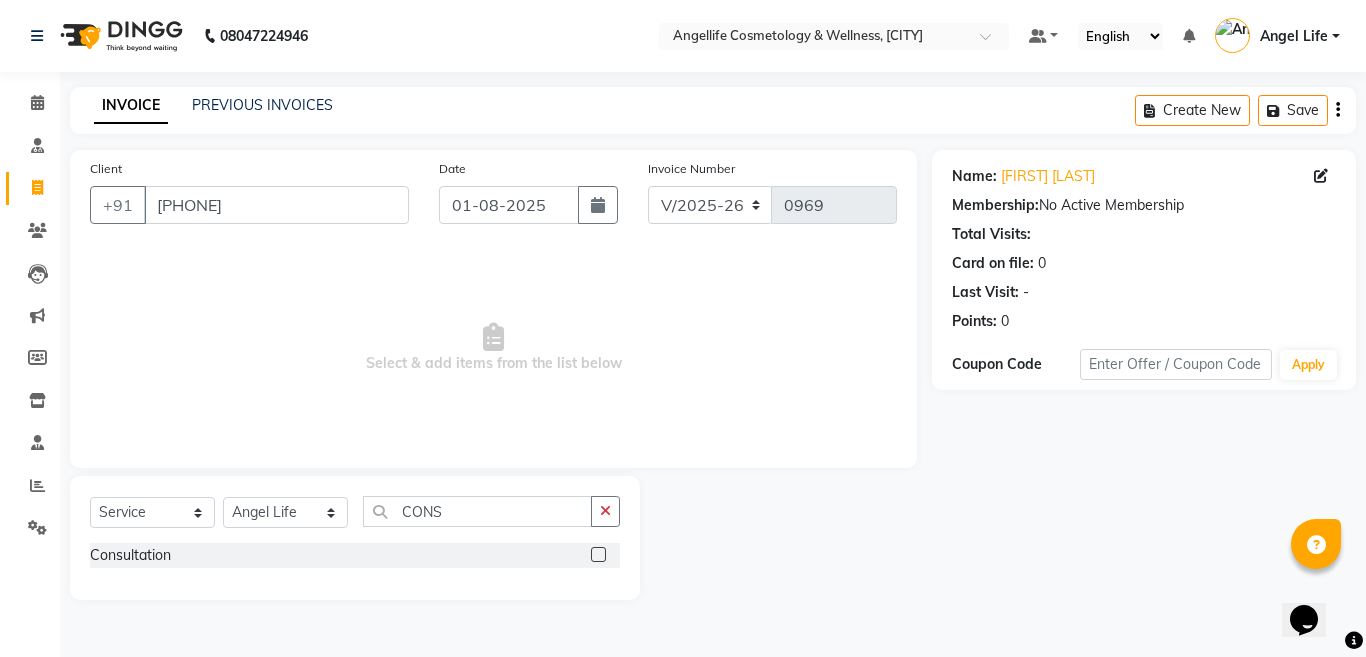 click 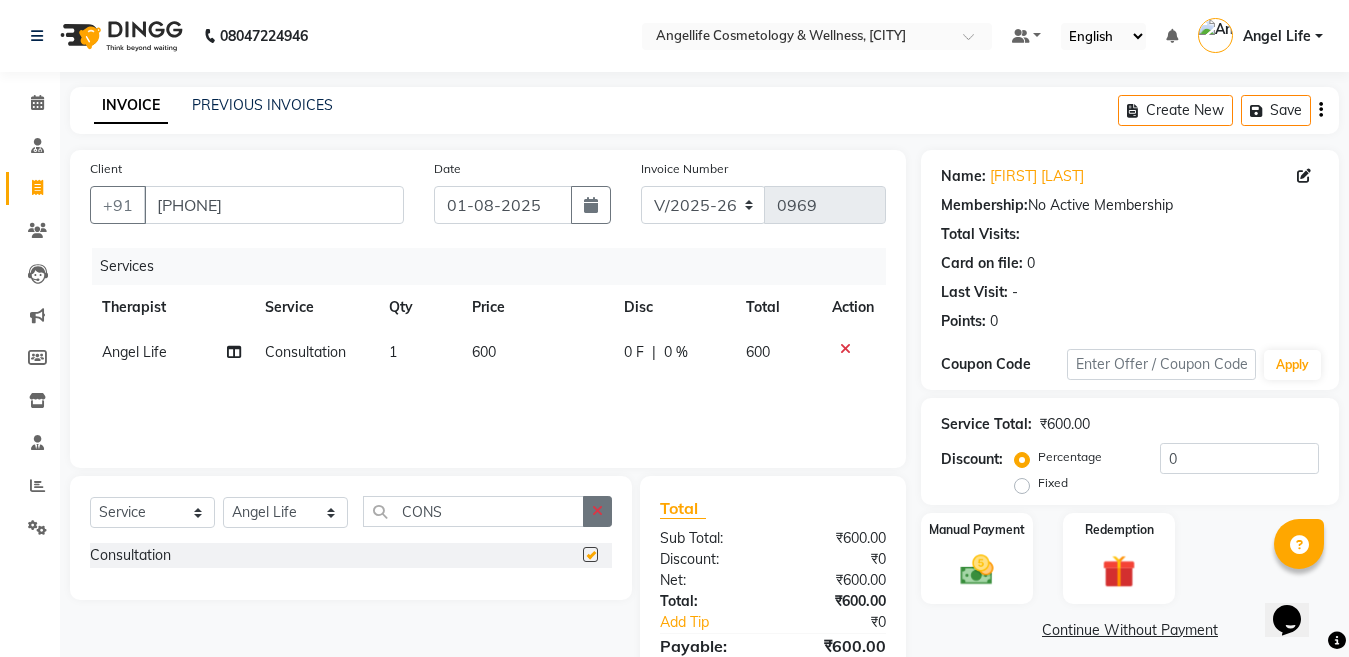 checkbox on "false" 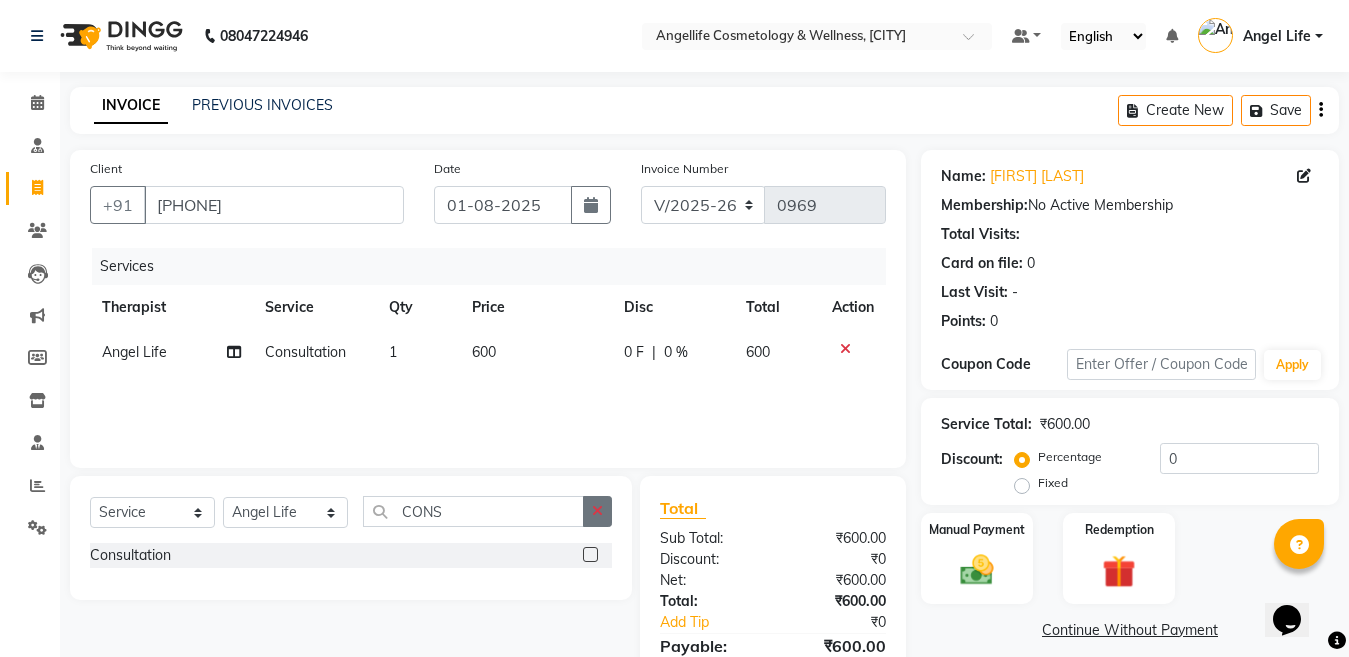 click 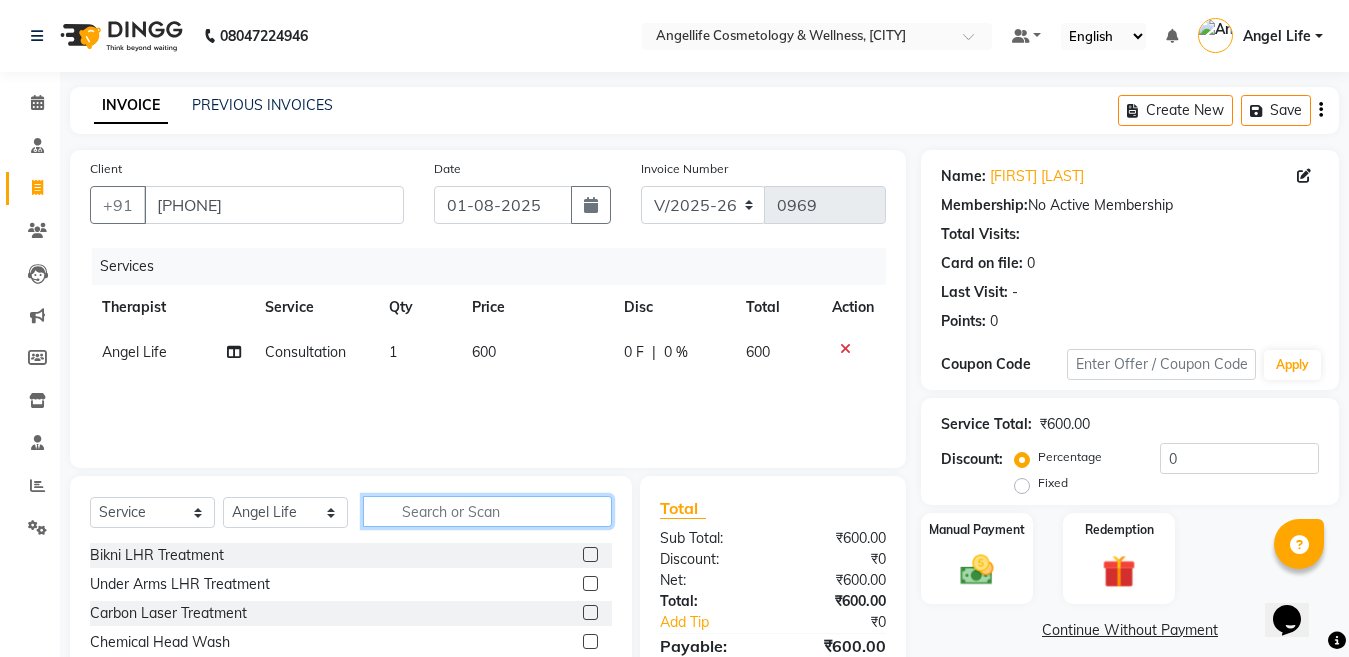 click 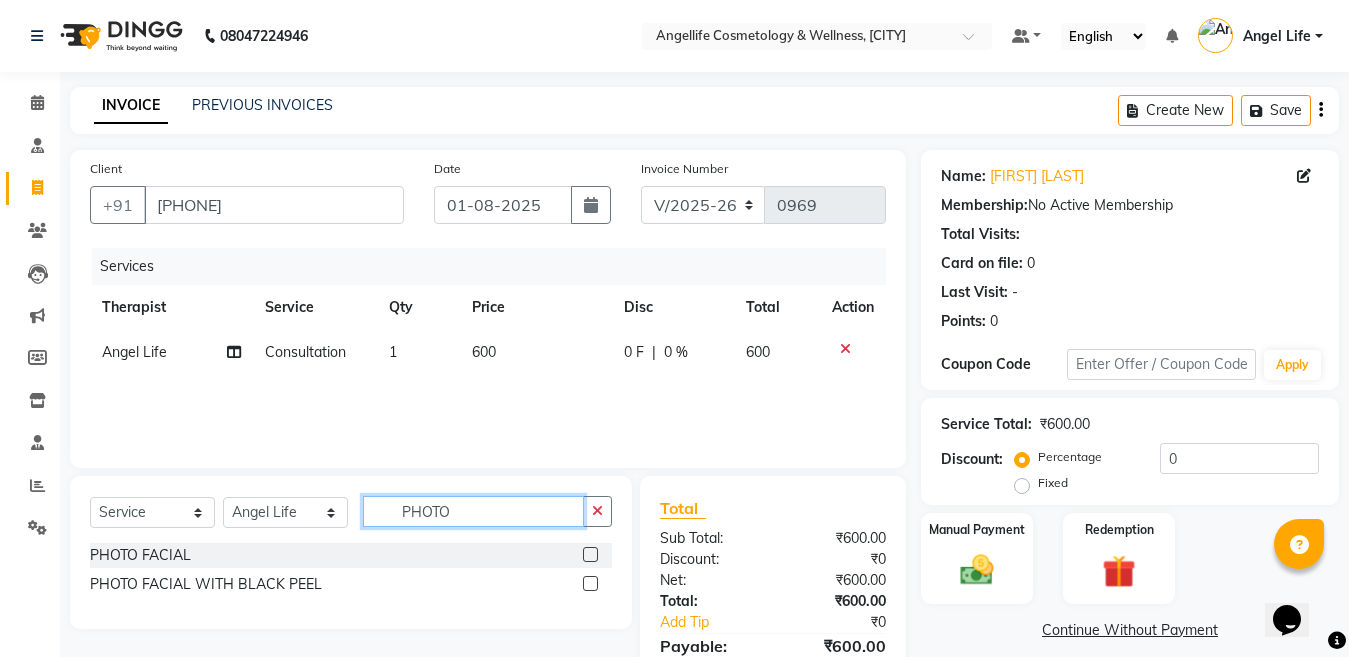 type on "PHOTO" 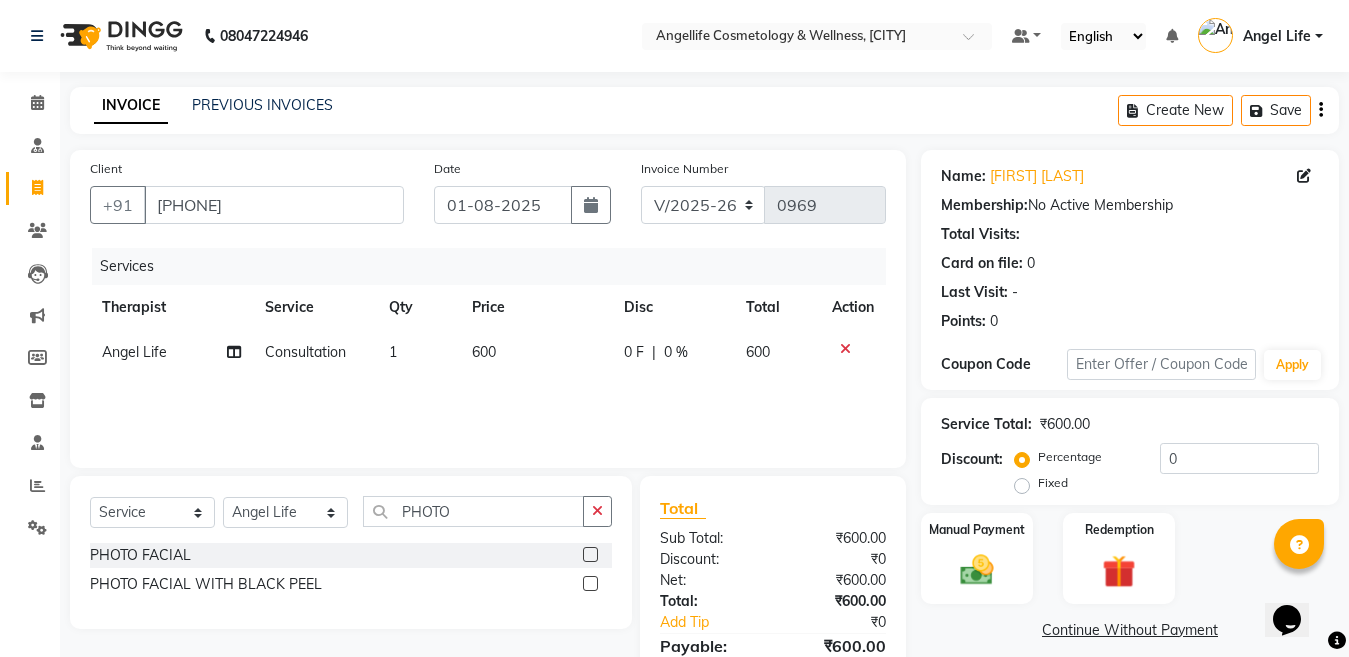 click 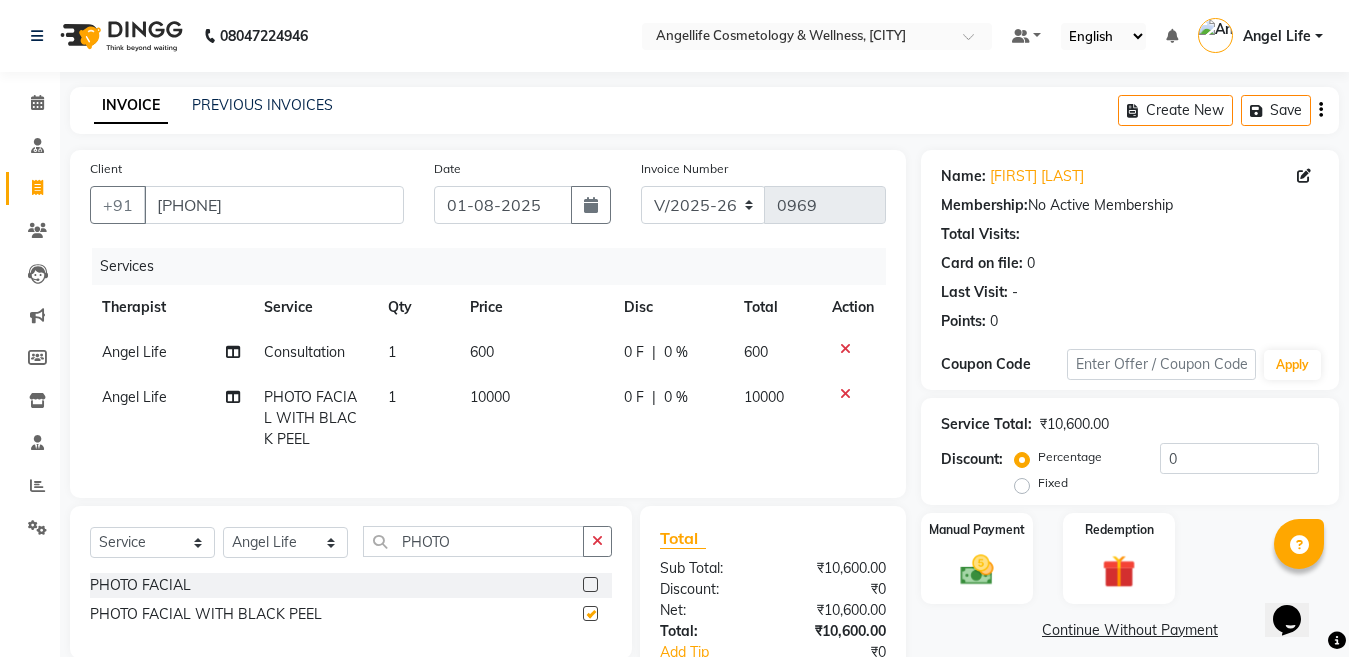 checkbox on "false" 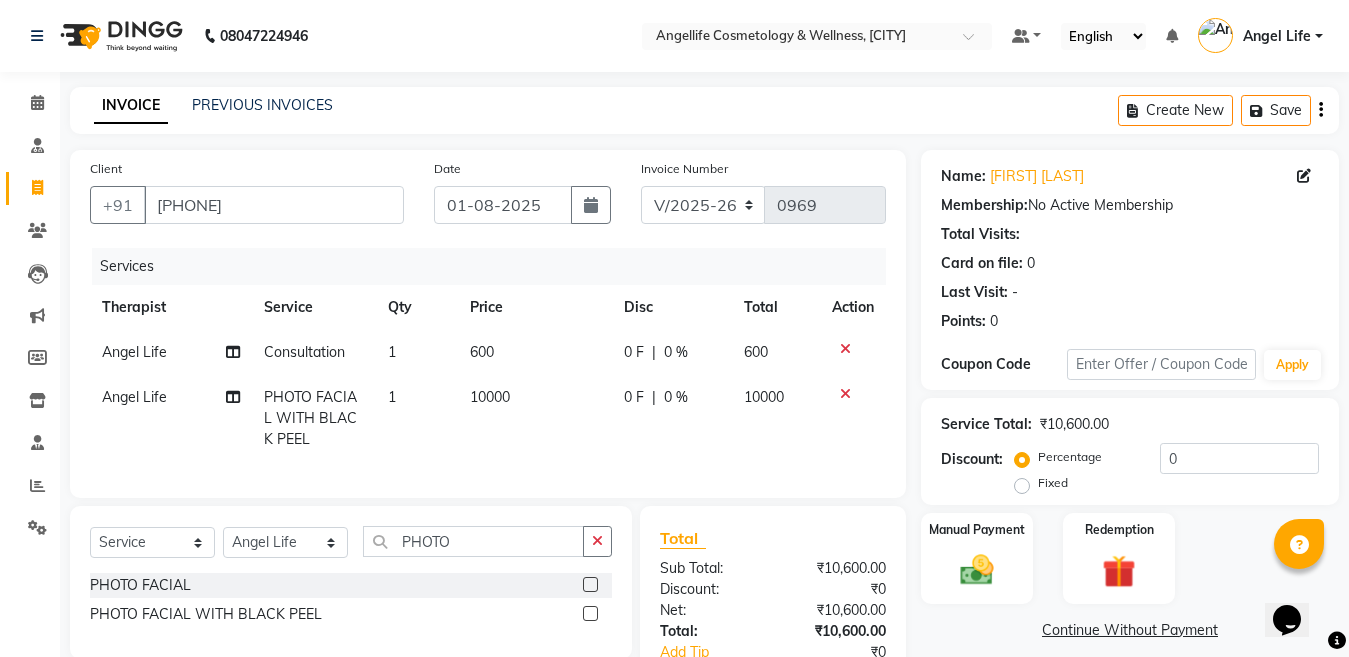 click on "600" 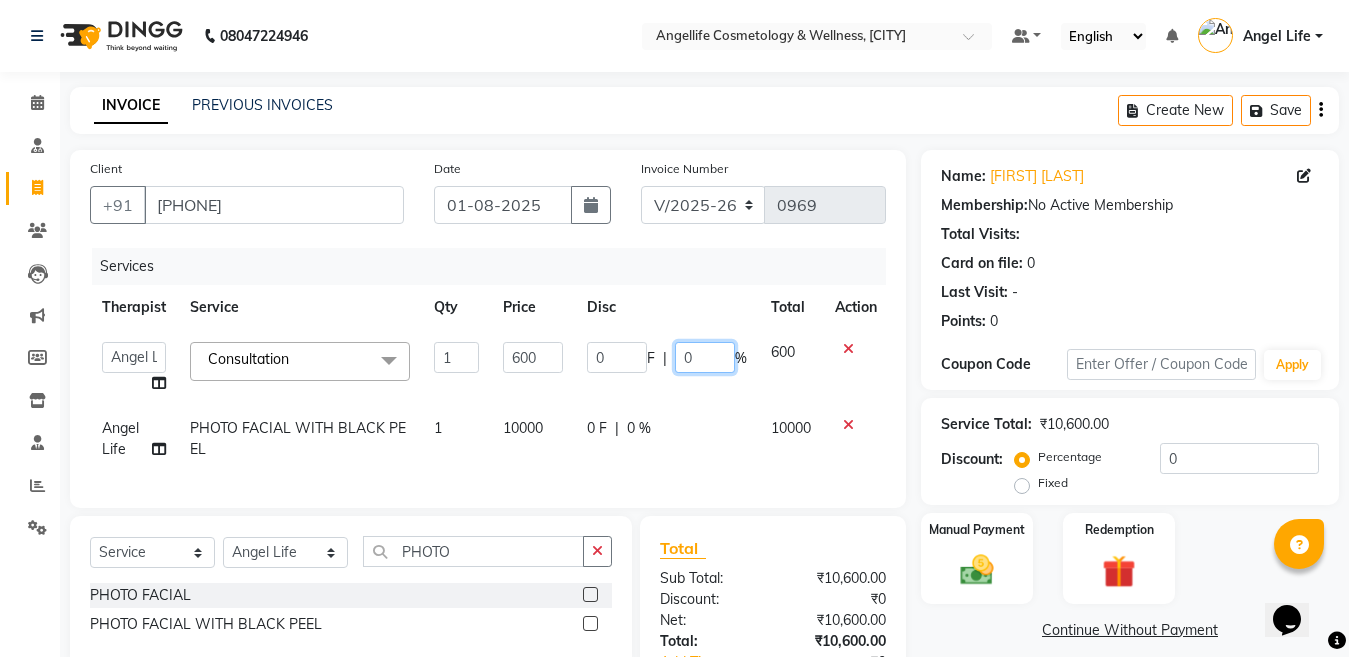 click on "0" 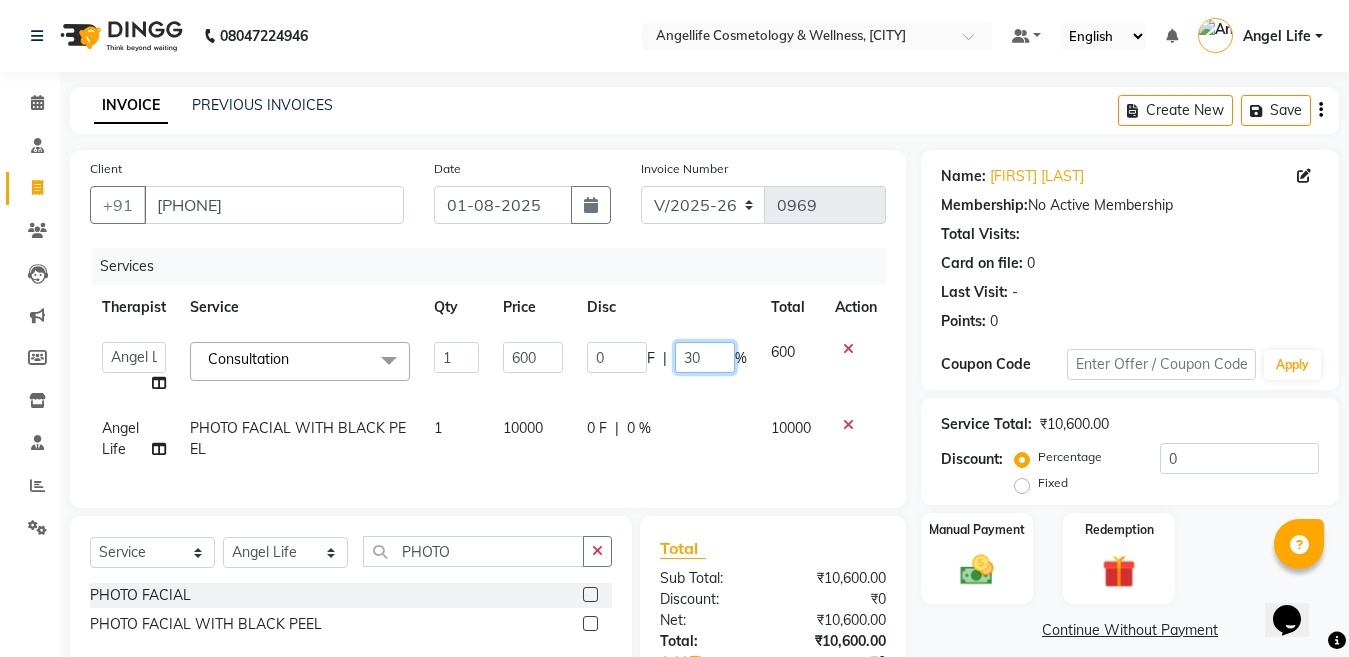 type on "300" 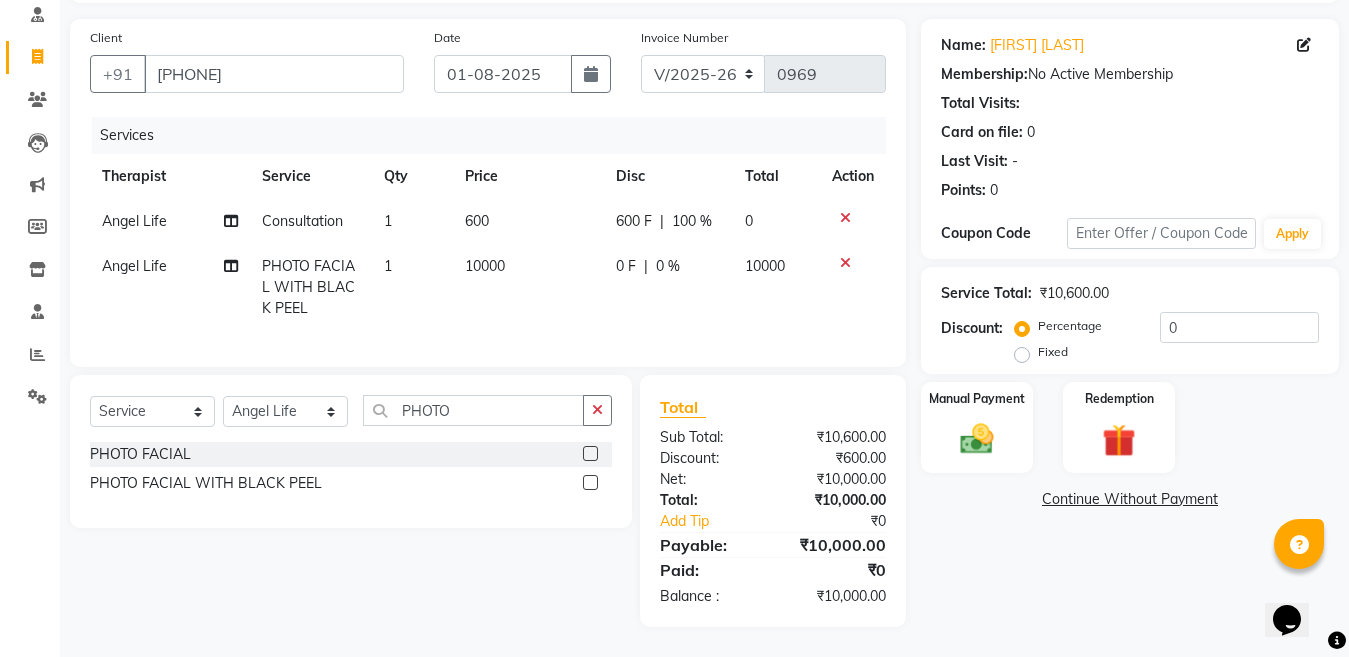 scroll, scrollTop: 148, scrollLeft: 0, axis: vertical 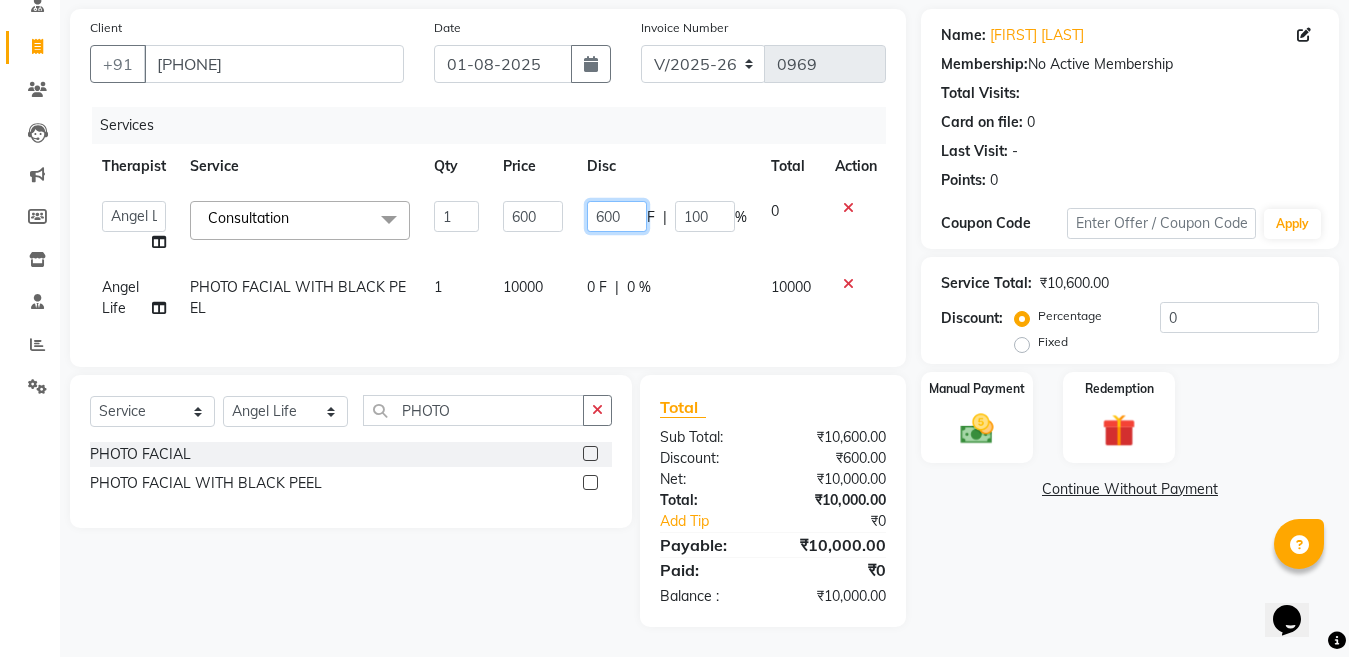 click on "600" 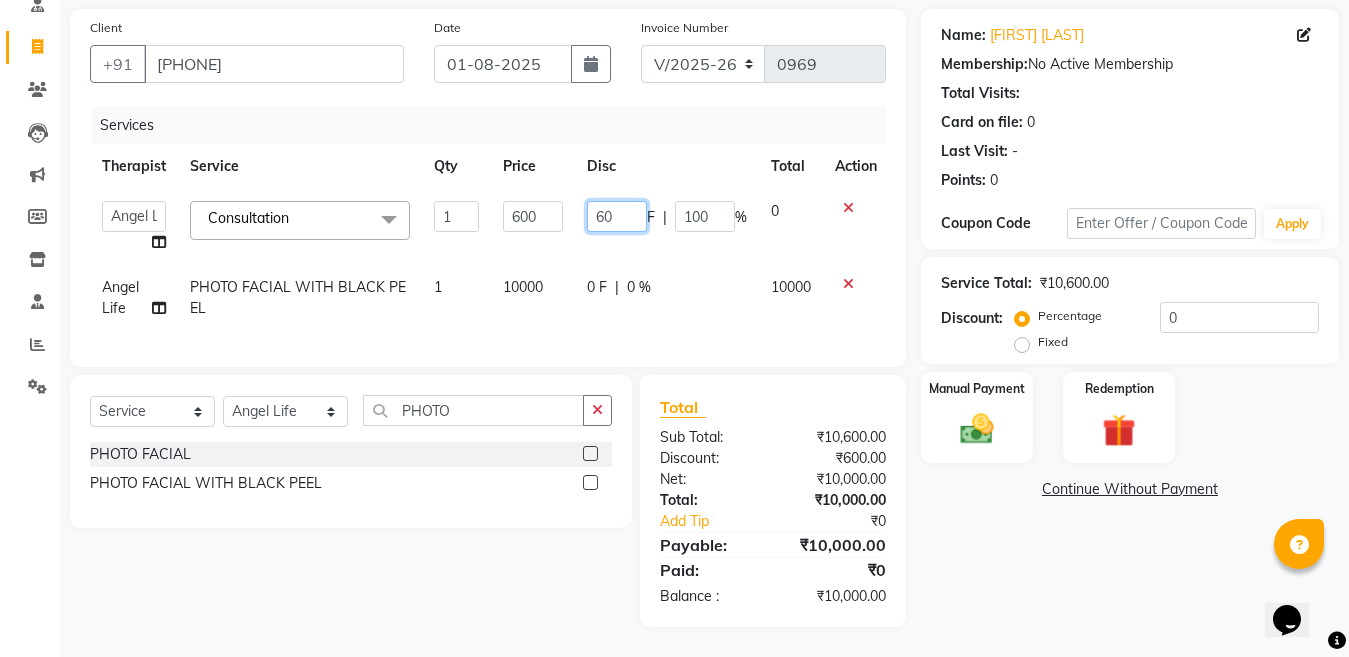 type on "6" 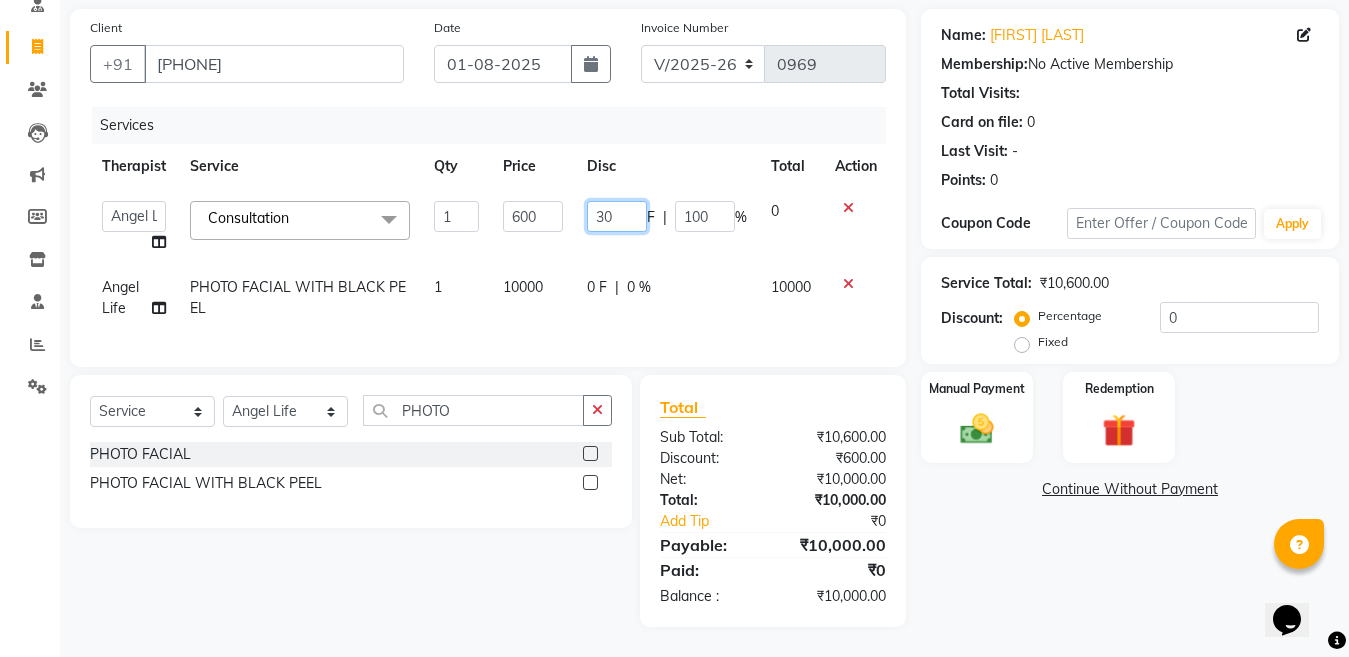 type on "300" 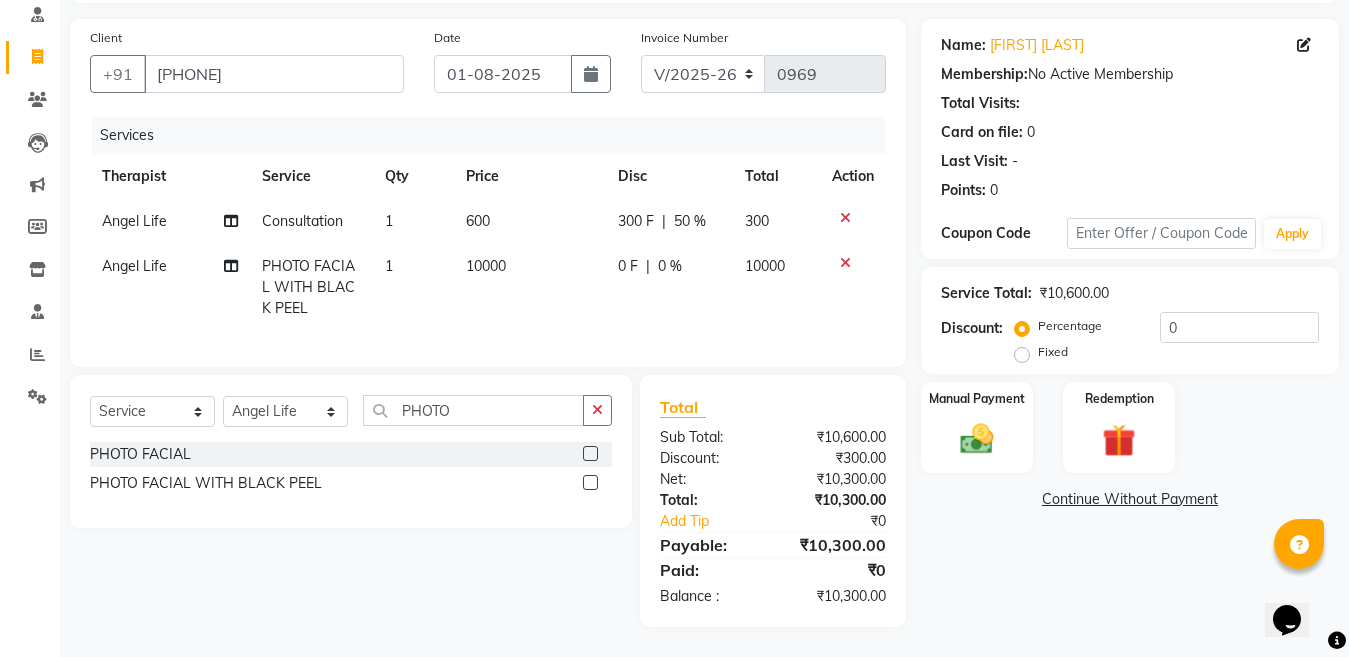 scroll, scrollTop: 148, scrollLeft: 0, axis: vertical 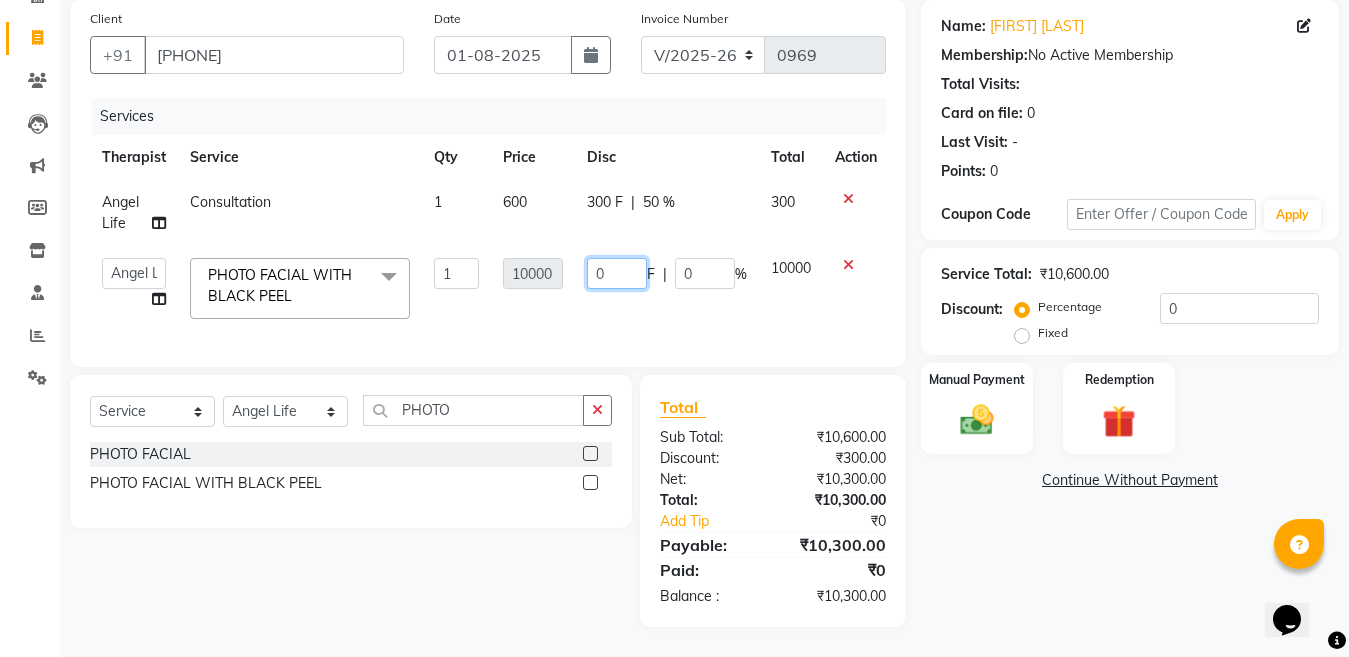click on "0" 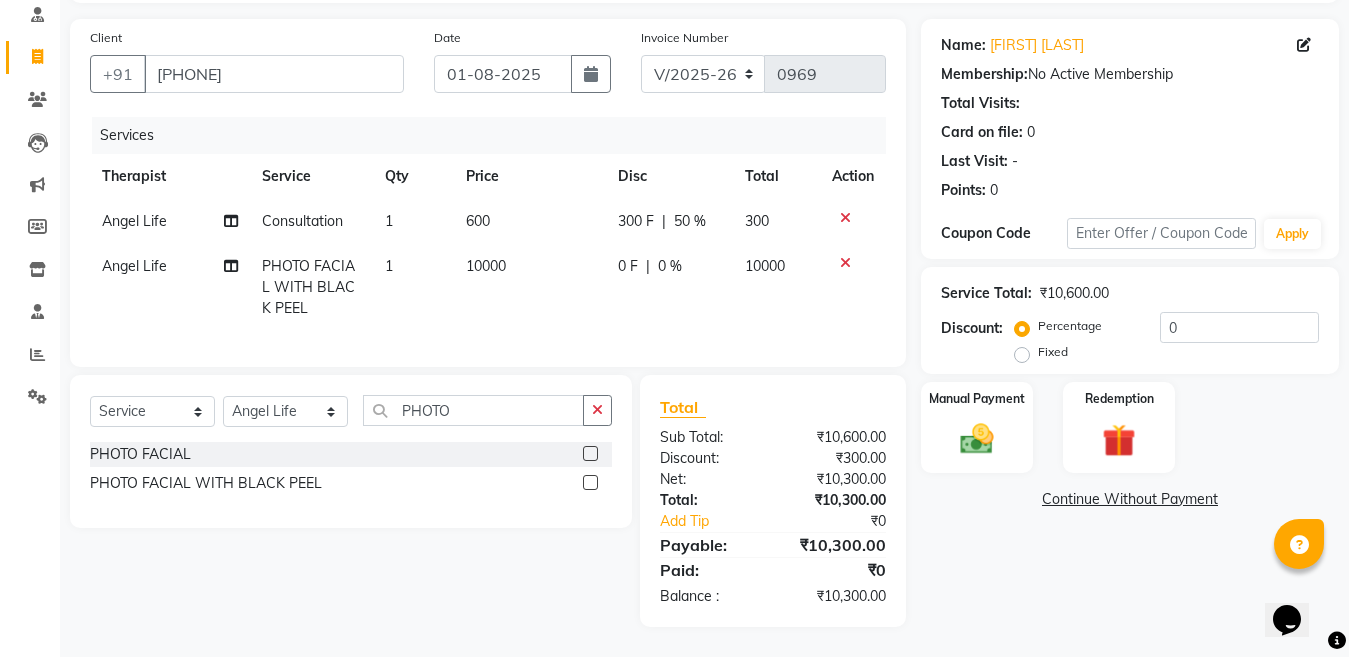 scroll, scrollTop: 148, scrollLeft: 0, axis: vertical 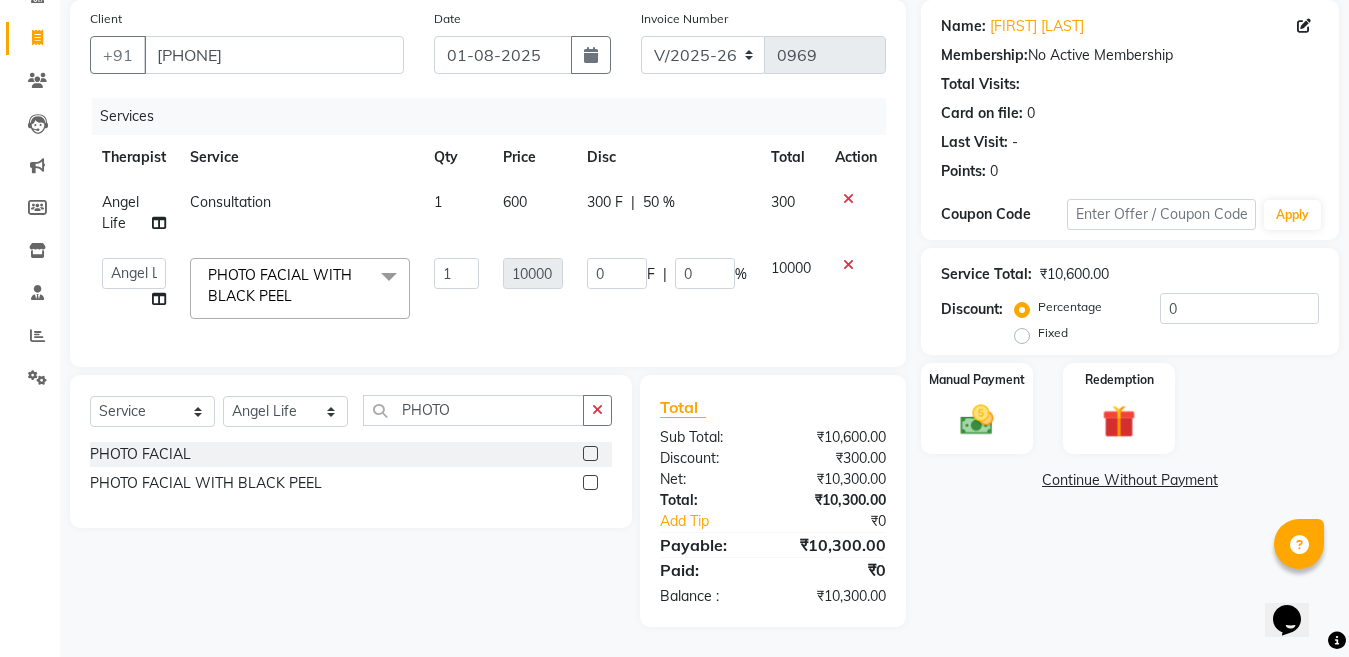 click on "10000" 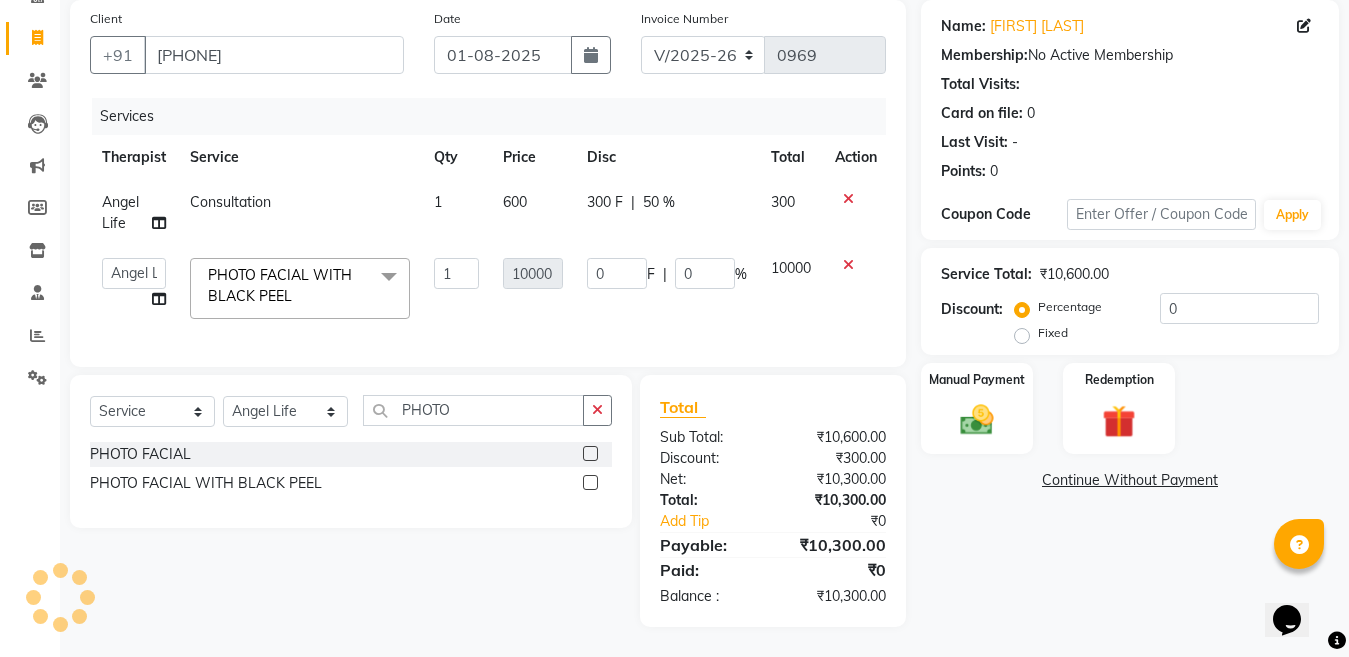 click on "0 F | 0 %" 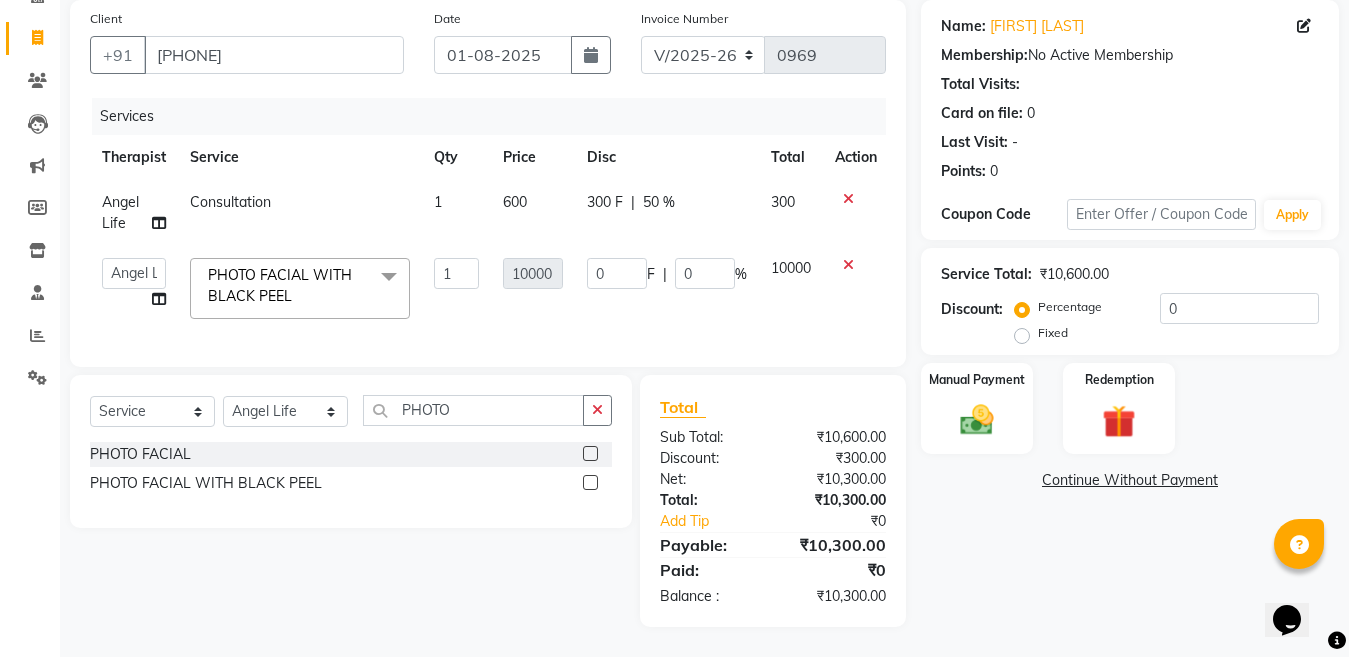 click on "10000" 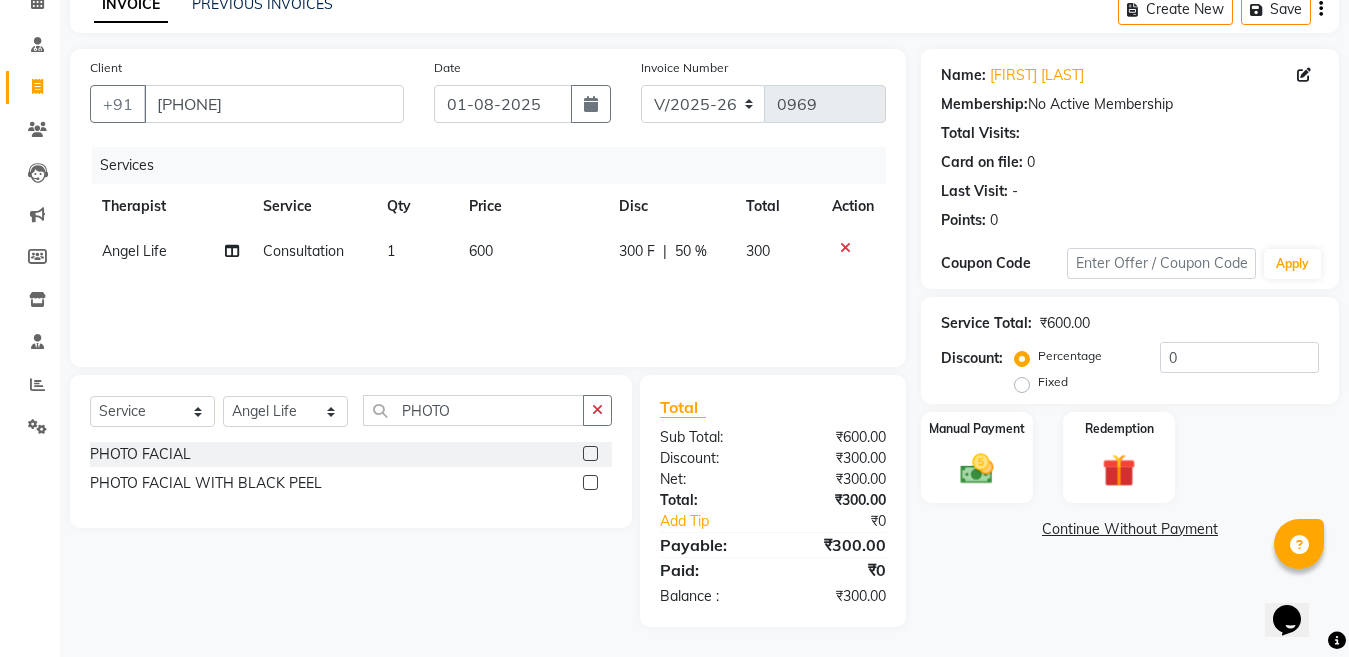 scroll, scrollTop: 101, scrollLeft: 0, axis: vertical 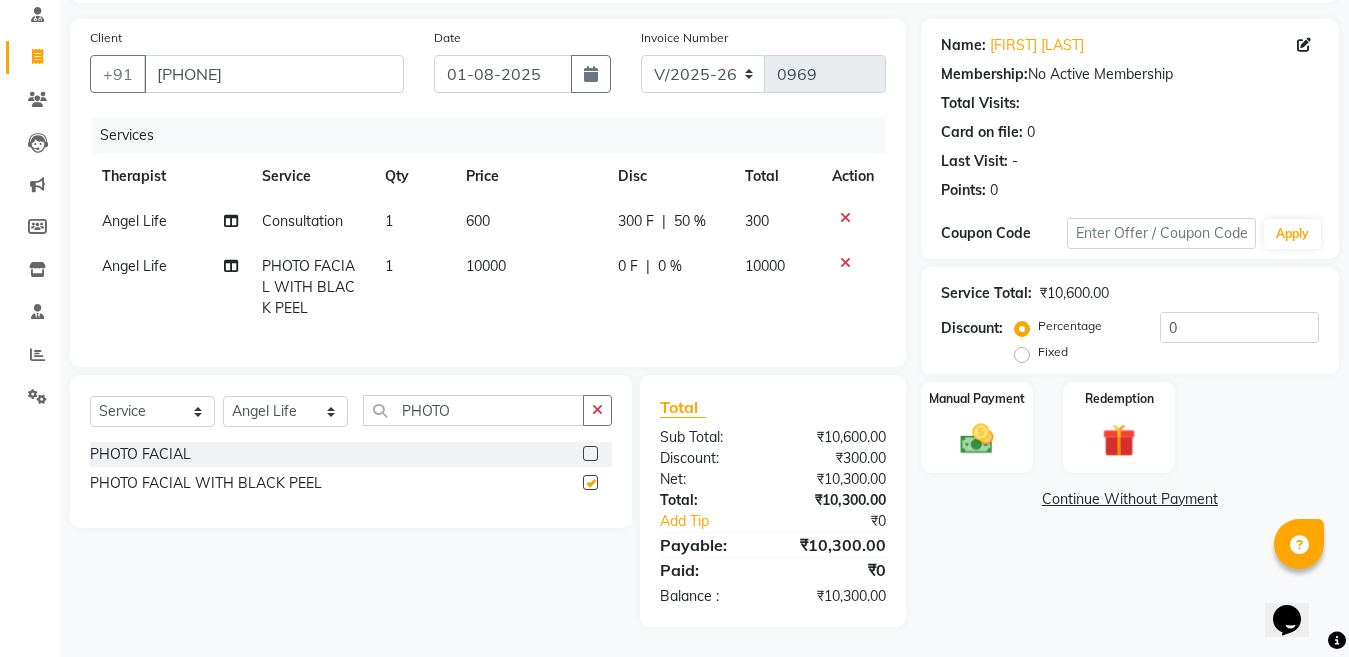 checkbox on "false" 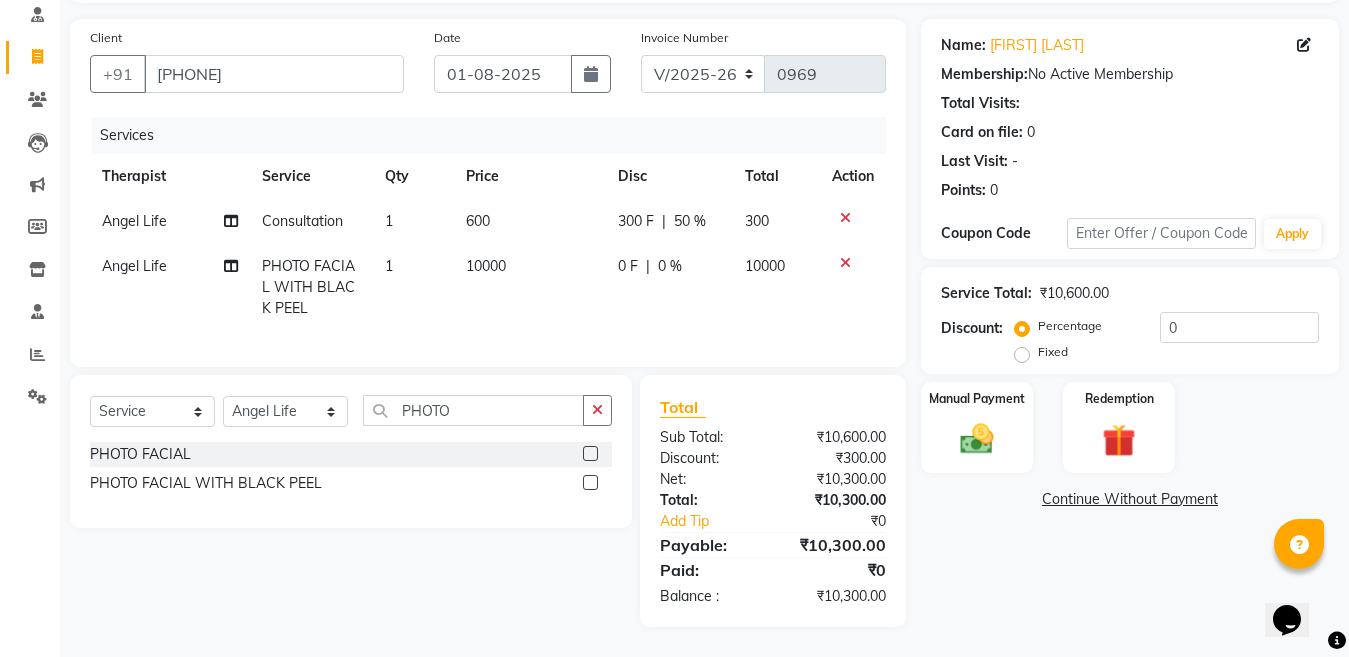 click on "10000" 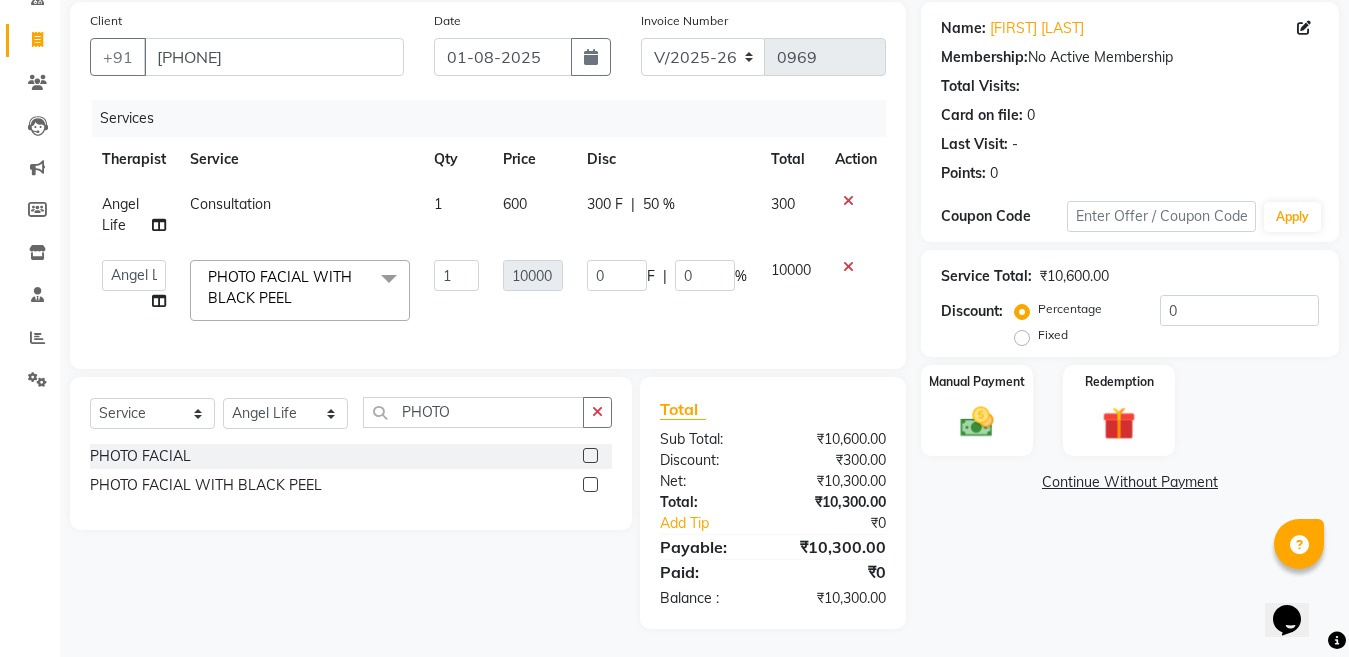 scroll, scrollTop: 158, scrollLeft: 0, axis: vertical 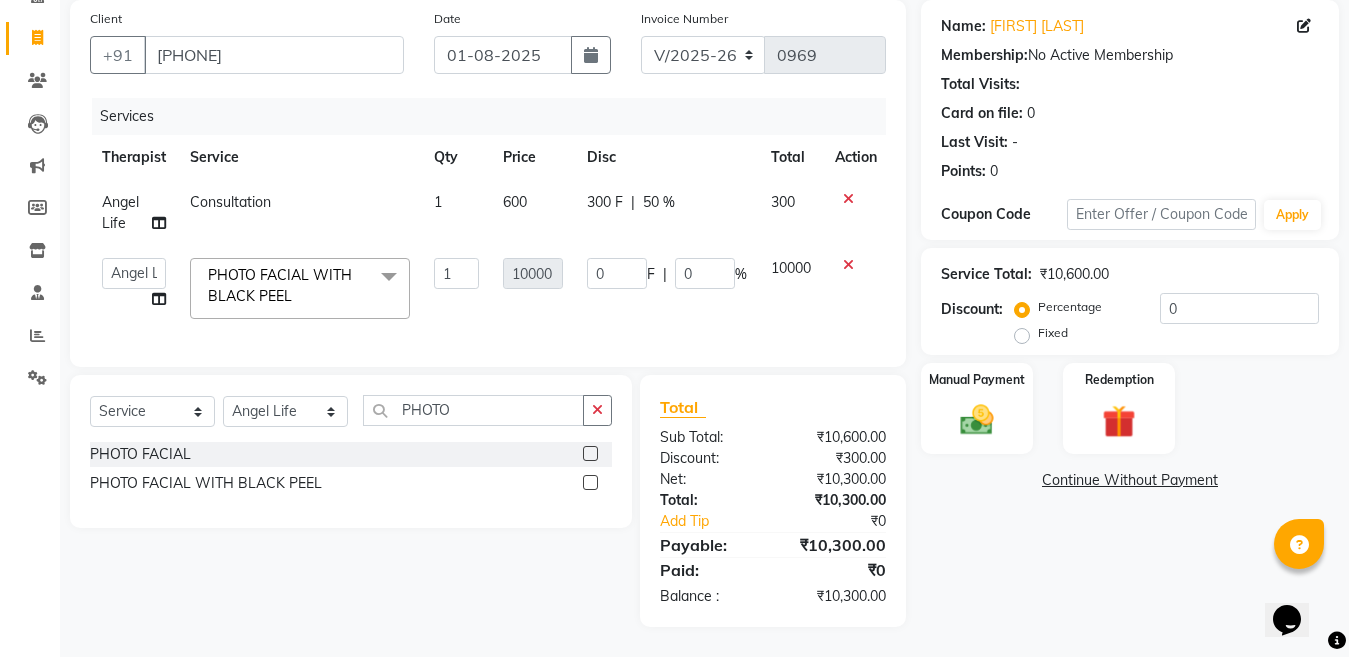 click on "10000" 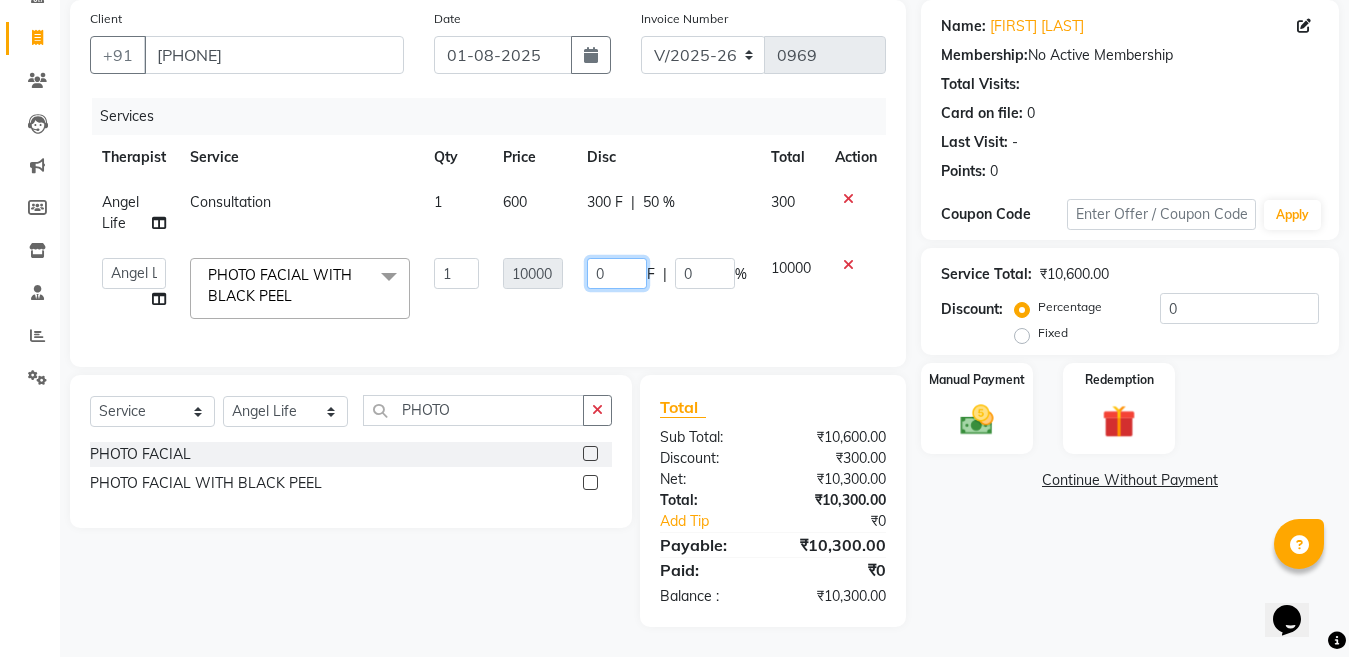 click on "0" 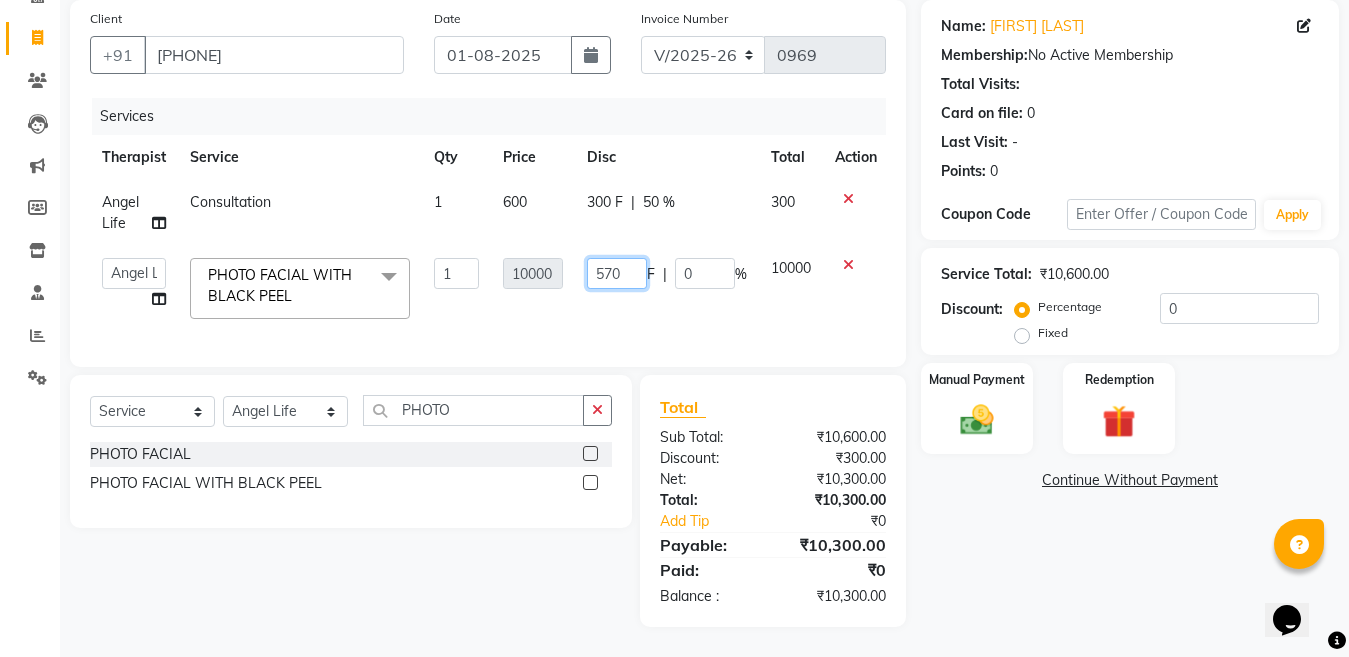 type on "5700" 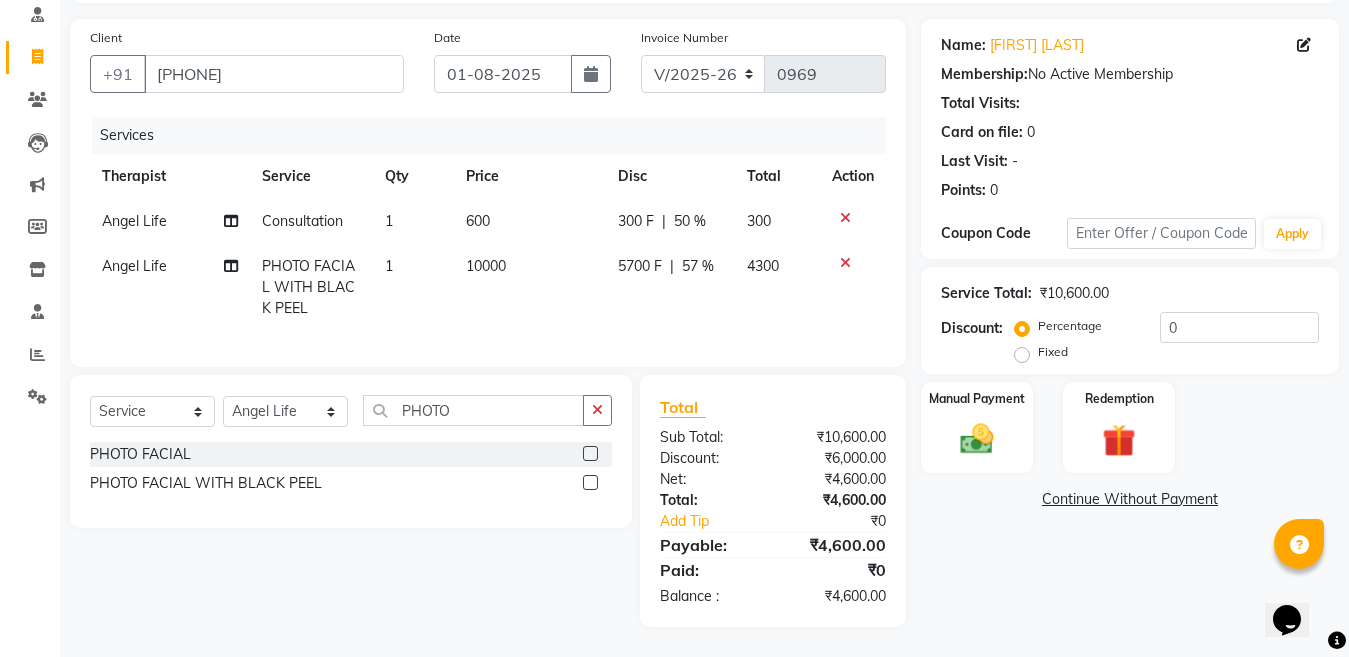 scroll, scrollTop: 148, scrollLeft: 0, axis: vertical 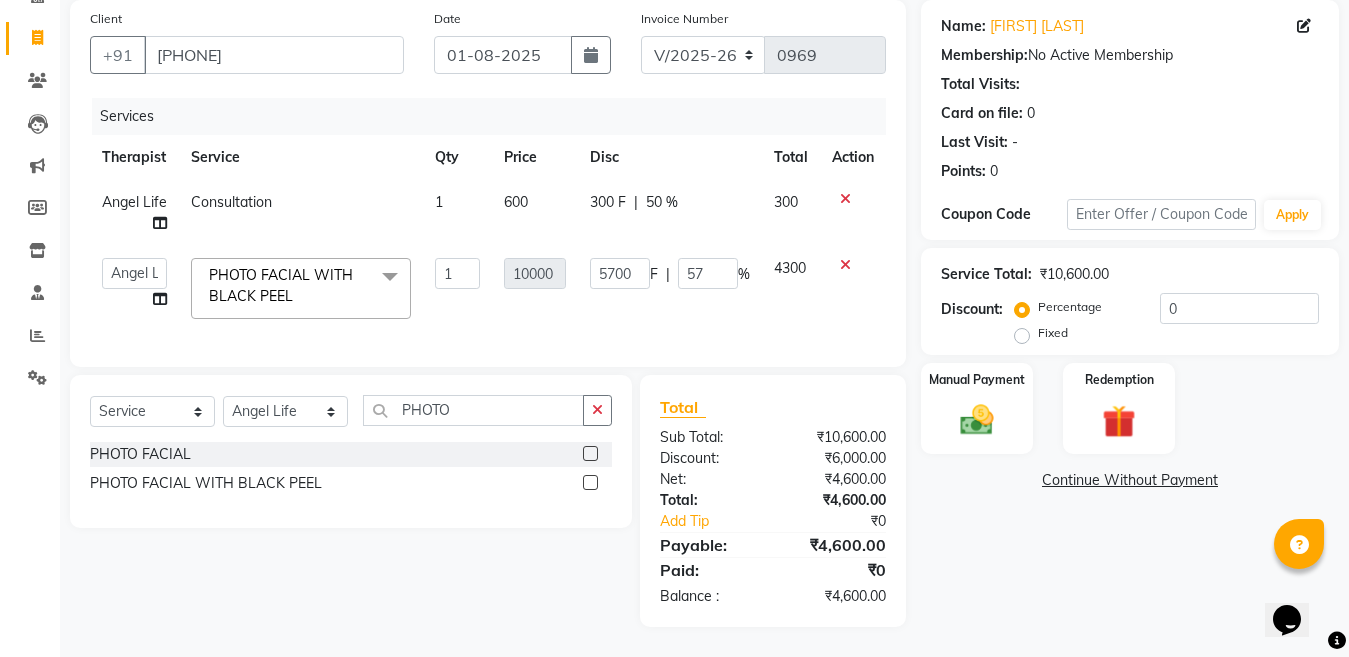 click on "10000" 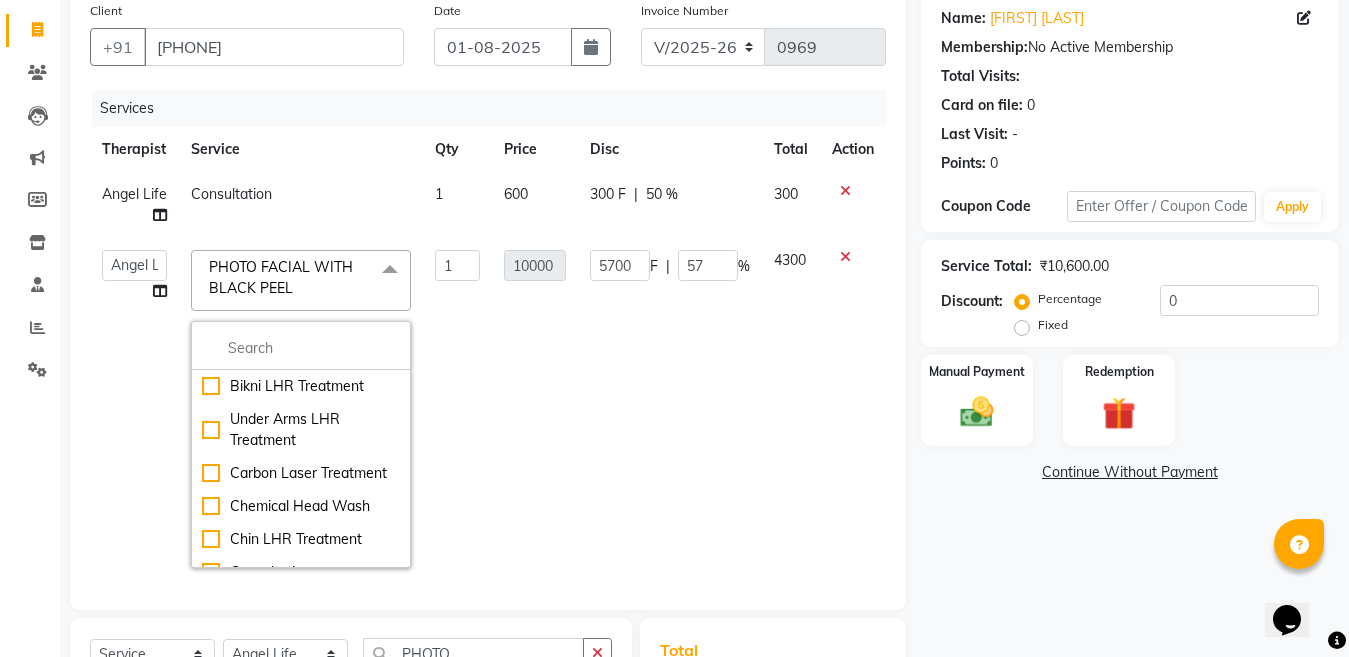click on "10000" 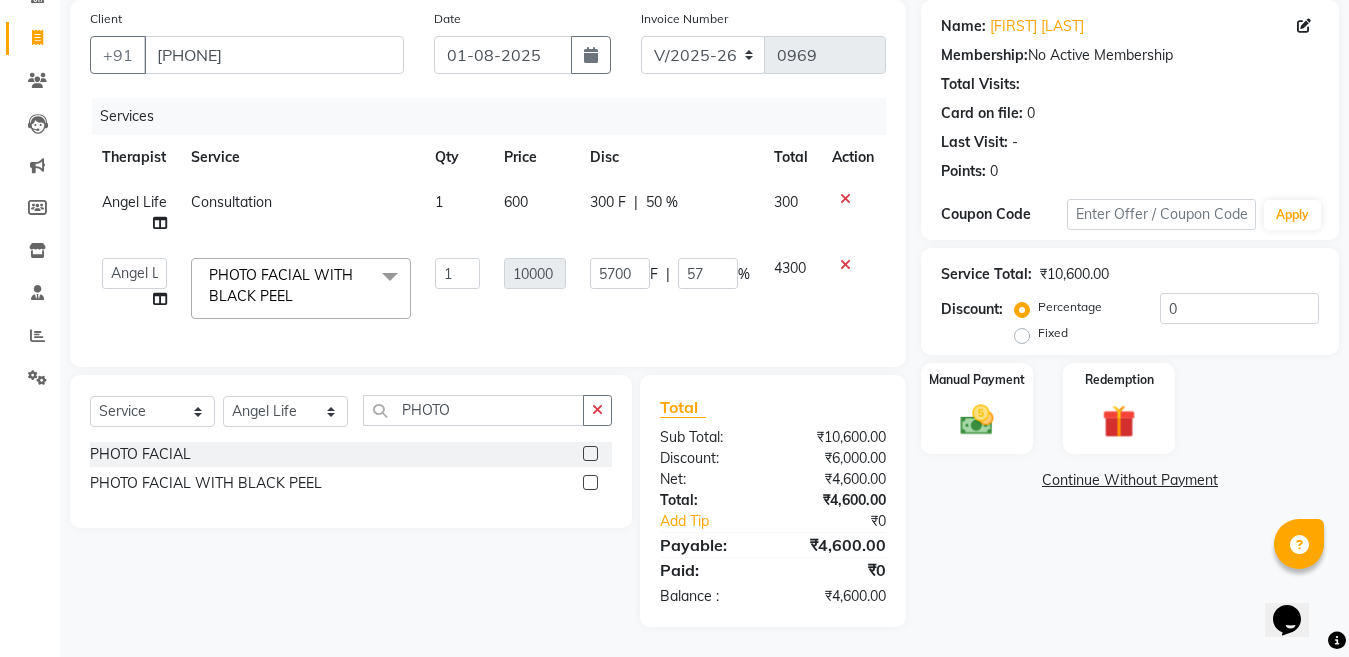 scroll, scrollTop: 150, scrollLeft: 0, axis: vertical 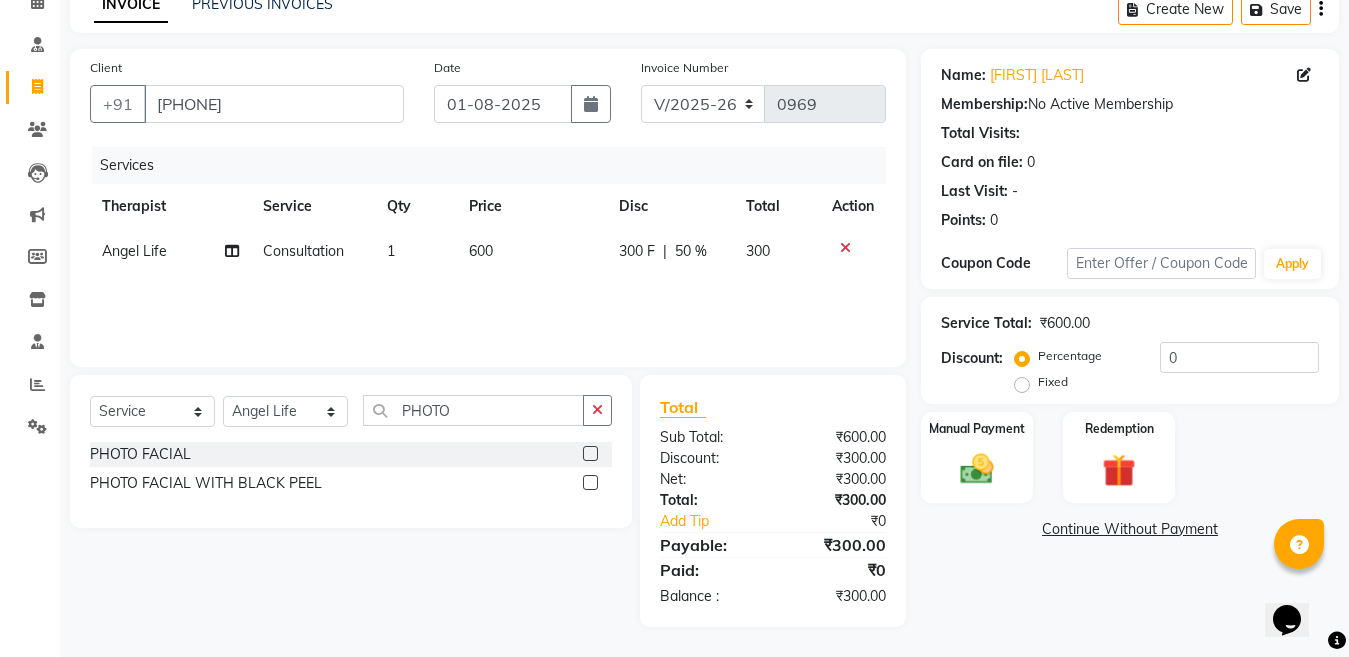 click 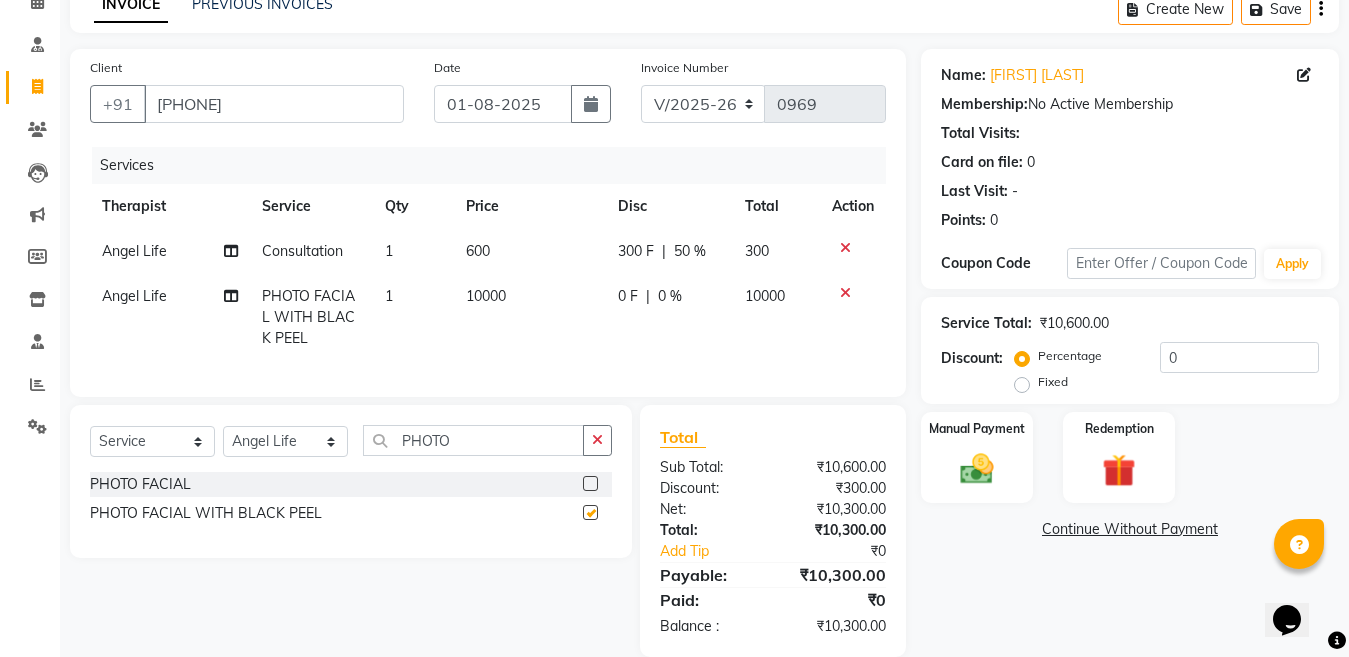 scroll, scrollTop: 148, scrollLeft: 0, axis: vertical 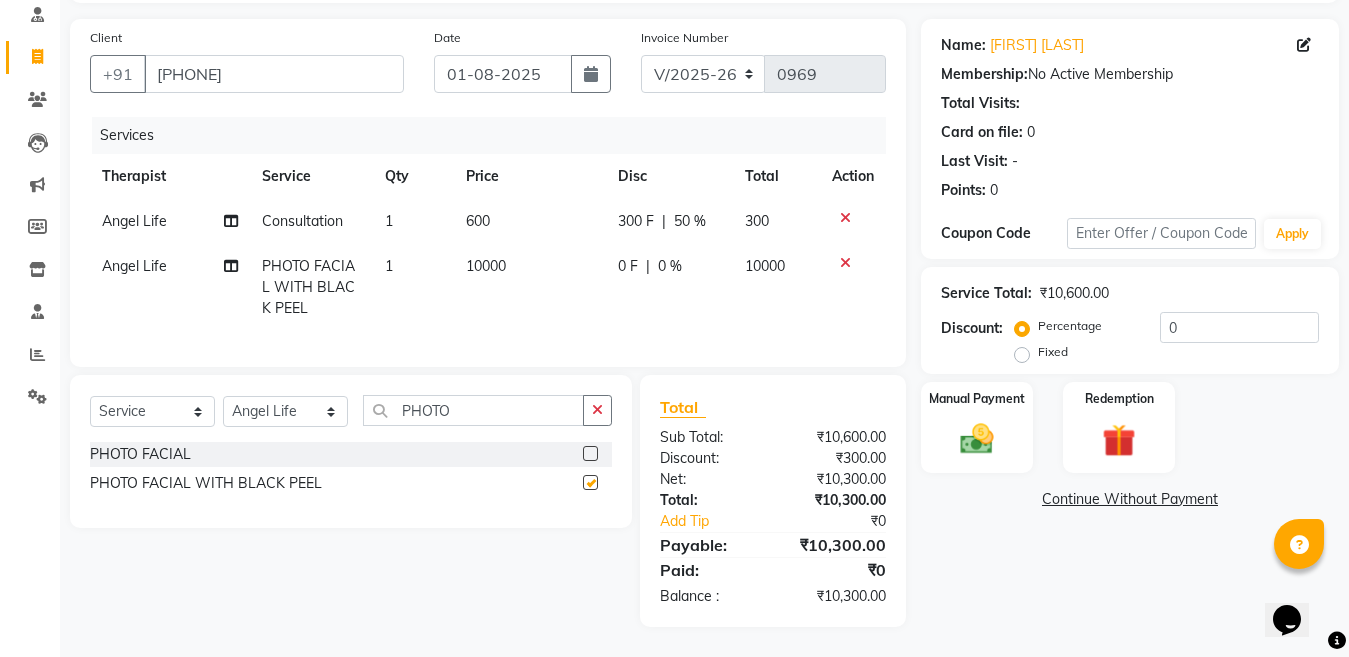 checkbox on "false" 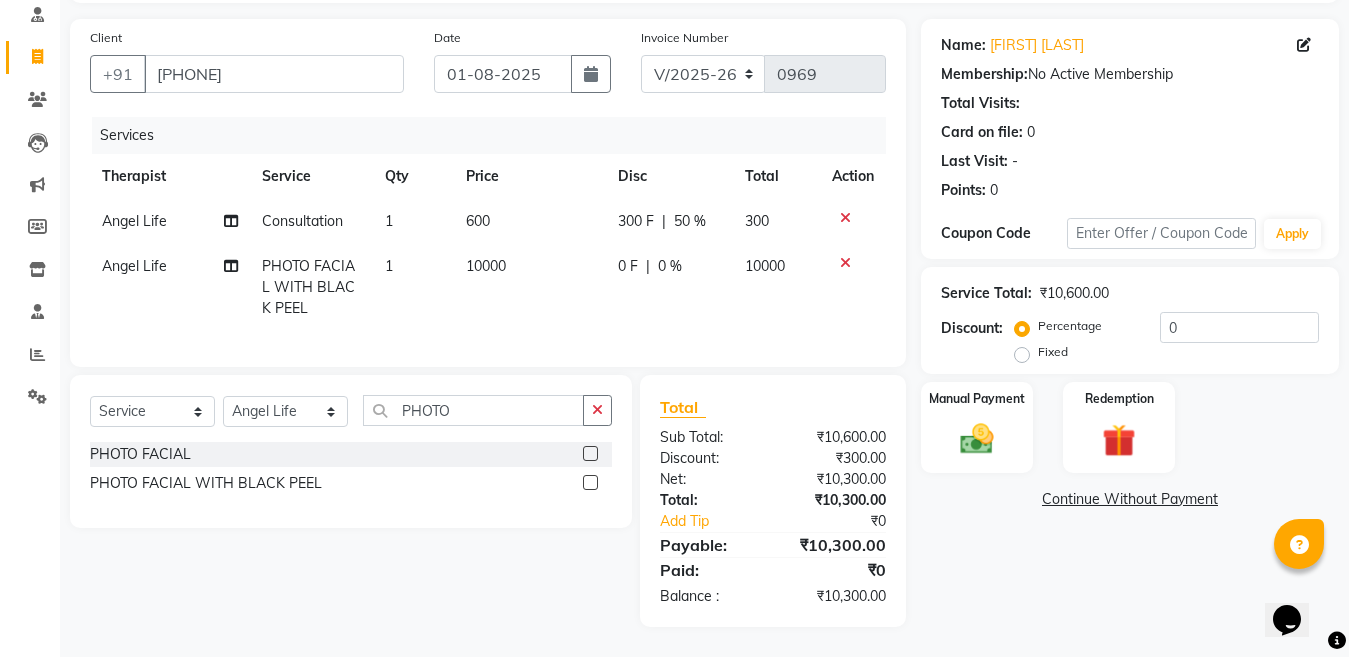 click on "10000" 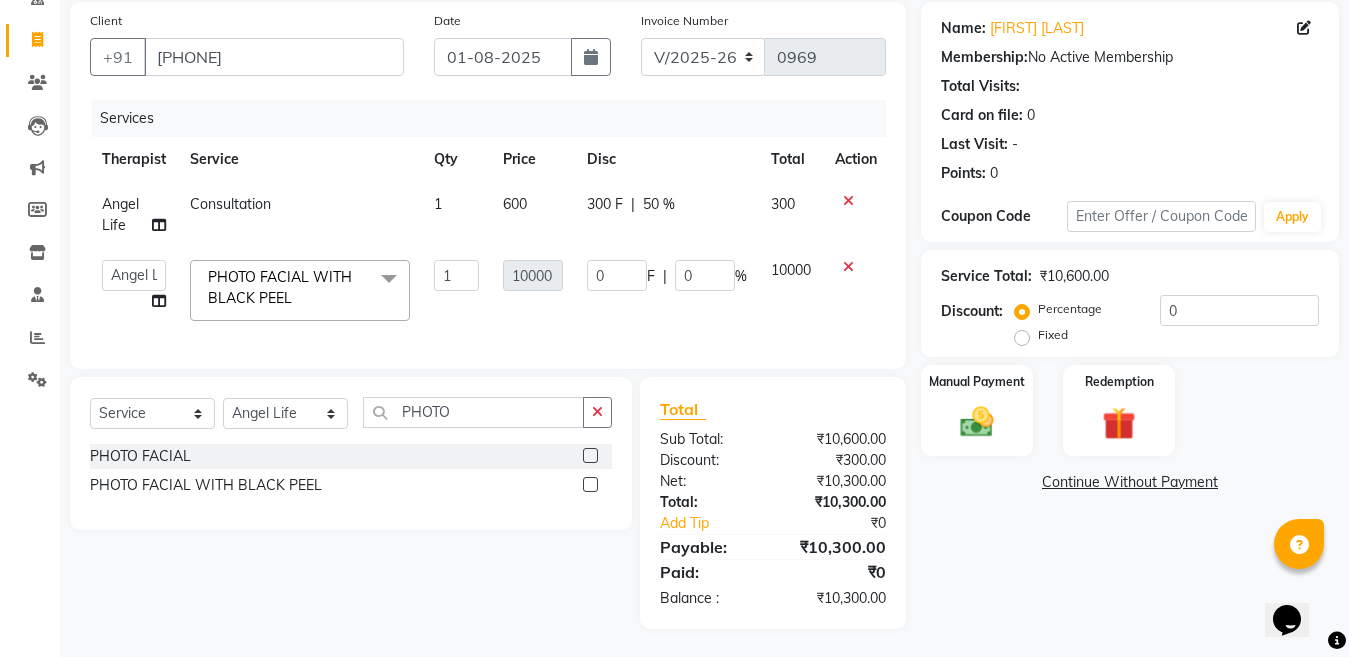 scroll, scrollTop: 158, scrollLeft: 0, axis: vertical 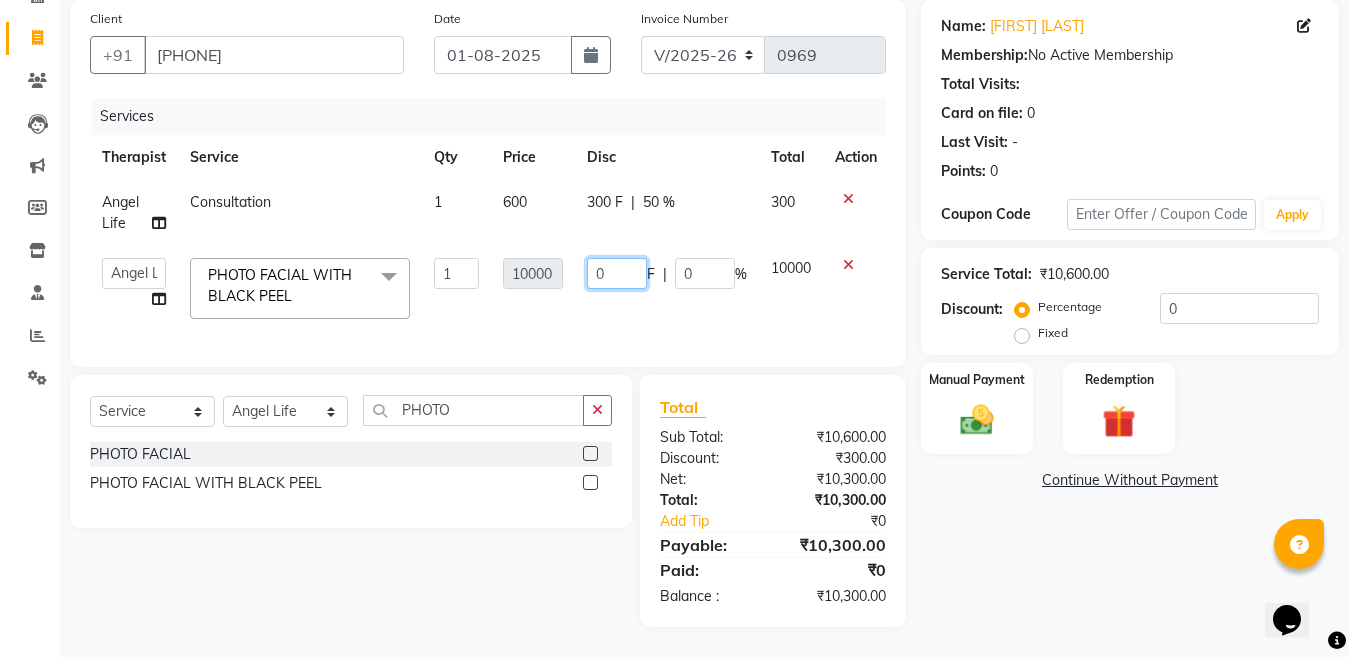 click on "0" 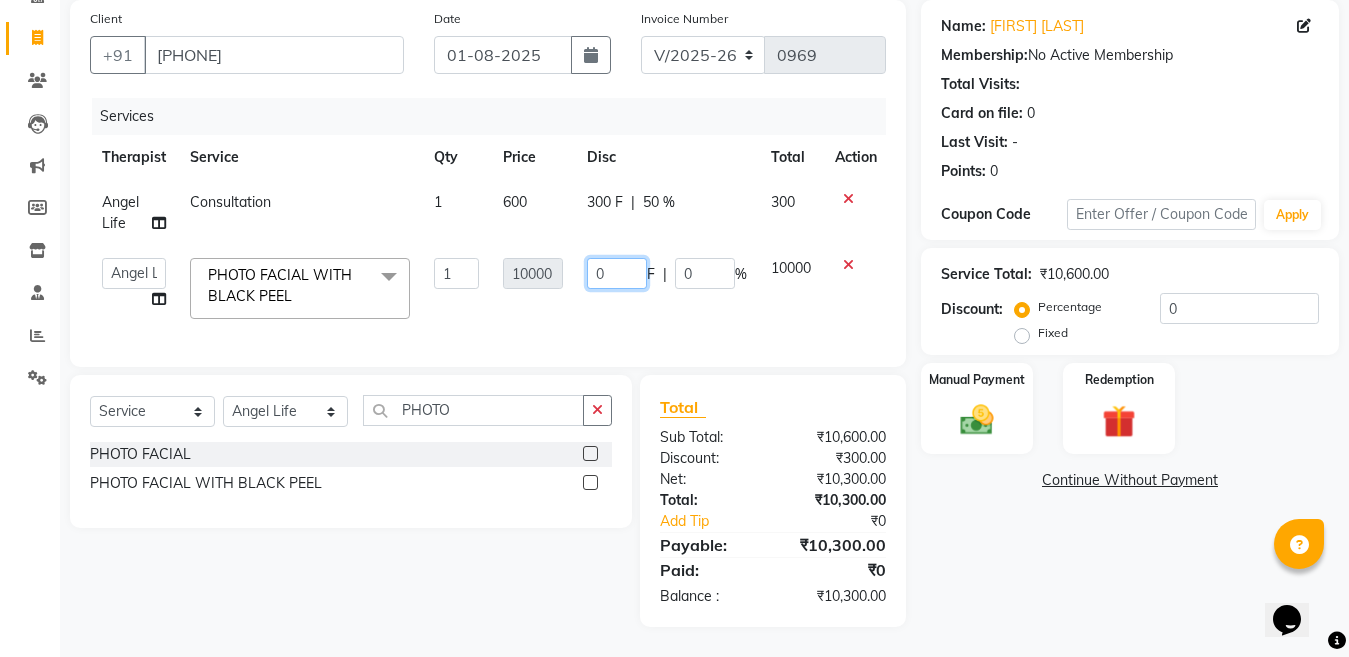 type 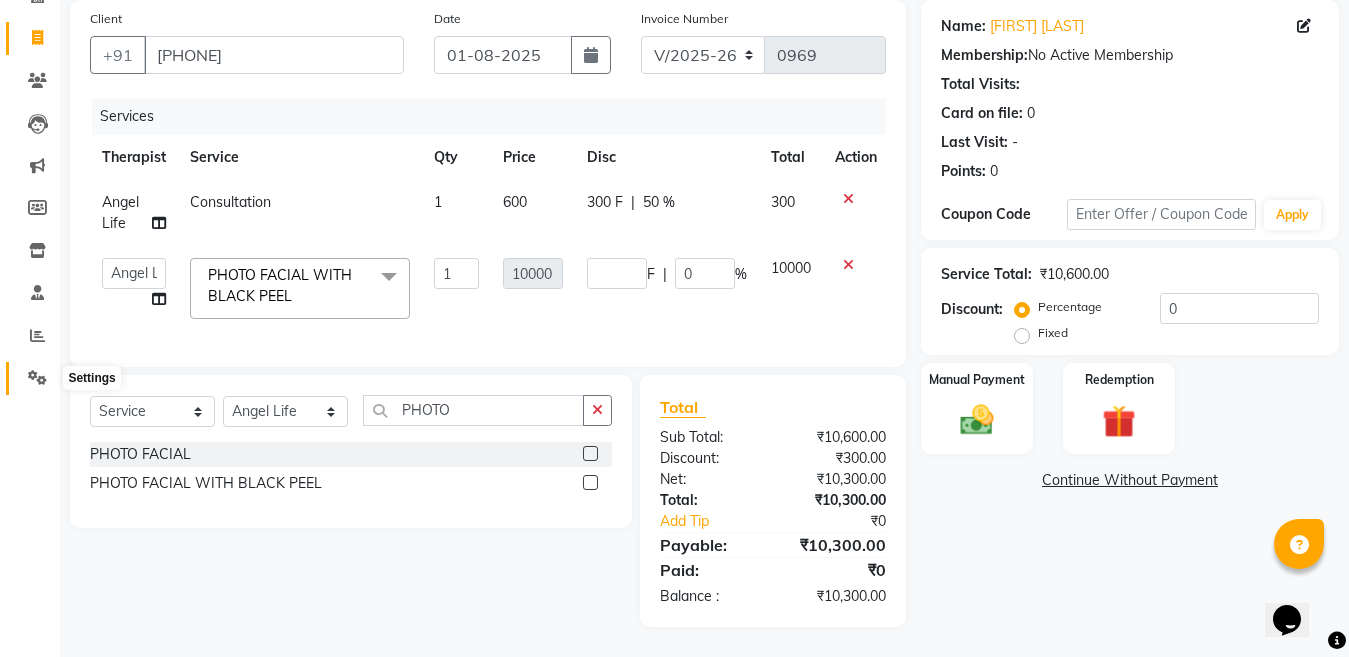 scroll, scrollTop: 148, scrollLeft: 0, axis: vertical 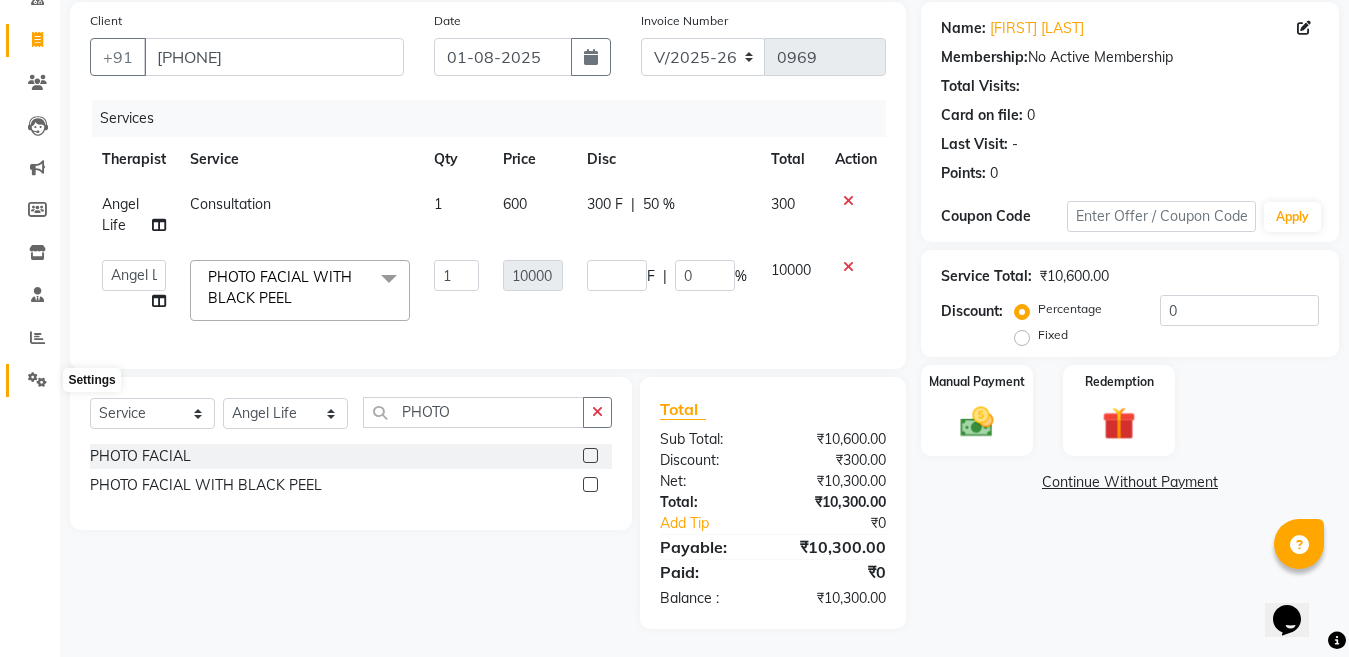 click on "Settings" 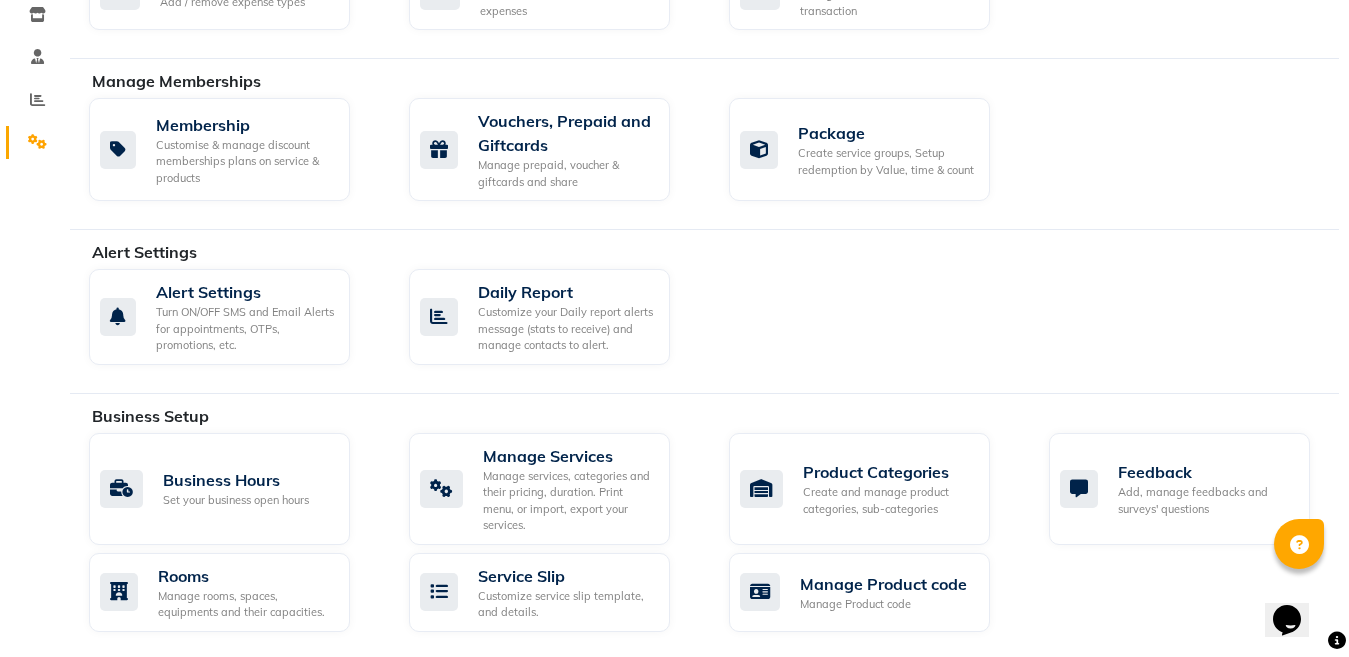 scroll, scrollTop: 748, scrollLeft: 0, axis: vertical 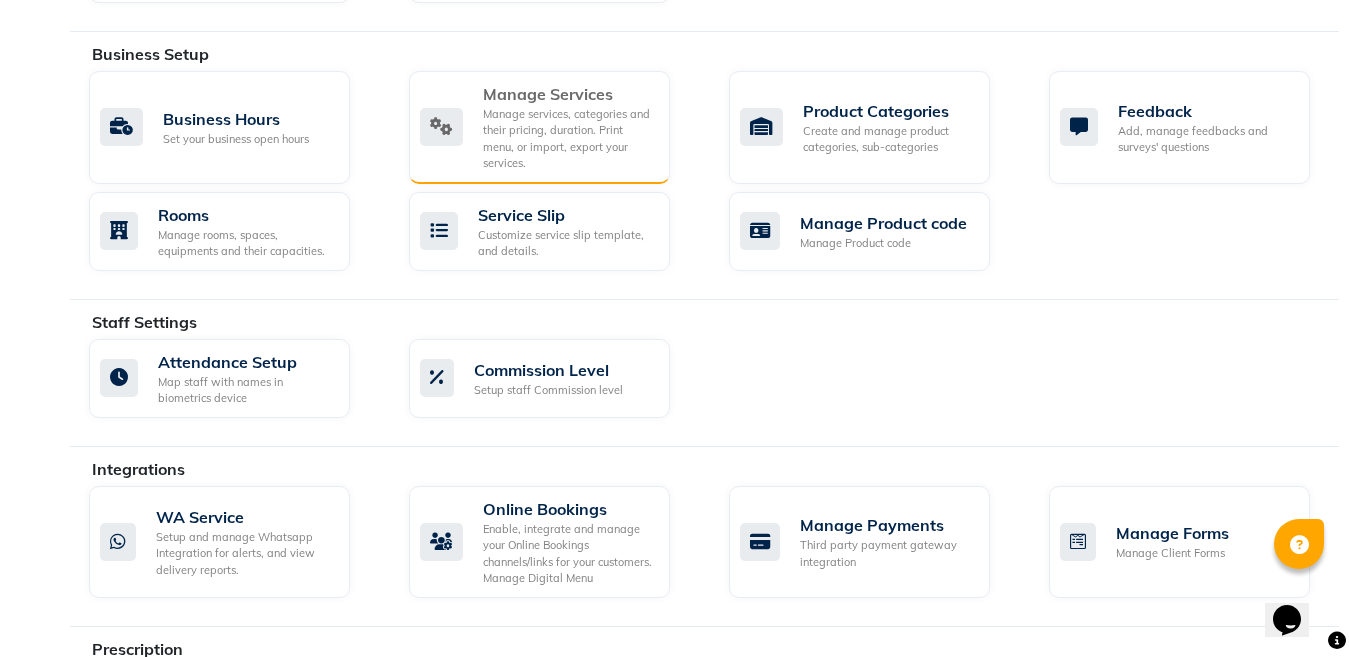 click on "Manage Services" 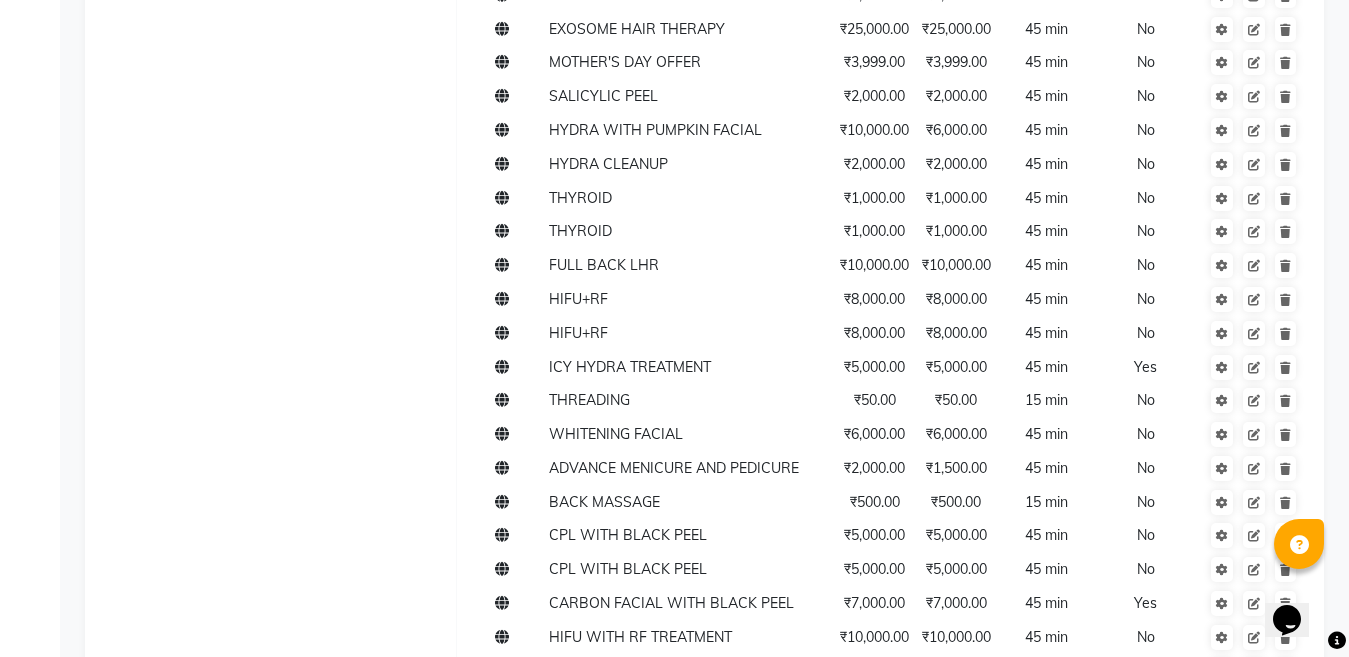 scroll, scrollTop: 5296, scrollLeft: 0, axis: vertical 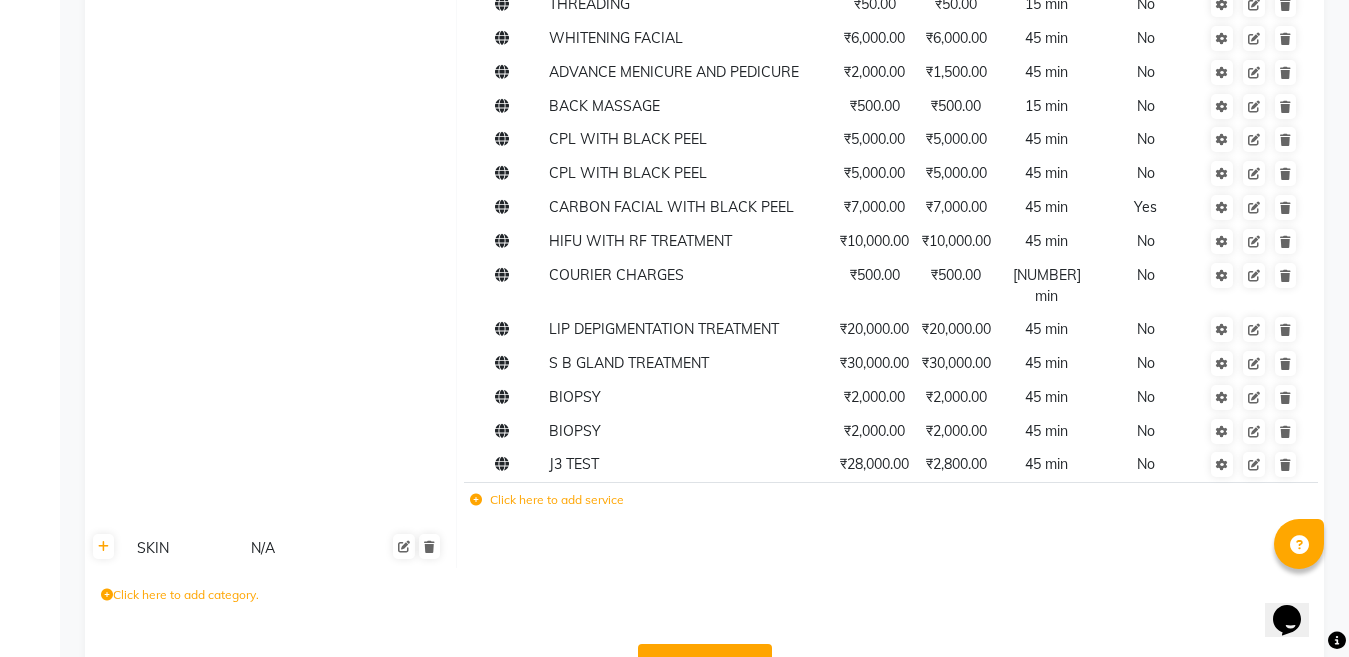 click on "Click here to add service" 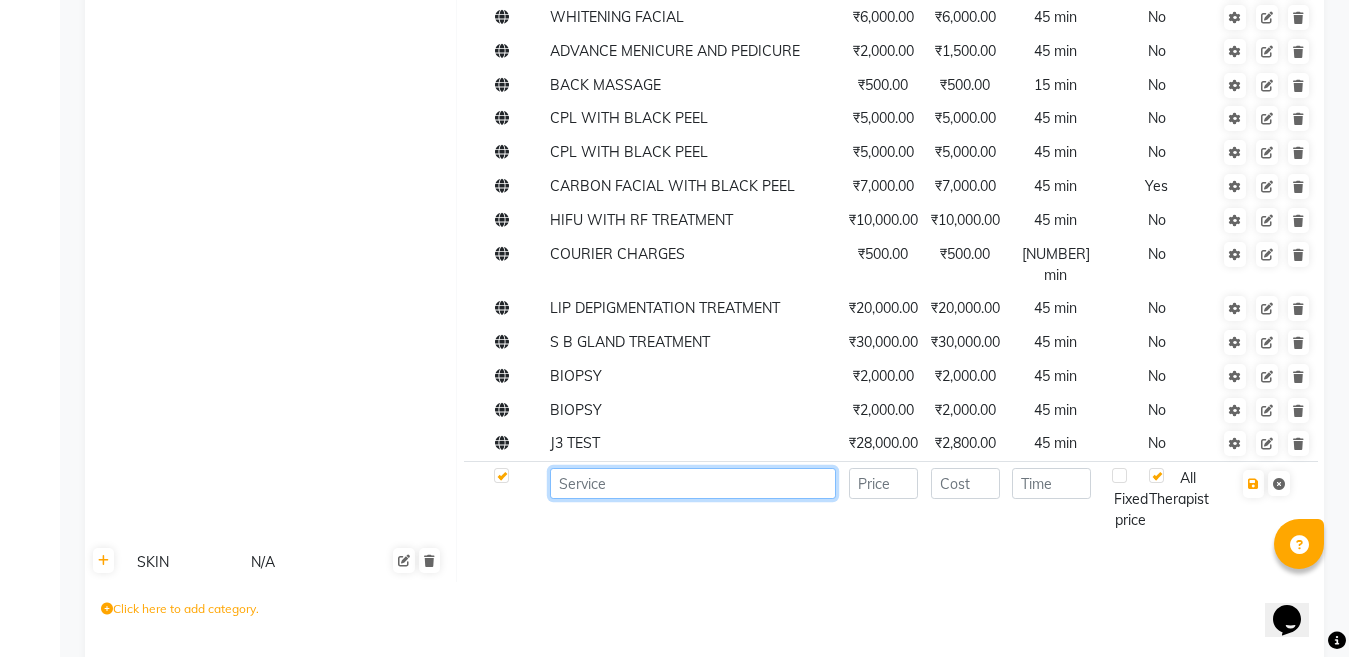 click 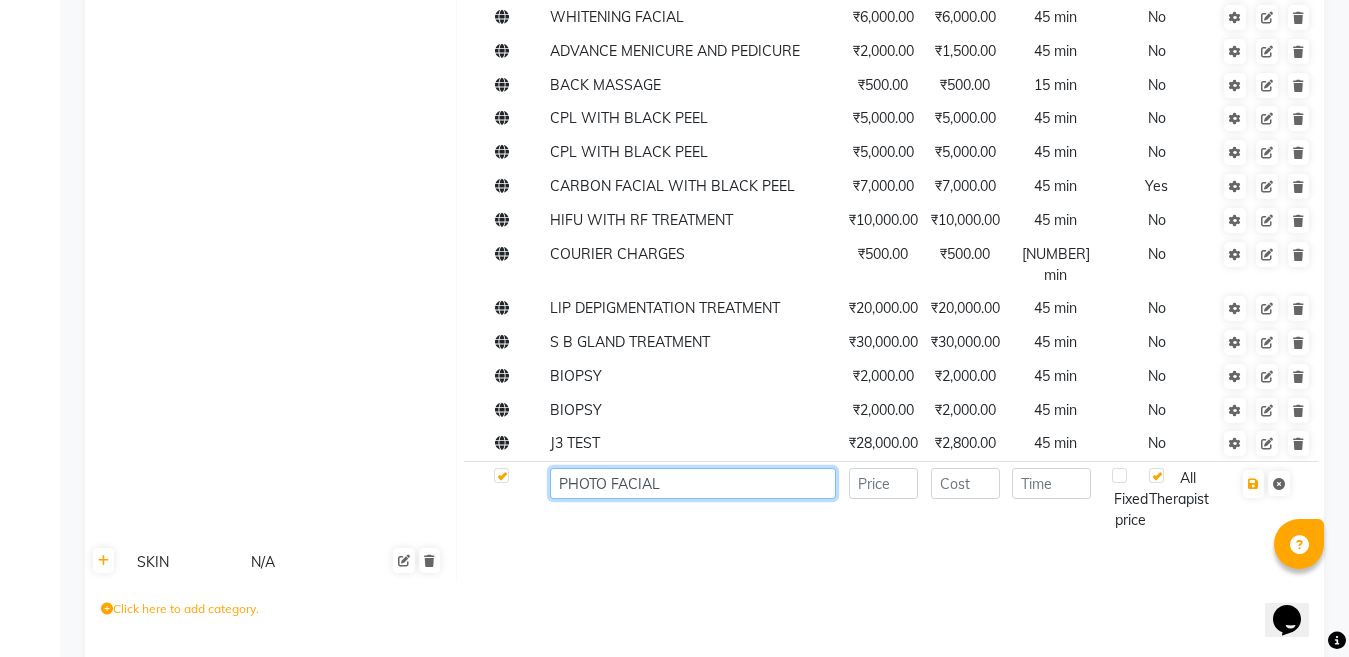 click on "PHOTO FACIAL" 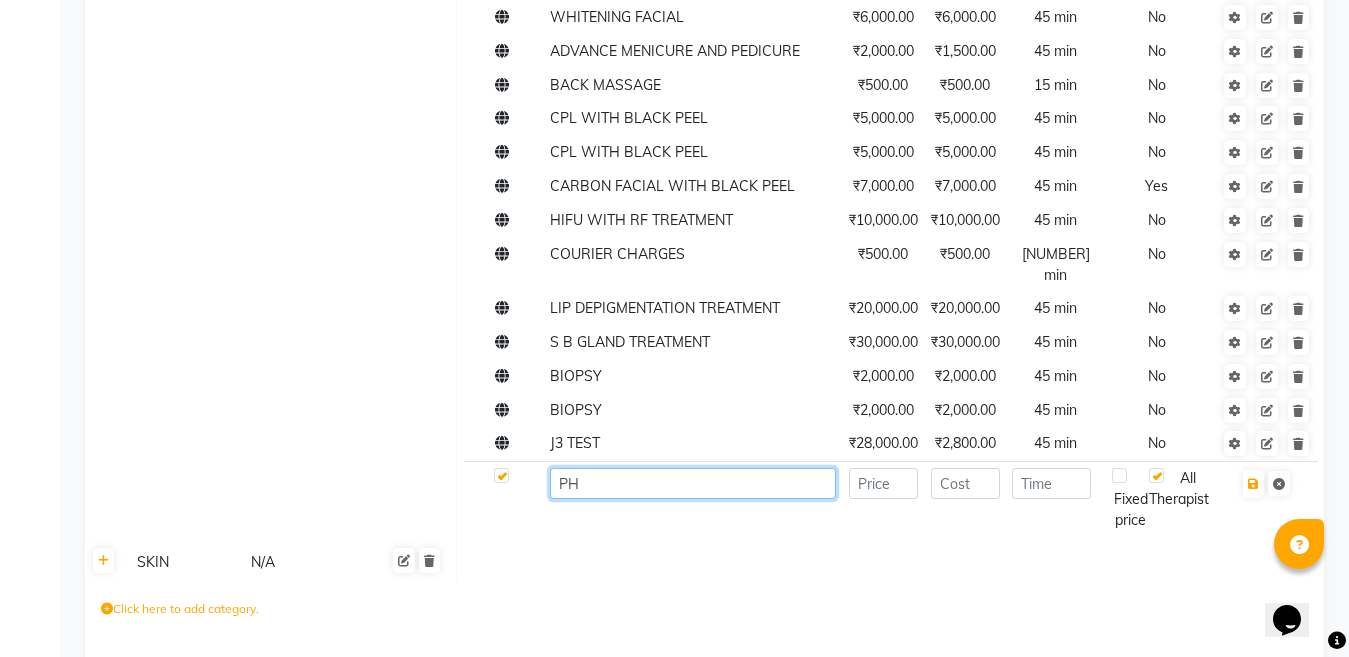 type on "P" 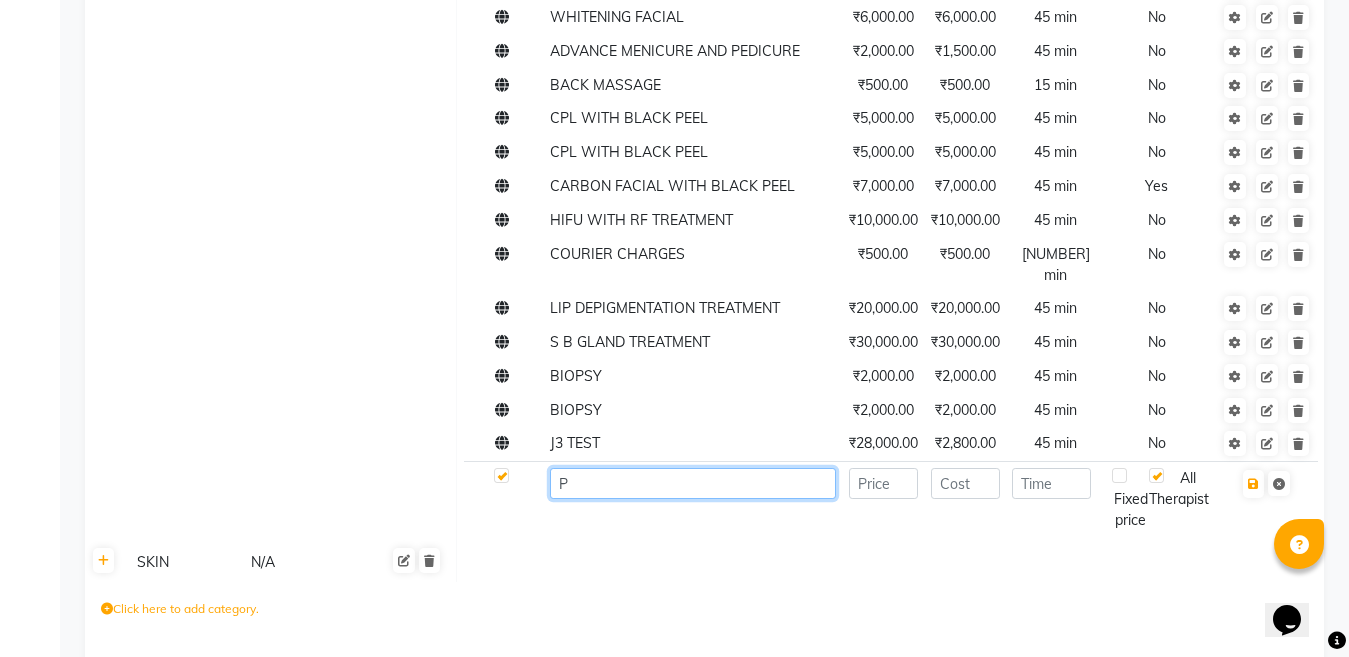 type 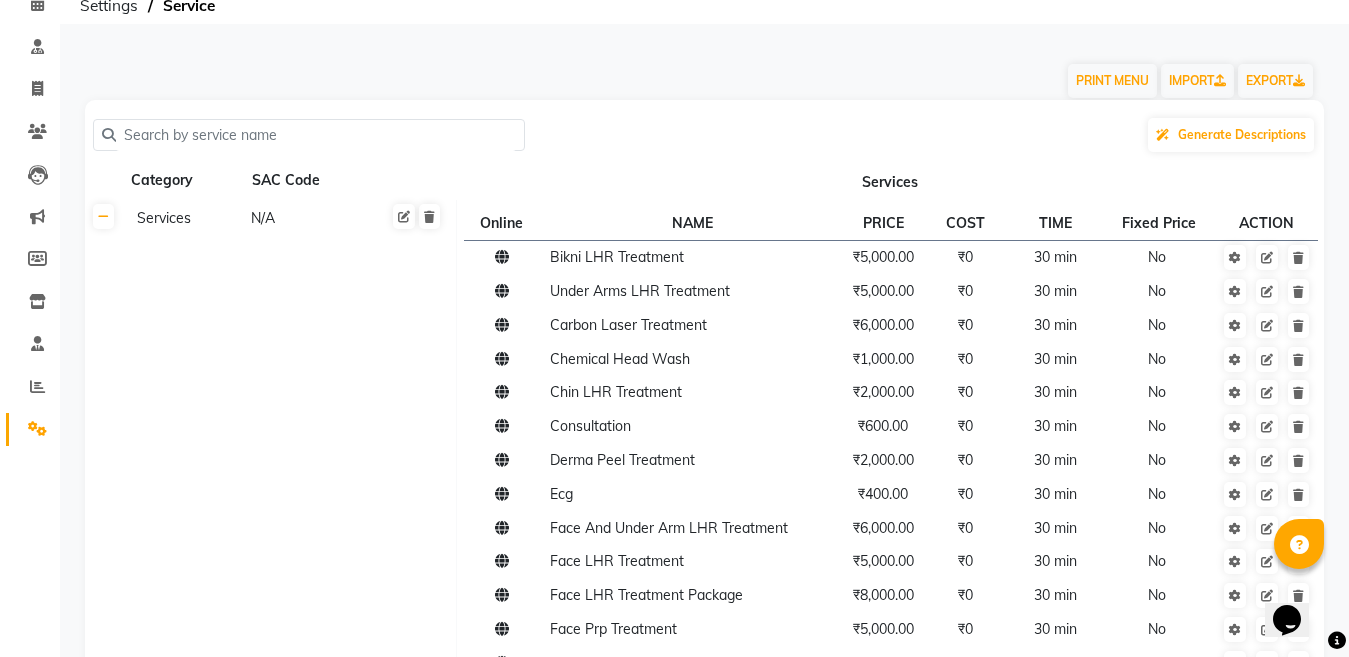 scroll, scrollTop: 0, scrollLeft: 0, axis: both 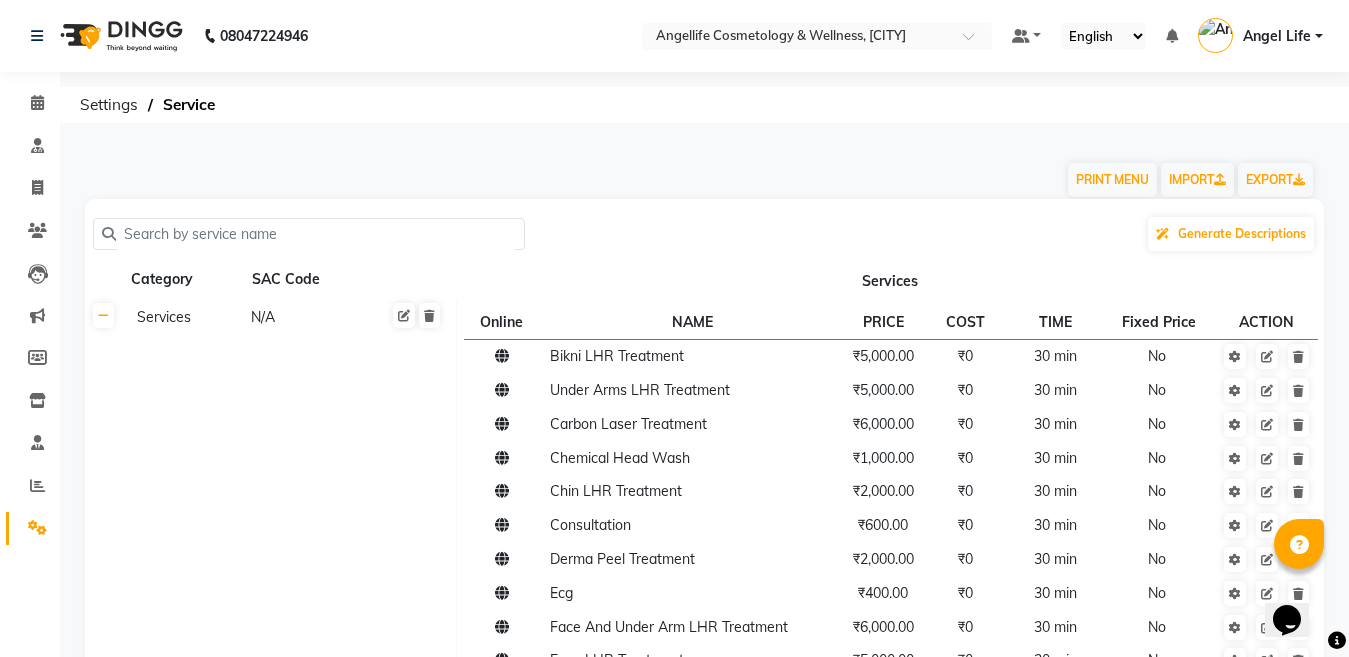 click 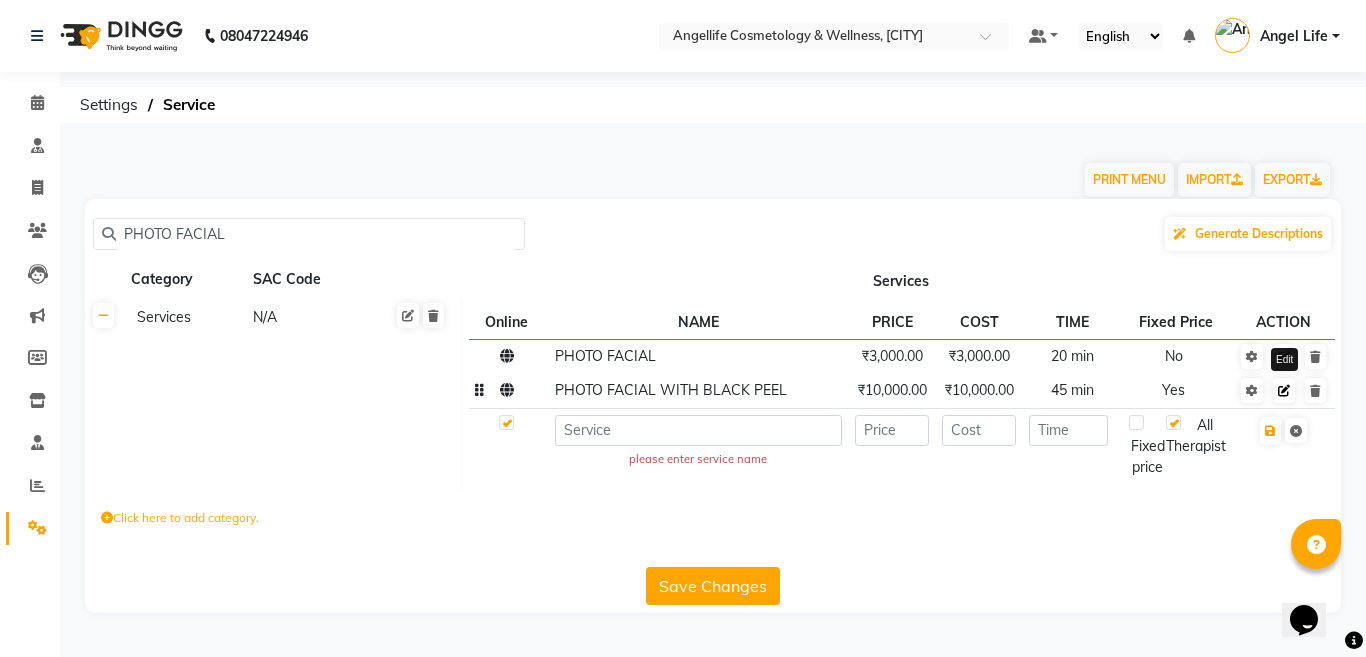 type on "PHOTO FACIAL" 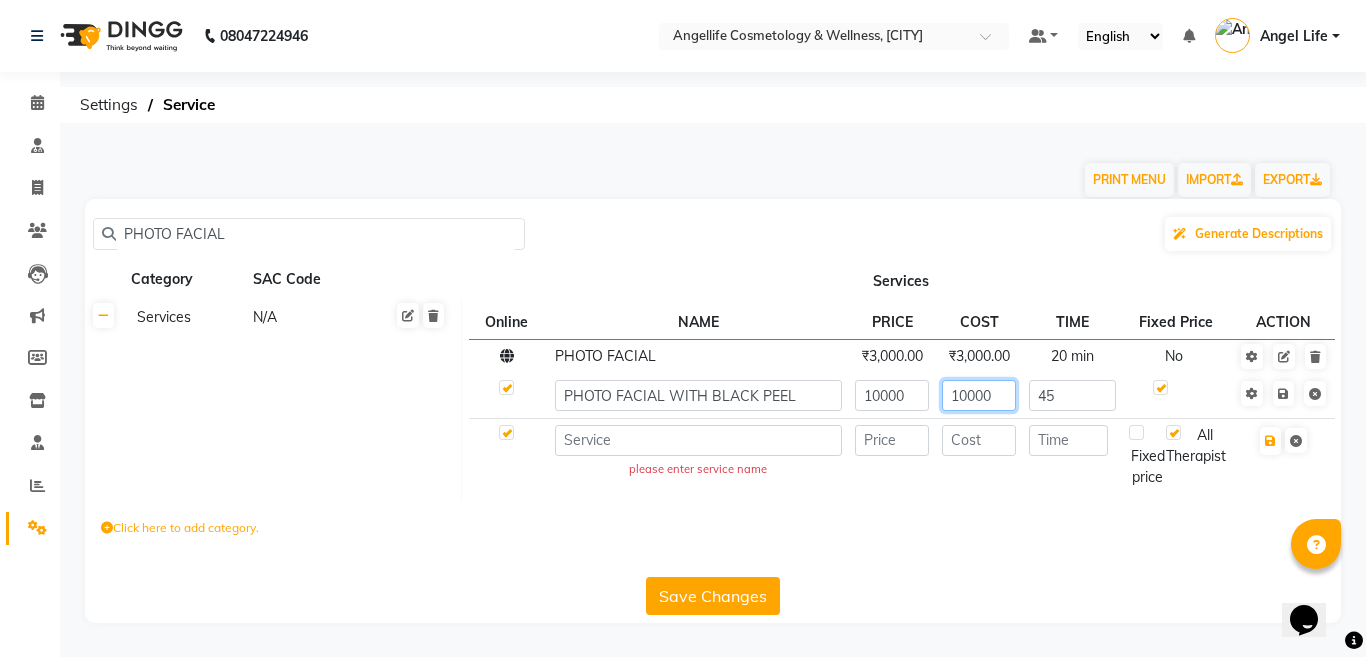 click on "10000" 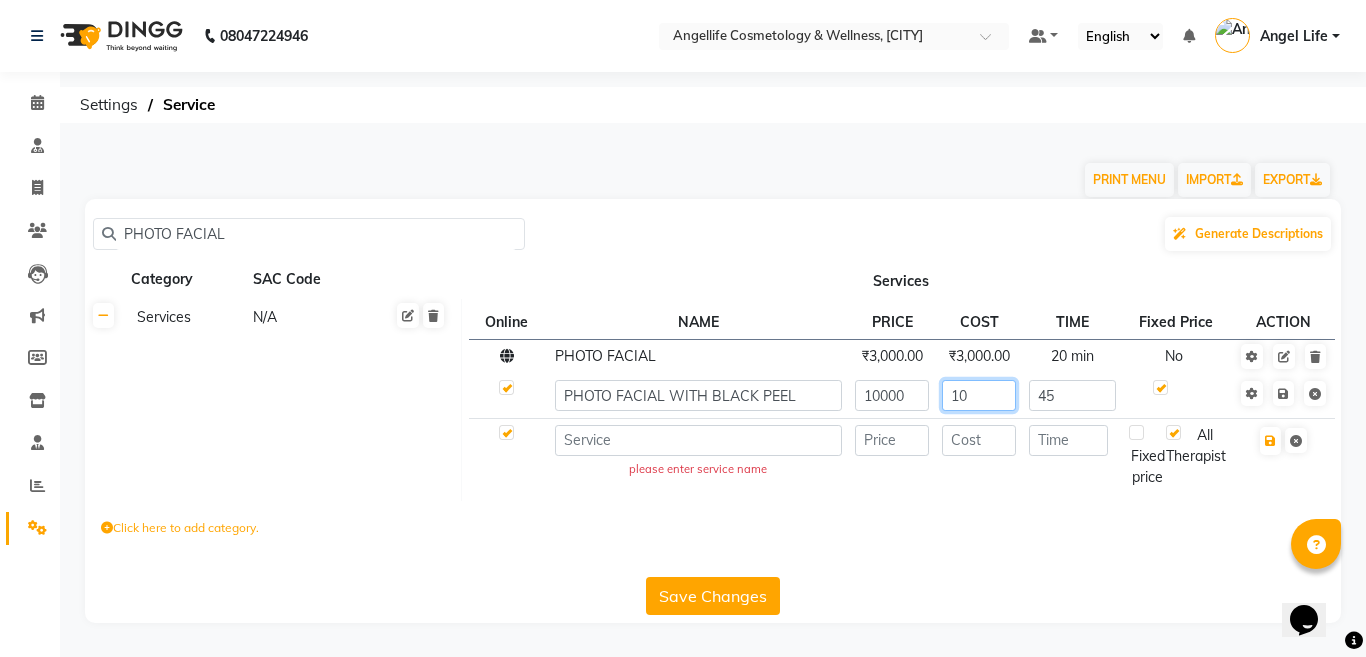 type on "1" 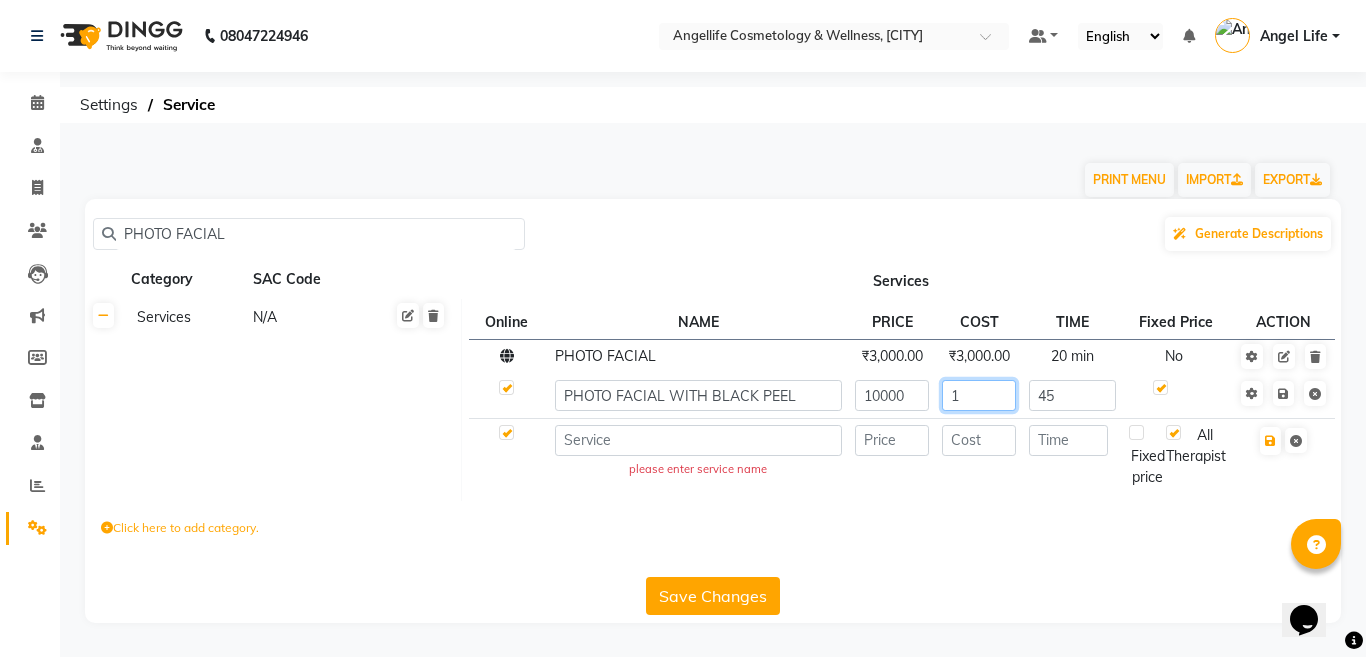 type 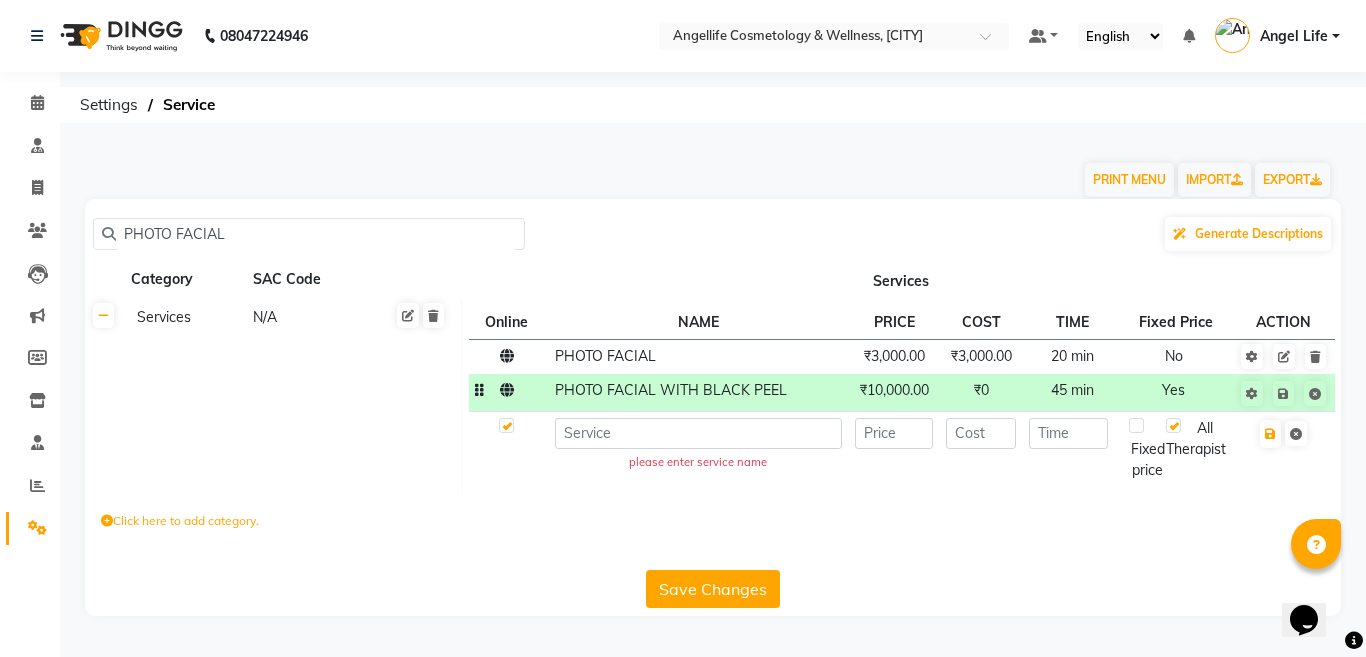 click on "₹10,000.00" 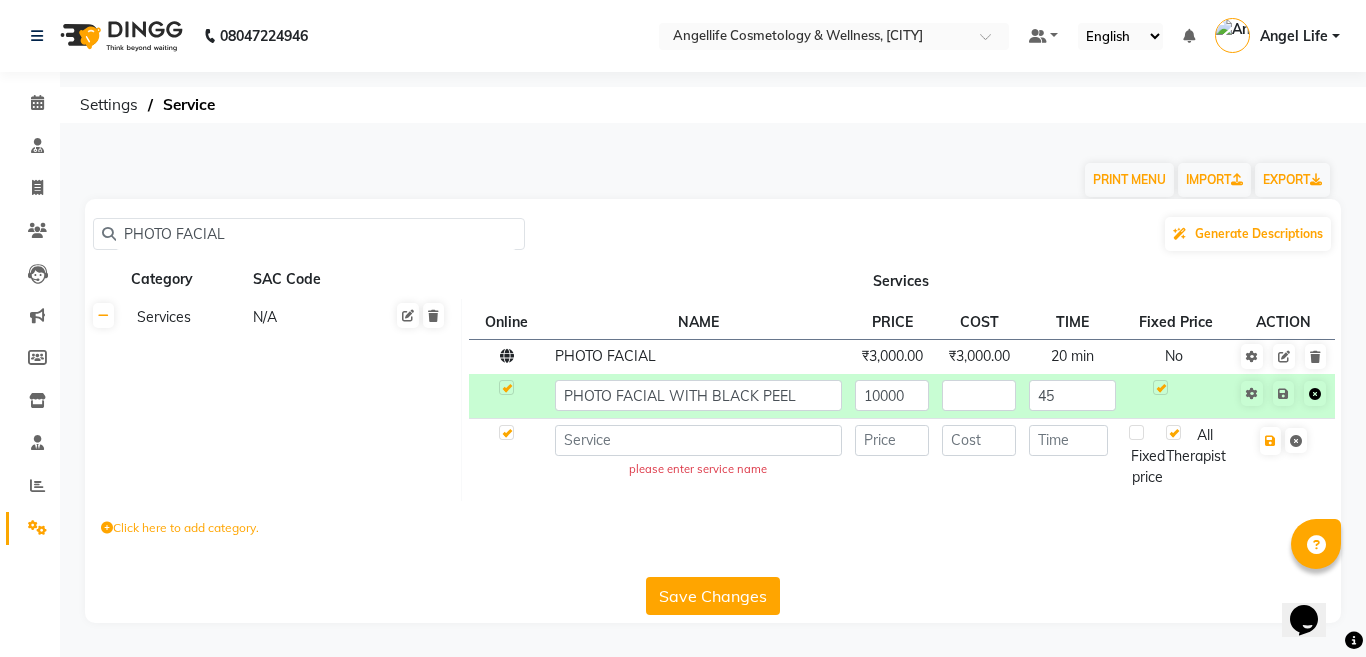 click 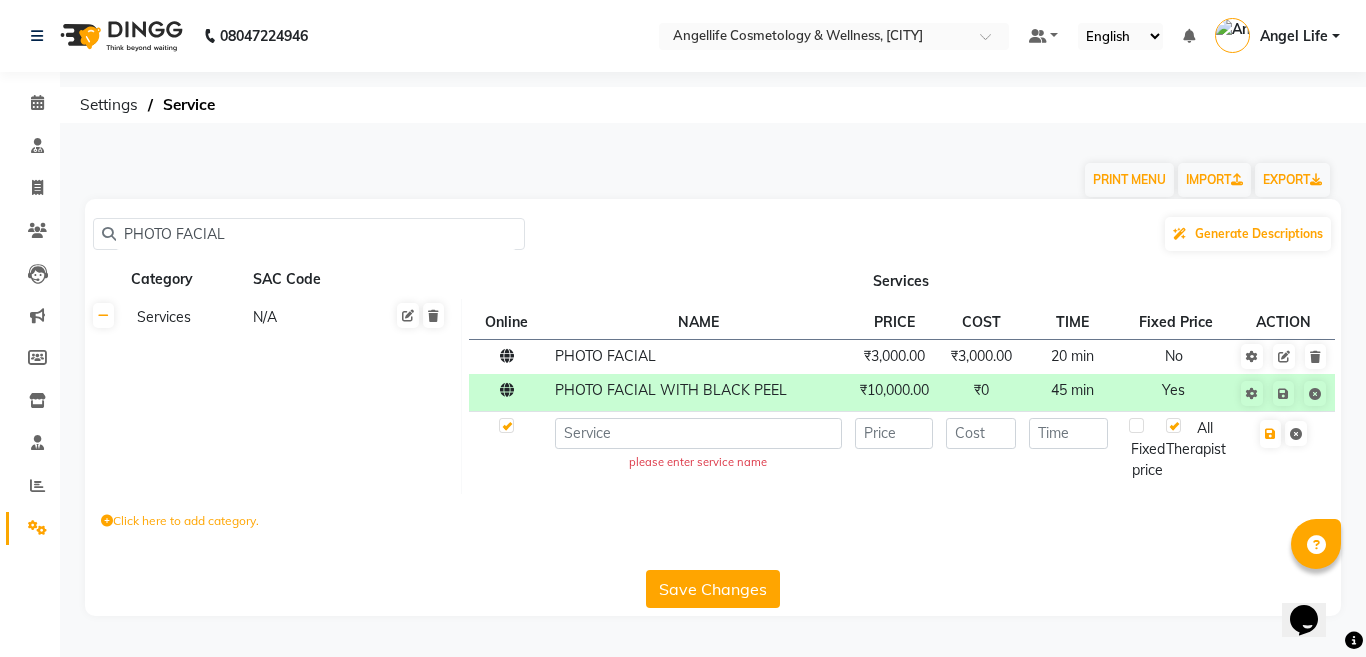 click on "PHOTO FACIAL ₹3,000.00 ₹3,000.00 20 min No PHOTO FACIAL WITH BLACK PEEL ₹10,000.00 ₹0 45 min Yes please enter service name Fixed price All Therapist Click here to add category Save Changes" 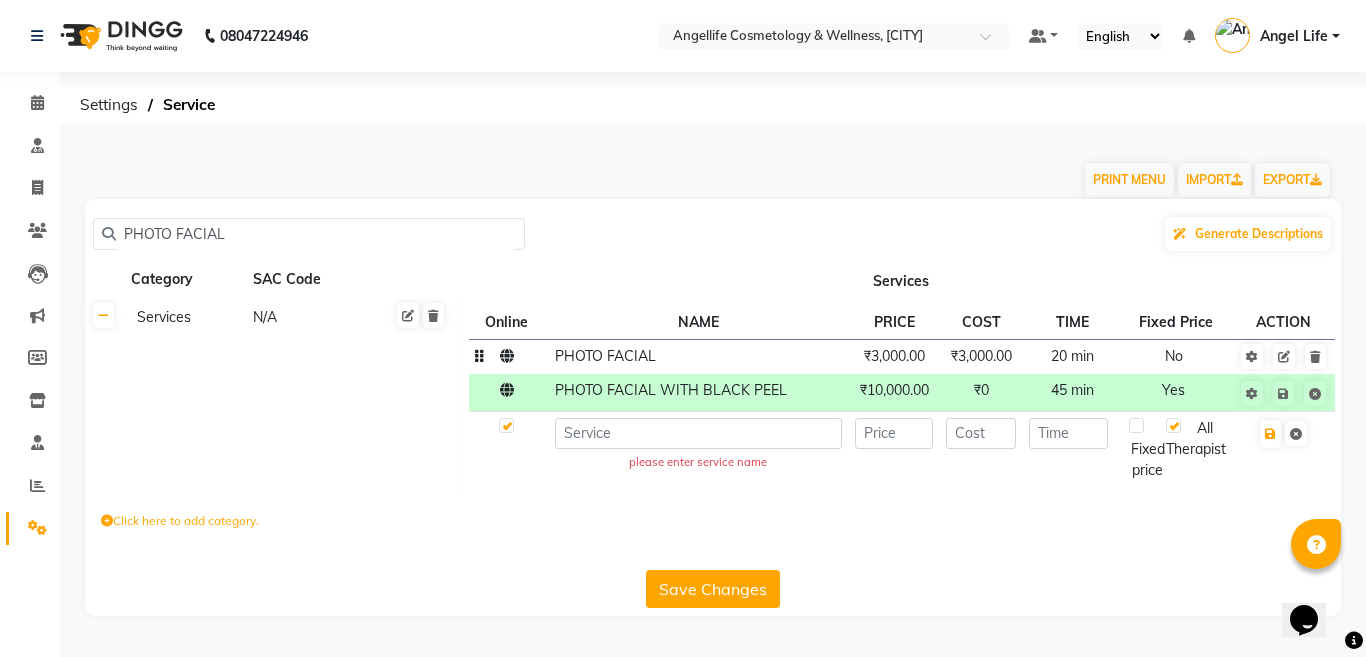 click on "No" 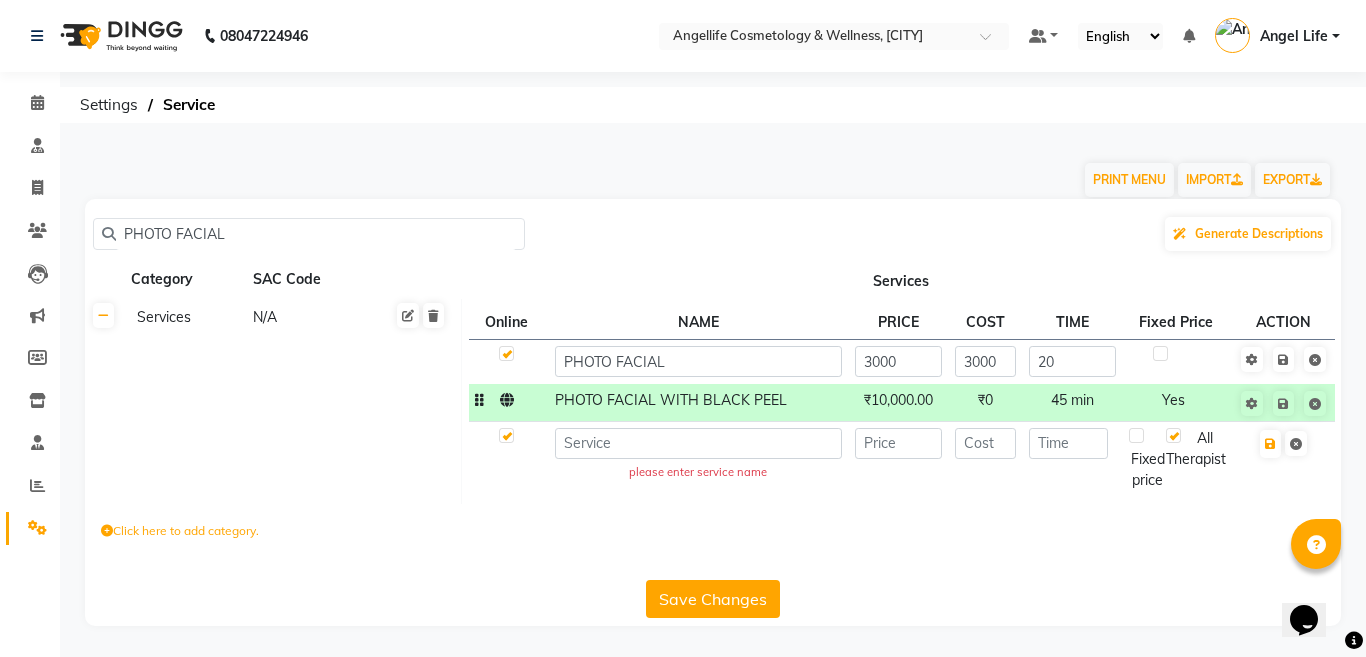 click on "Yes" 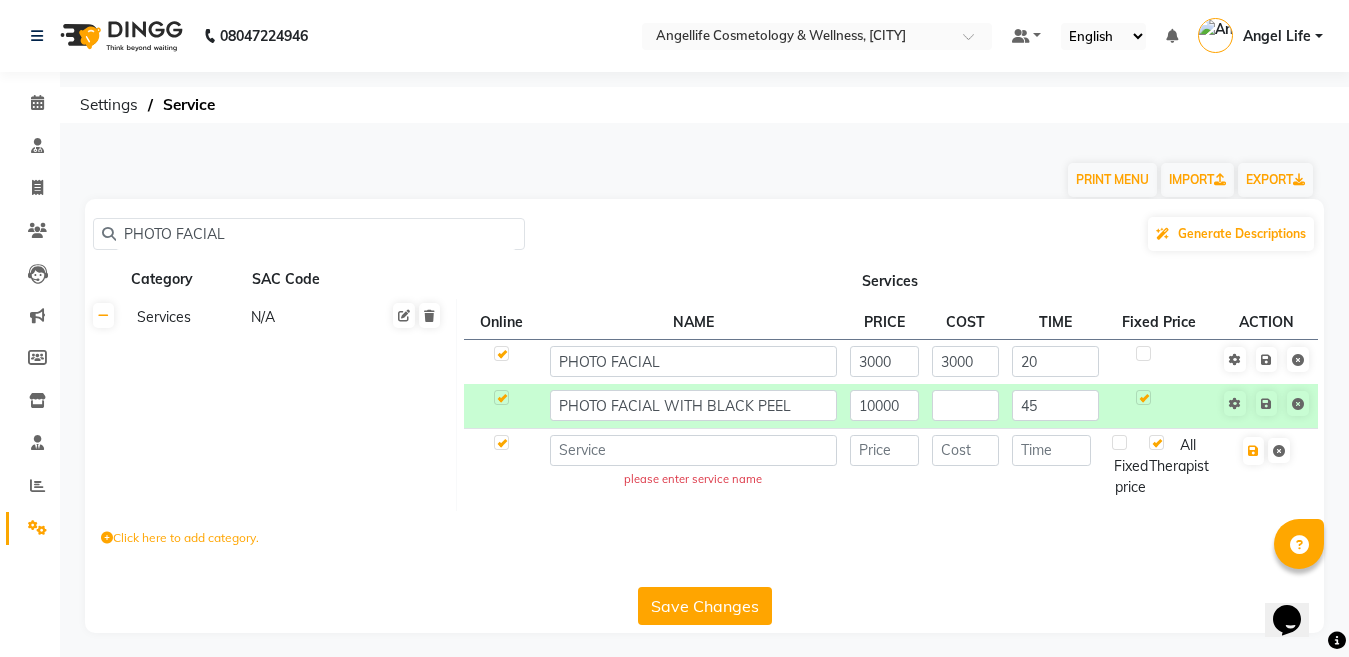 click 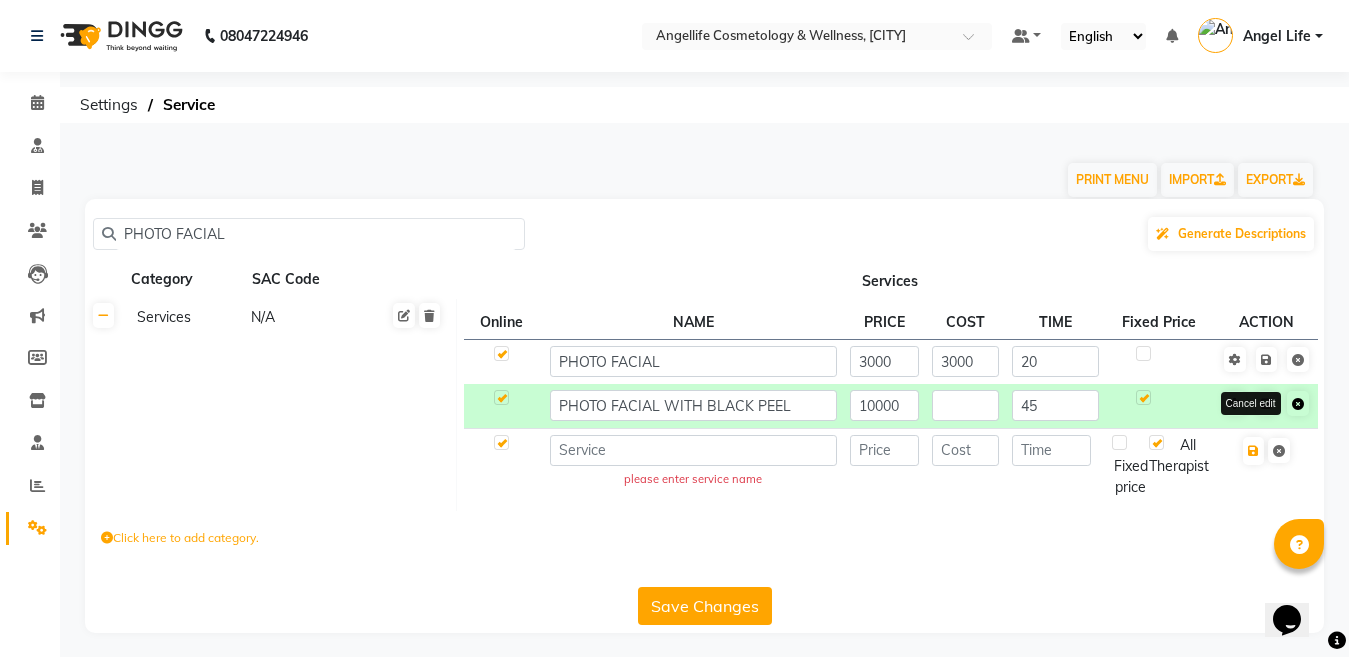 click 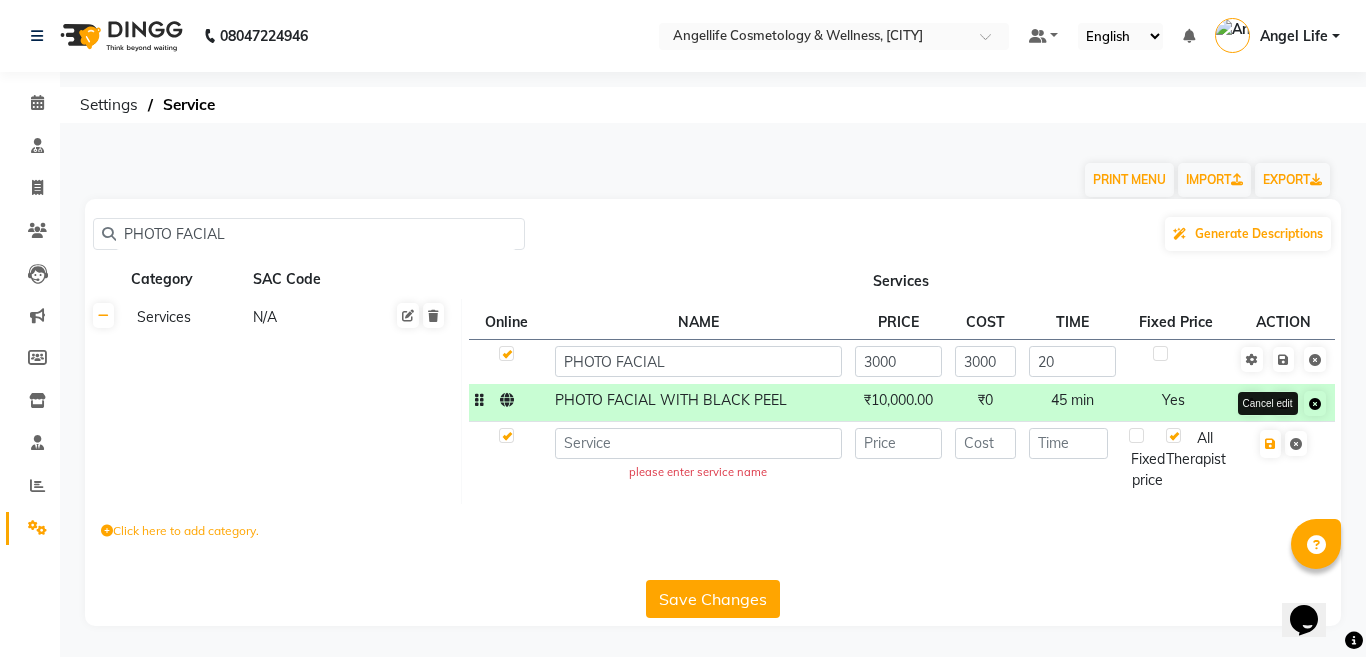 click 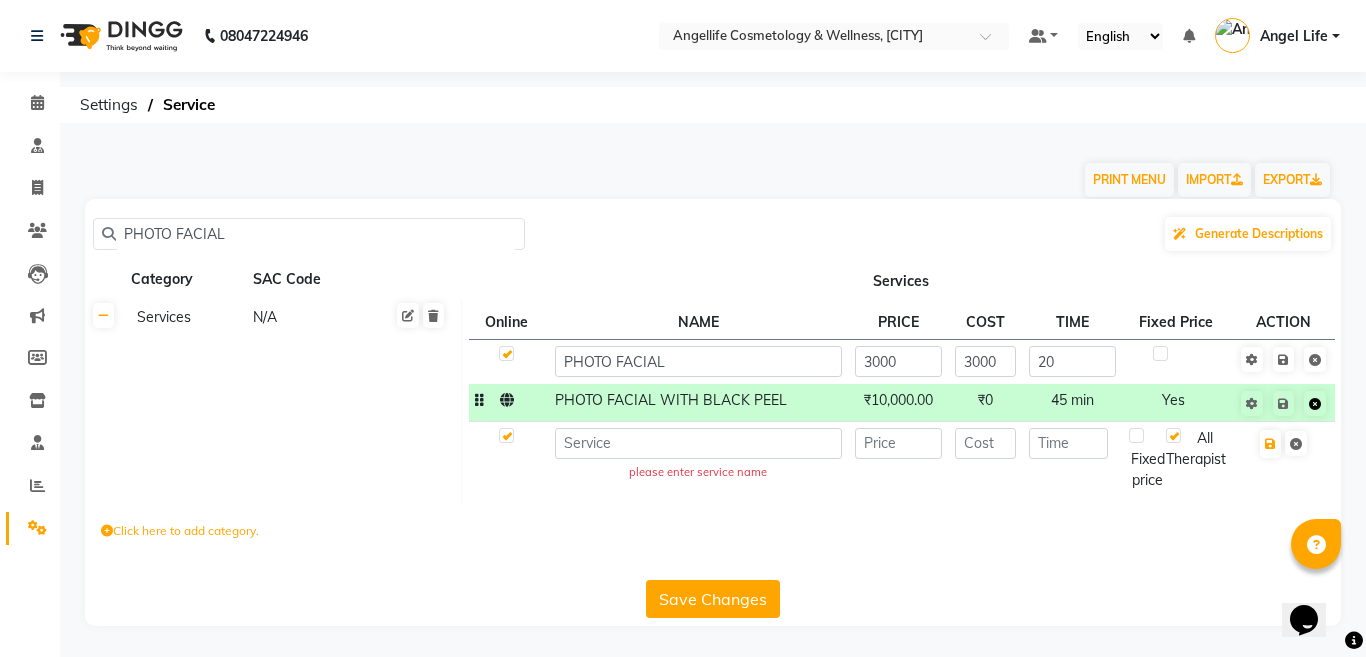 click 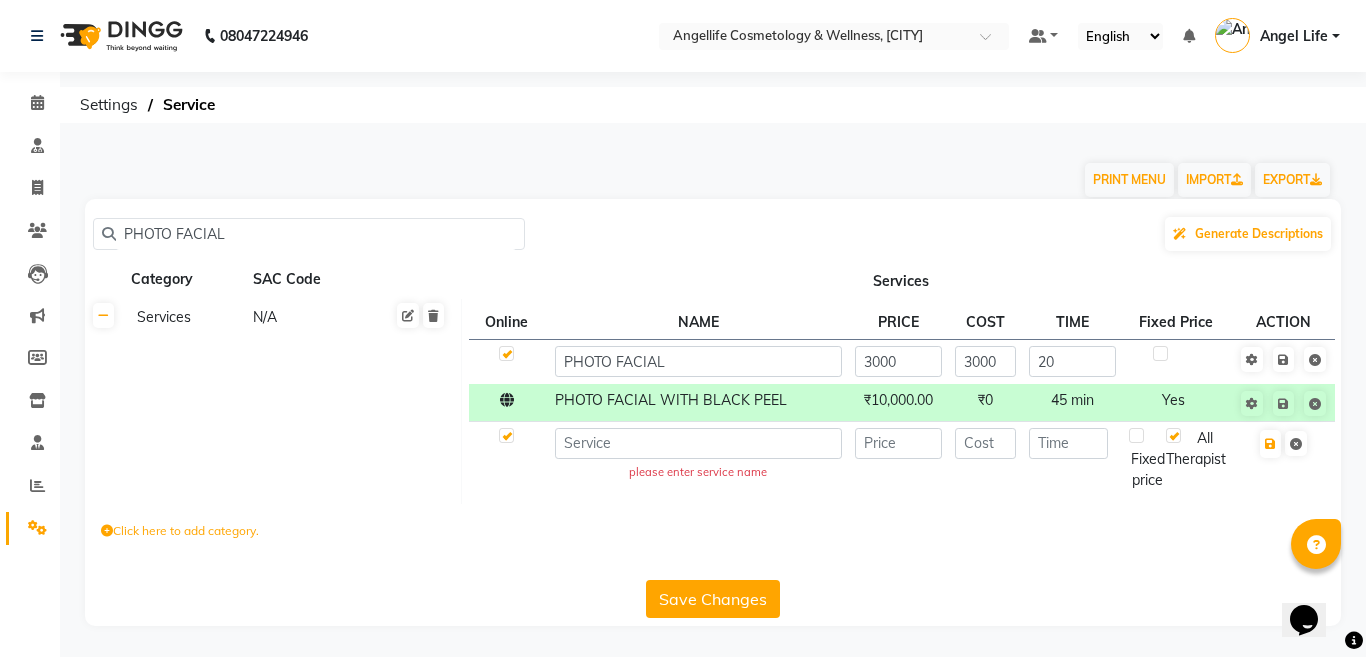click on "Click here to add category." 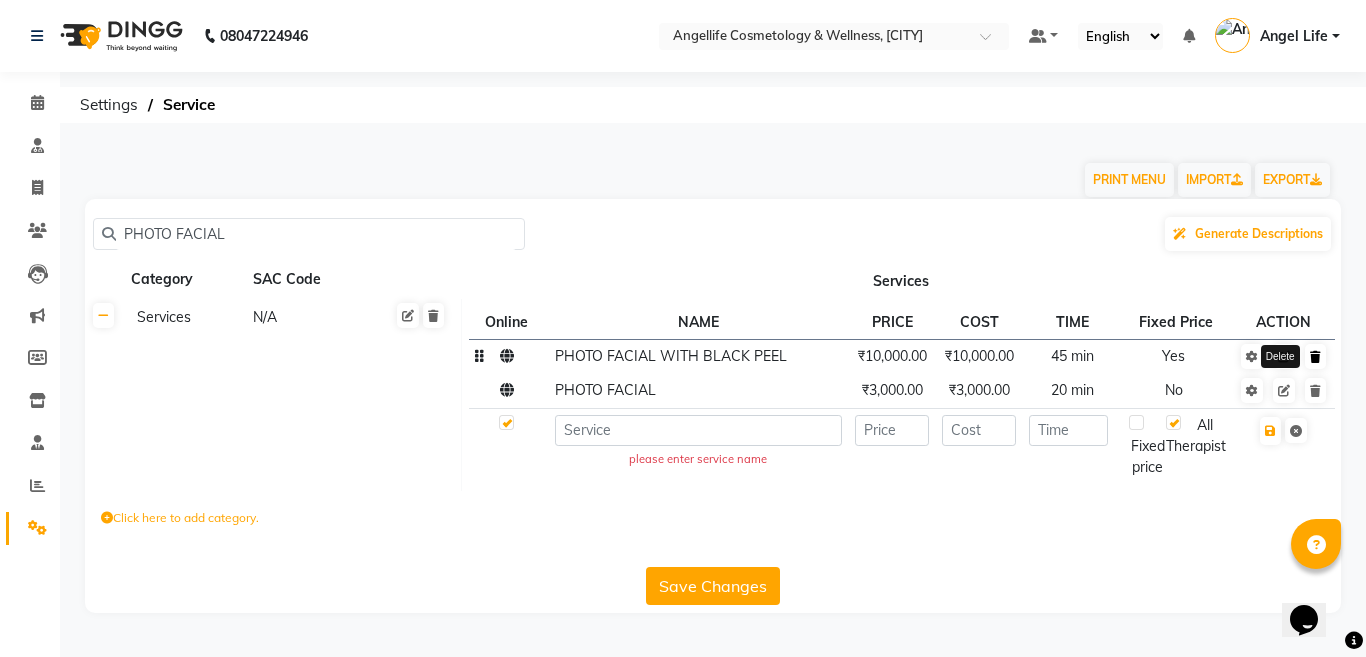 click 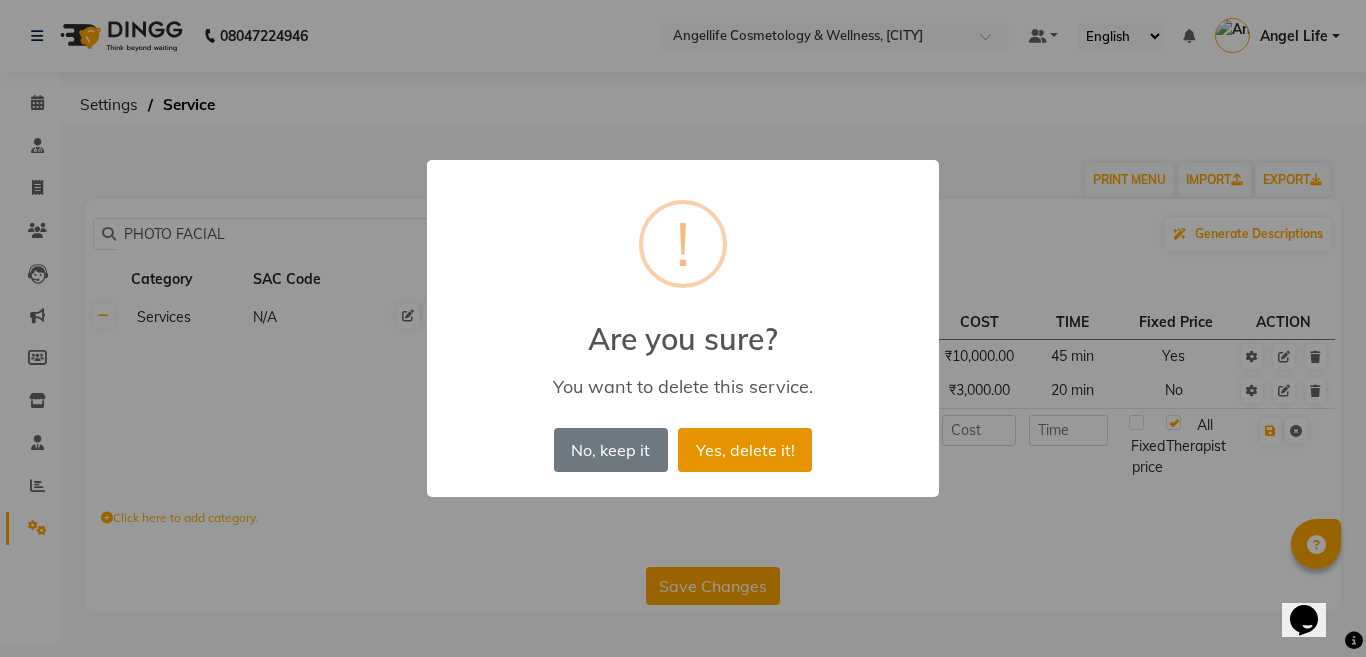 click on "Yes, delete it!" at bounding box center [745, 450] 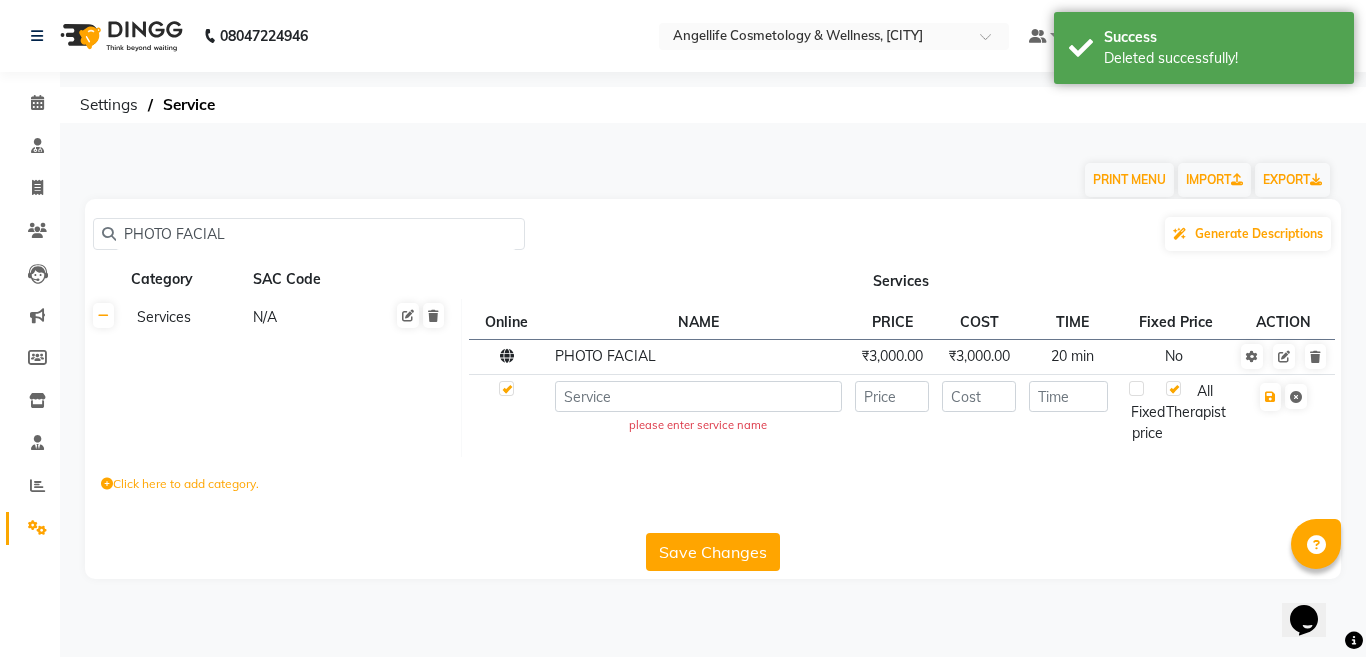 click on "PHOTO FACIAL ₹3,000.00 ₹3,000.00 20 min No please enter service name Fixed price All Therapist Click here to add category Save Changes" 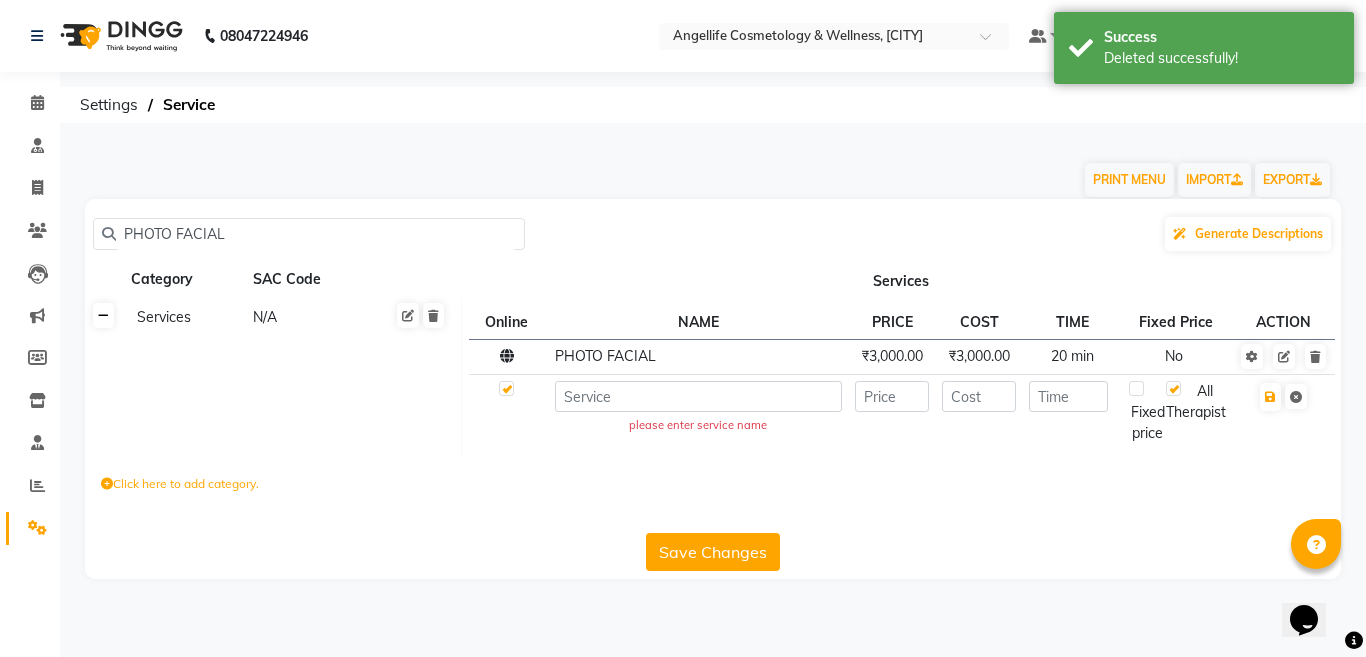 click 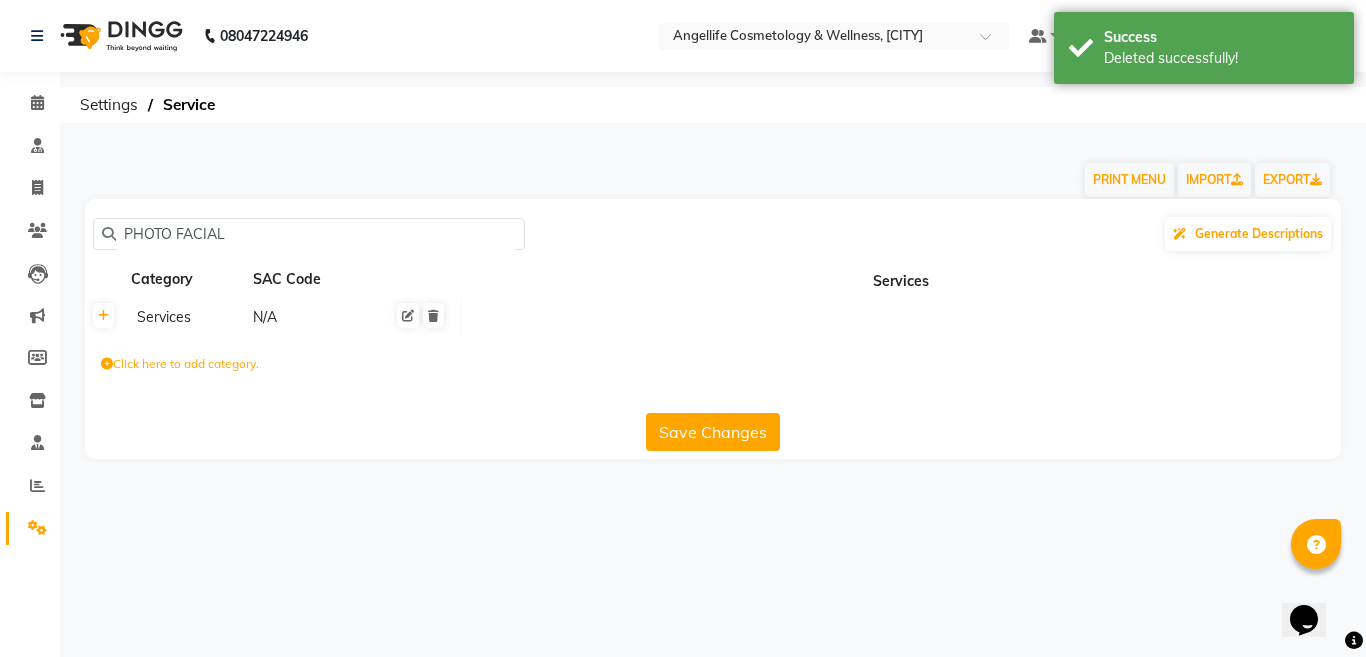click on "PHOTO FACIAL" 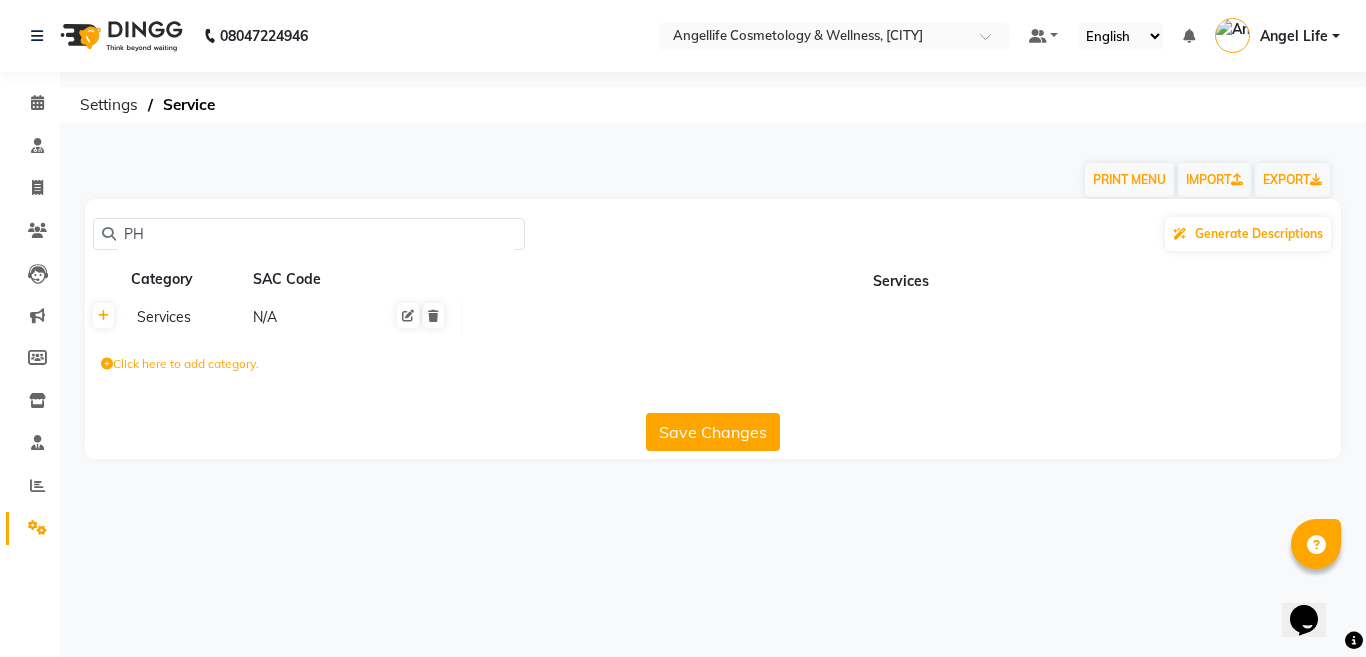 type on "P" 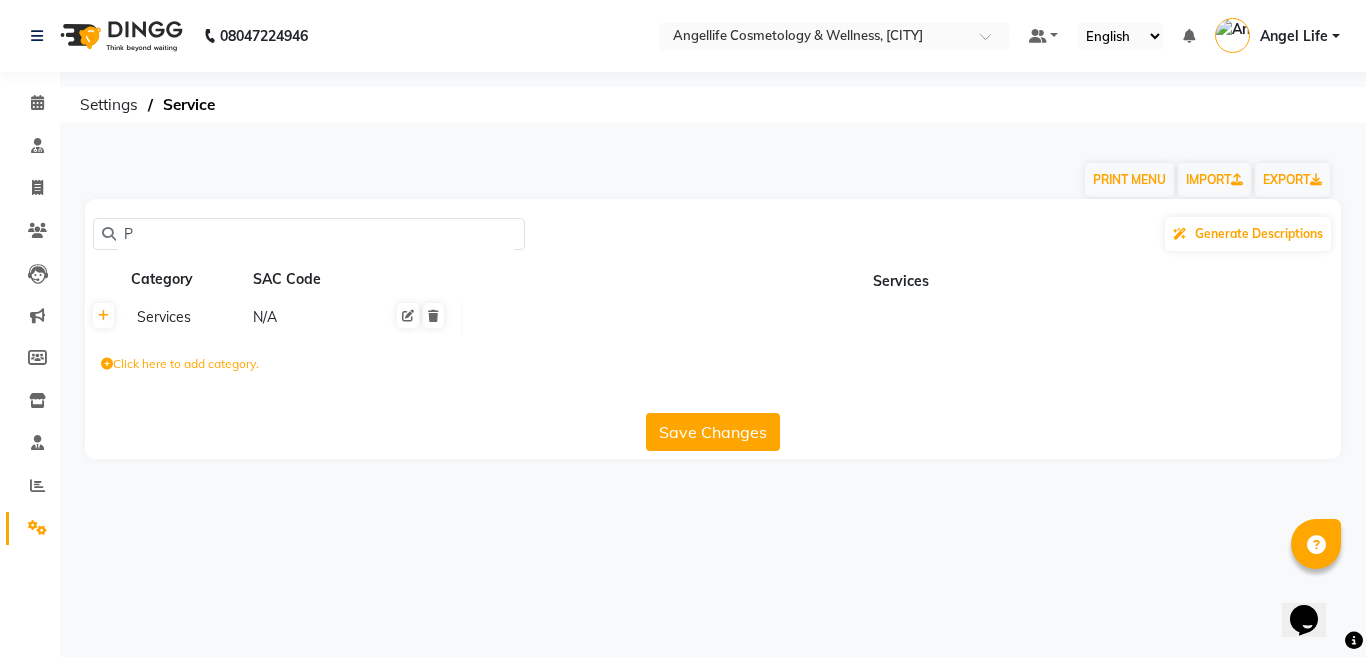 type 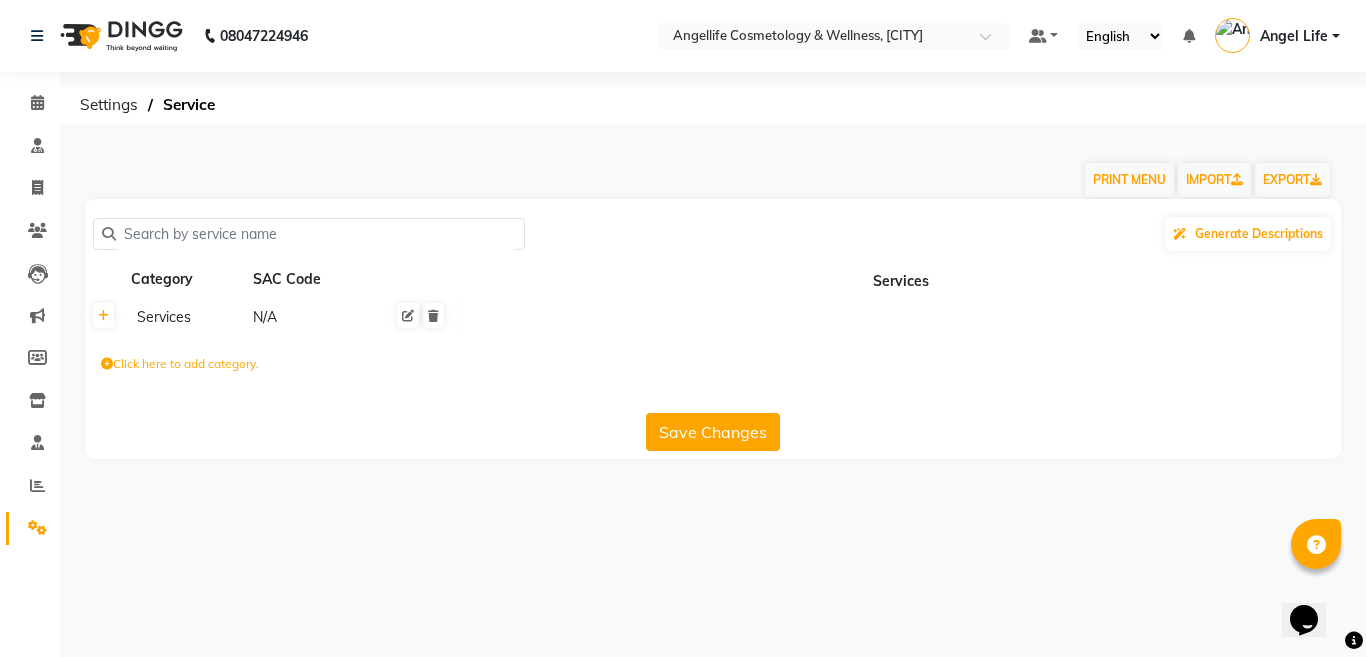 click 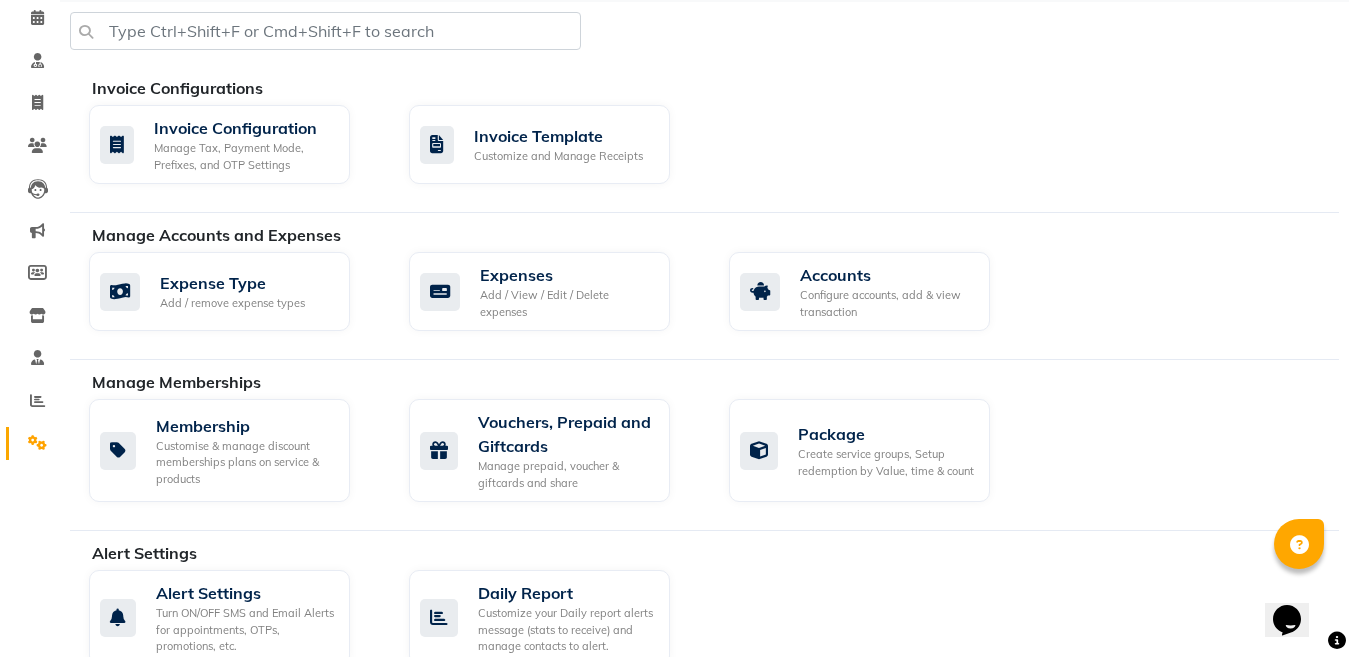 scroll, scrollTop: 400, scrollLeft: 0, axis: vertical 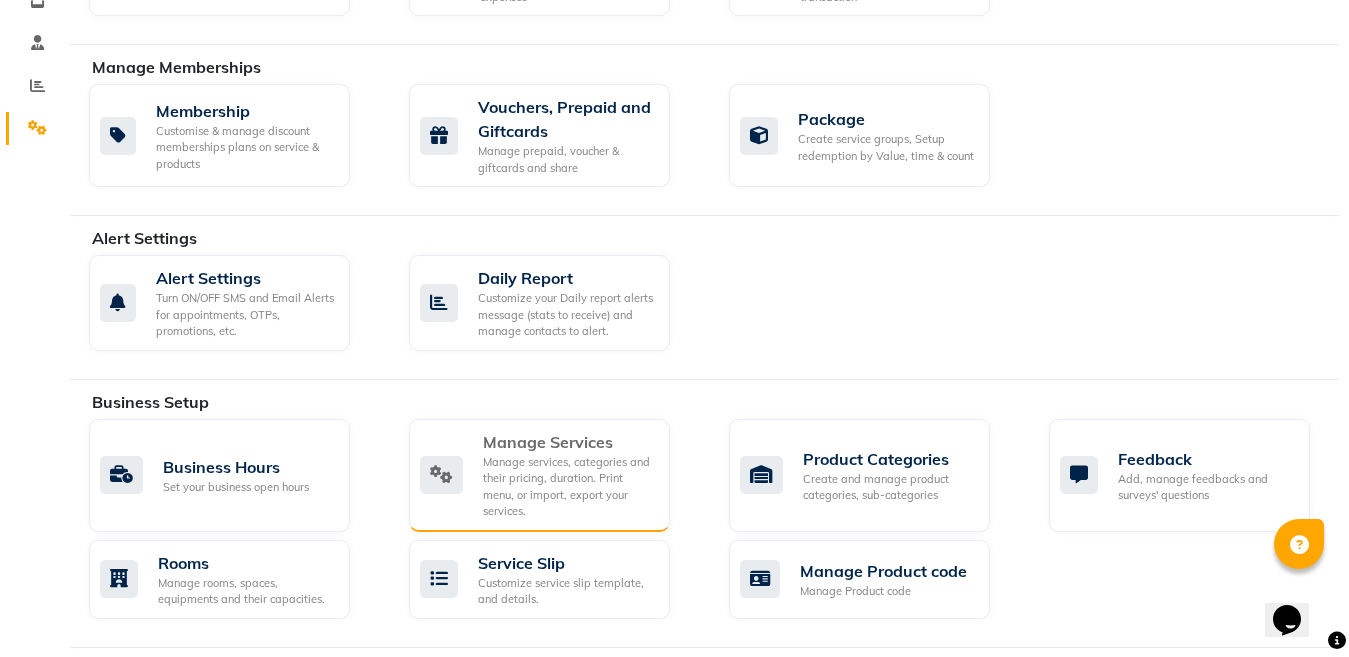 click on "Manage Services" 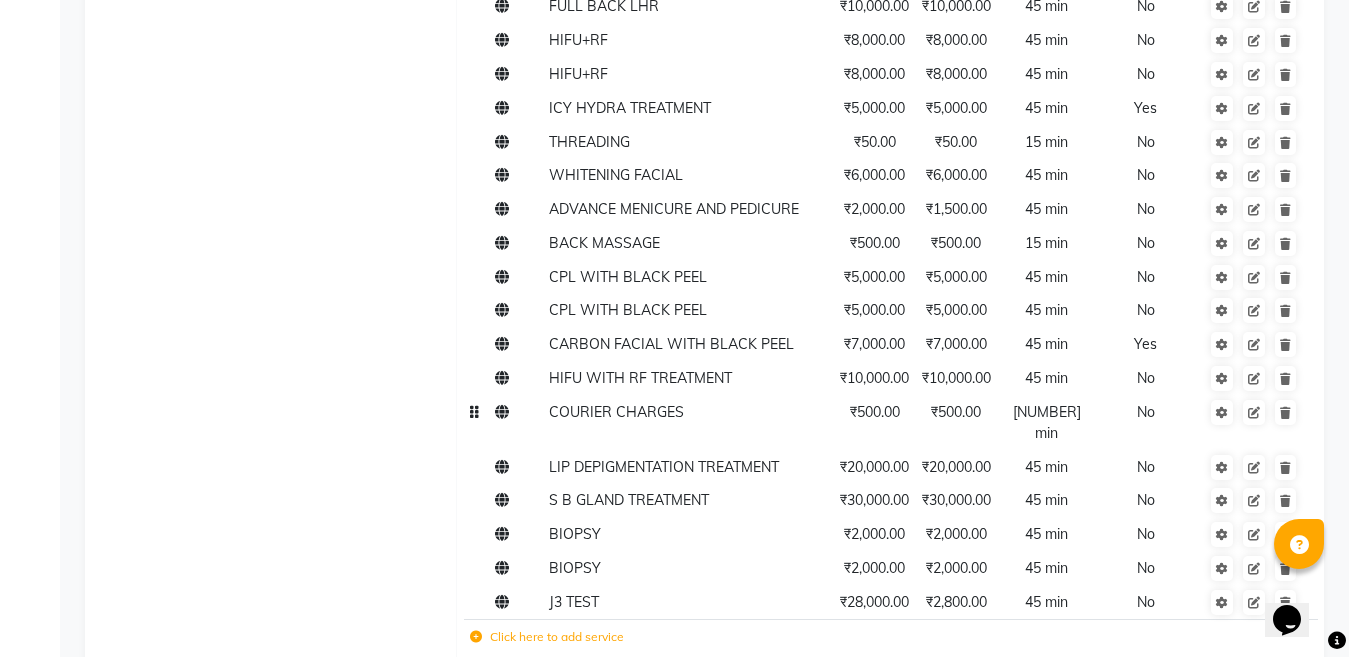 scroll, scrollTop: 5262, scrollLeft: 0, axis: vertical 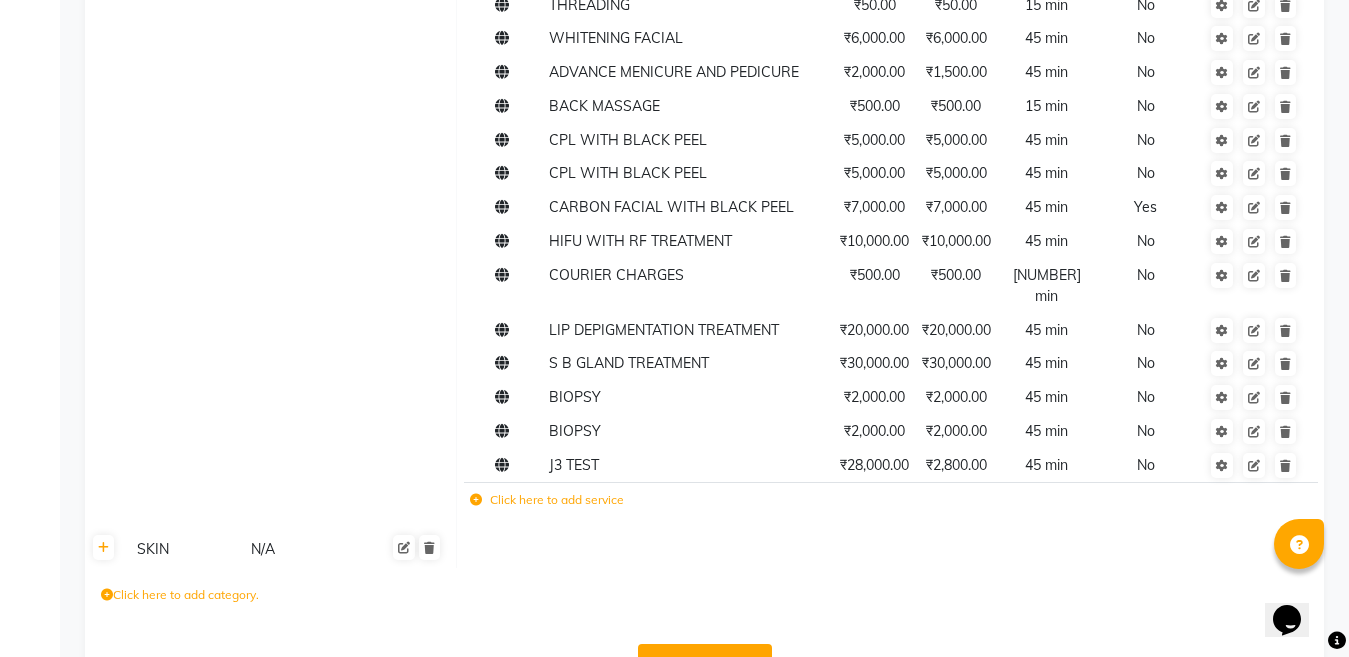 click on "Click here to add service" 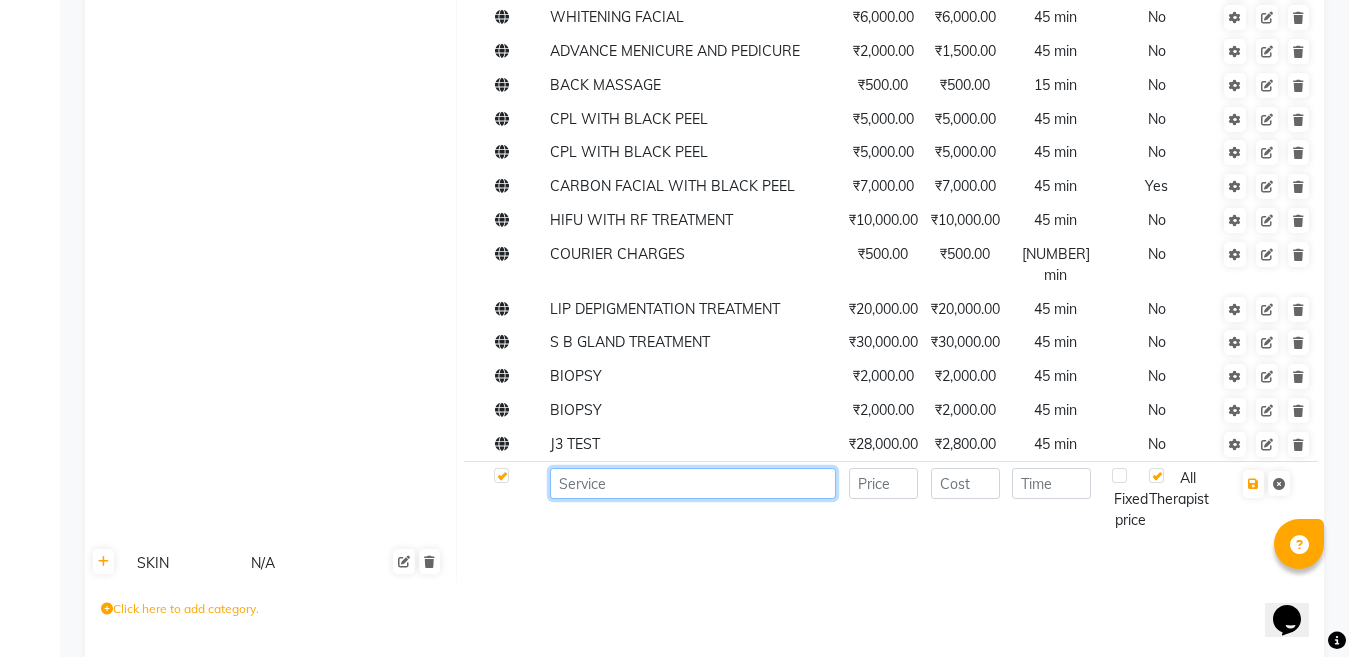 click 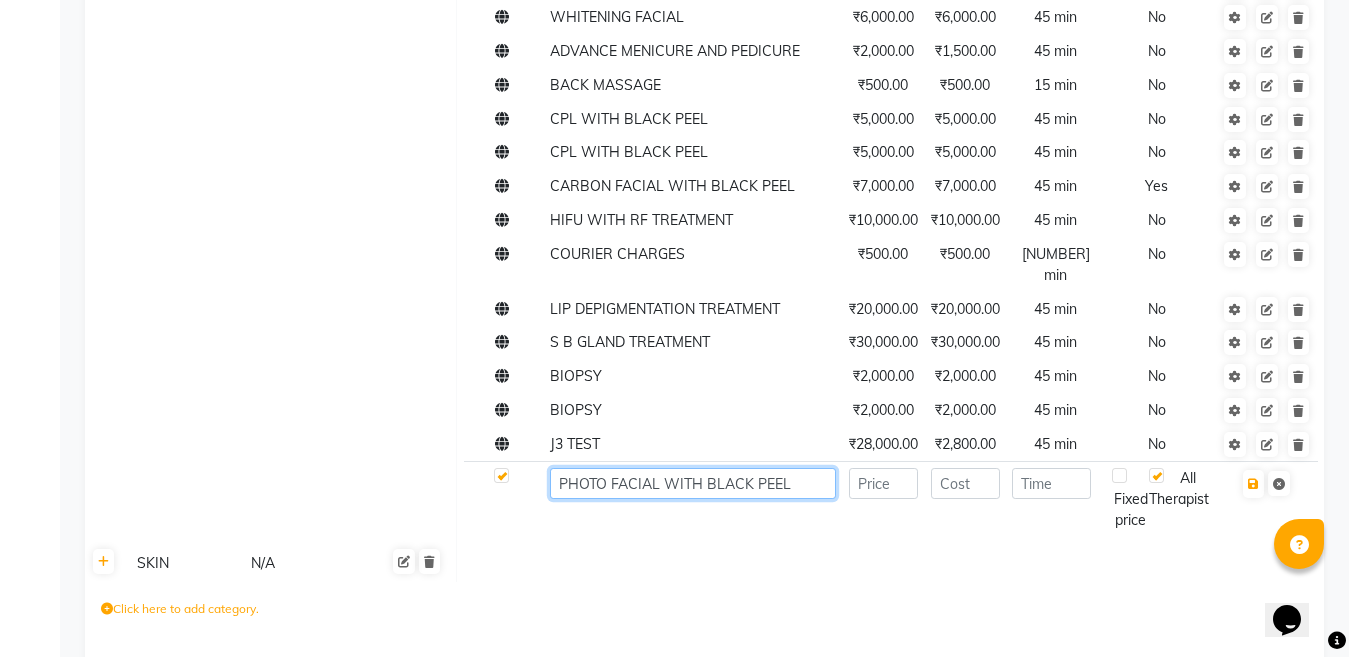 type on "PHOTO FACIAL WITH BLACK PEEL" 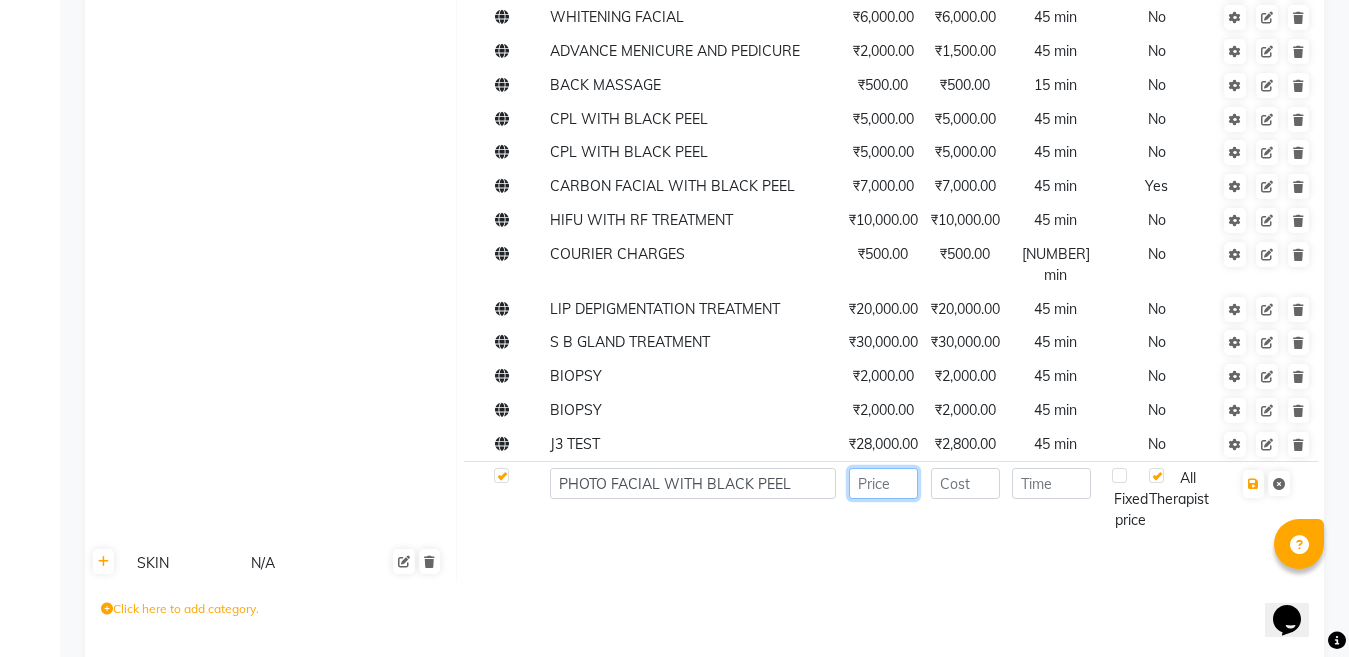 click 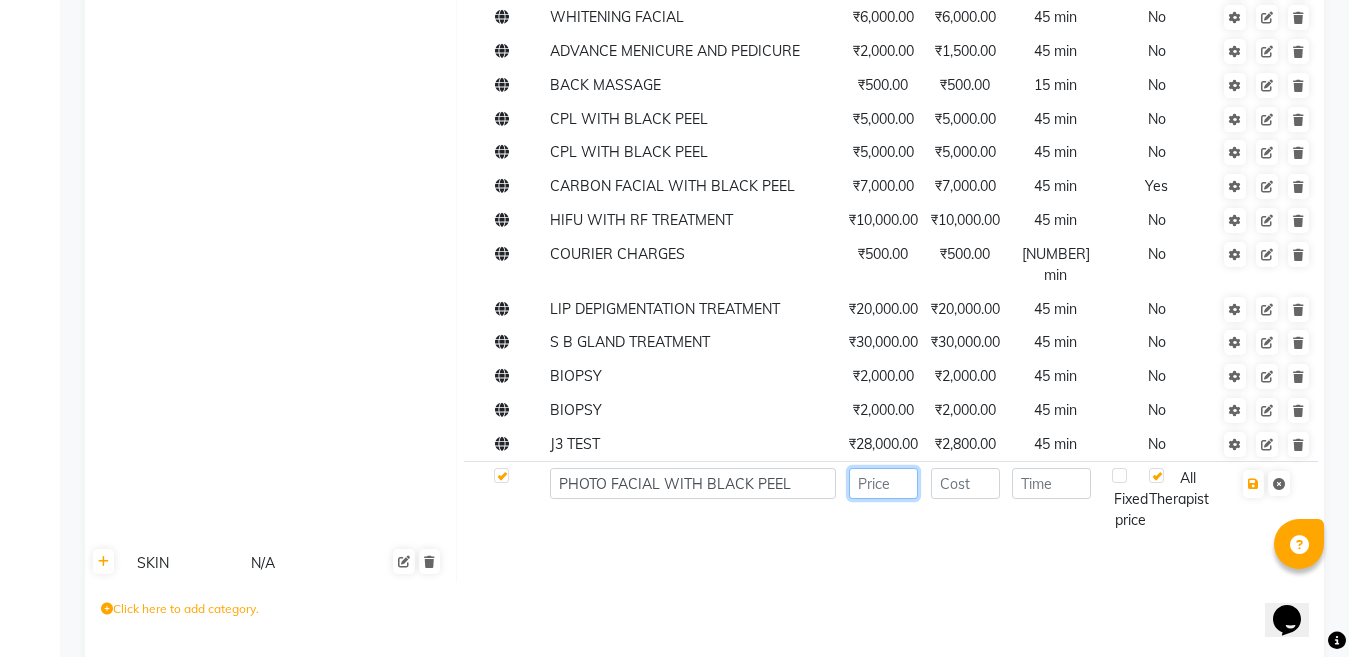type on "1" 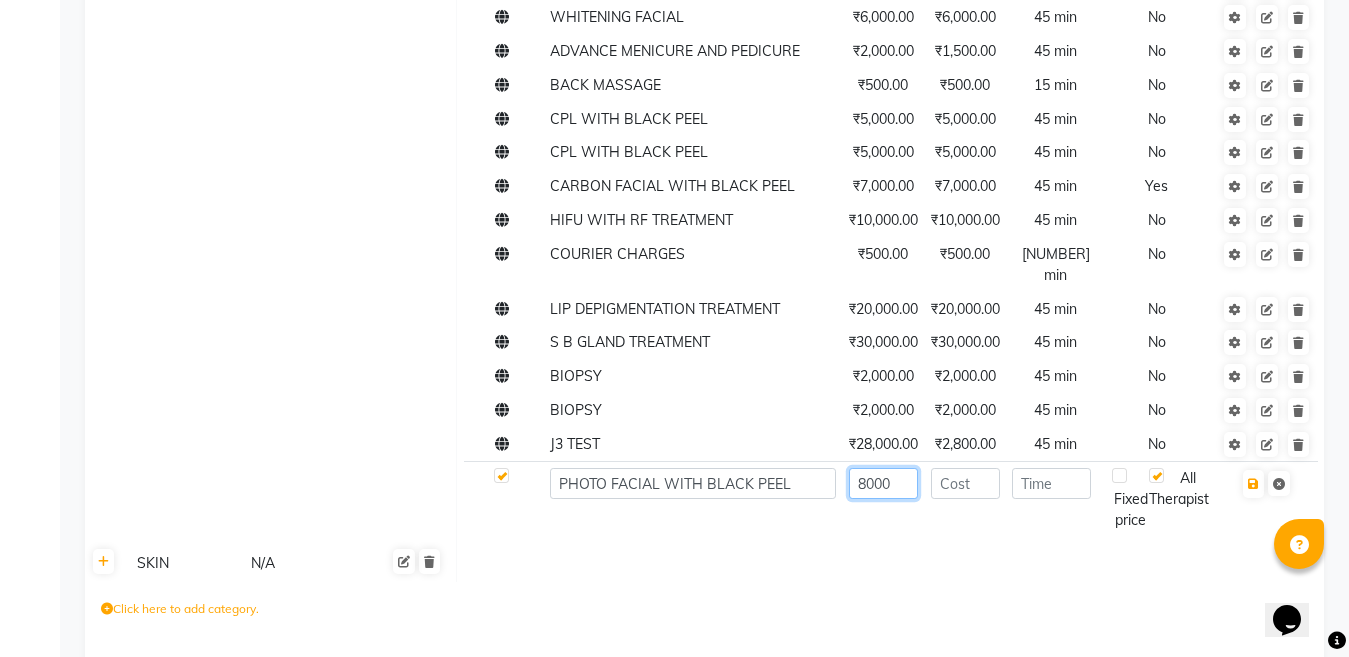 type on "8000" 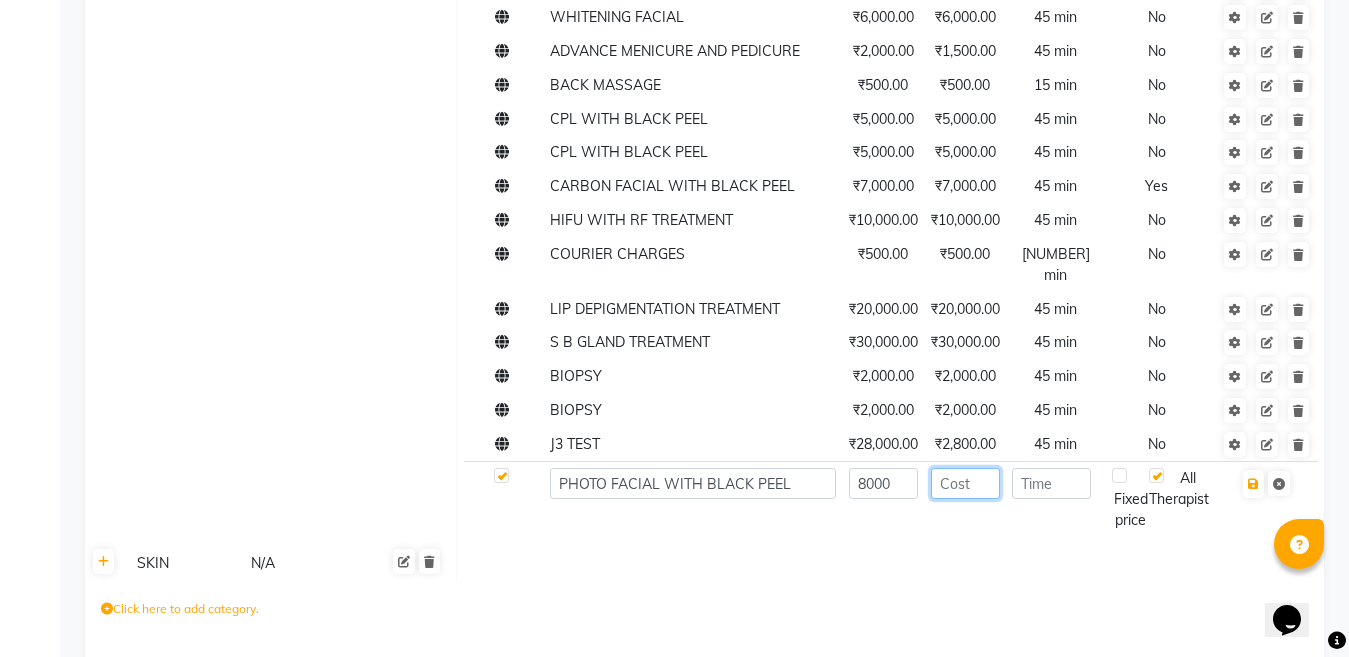 click 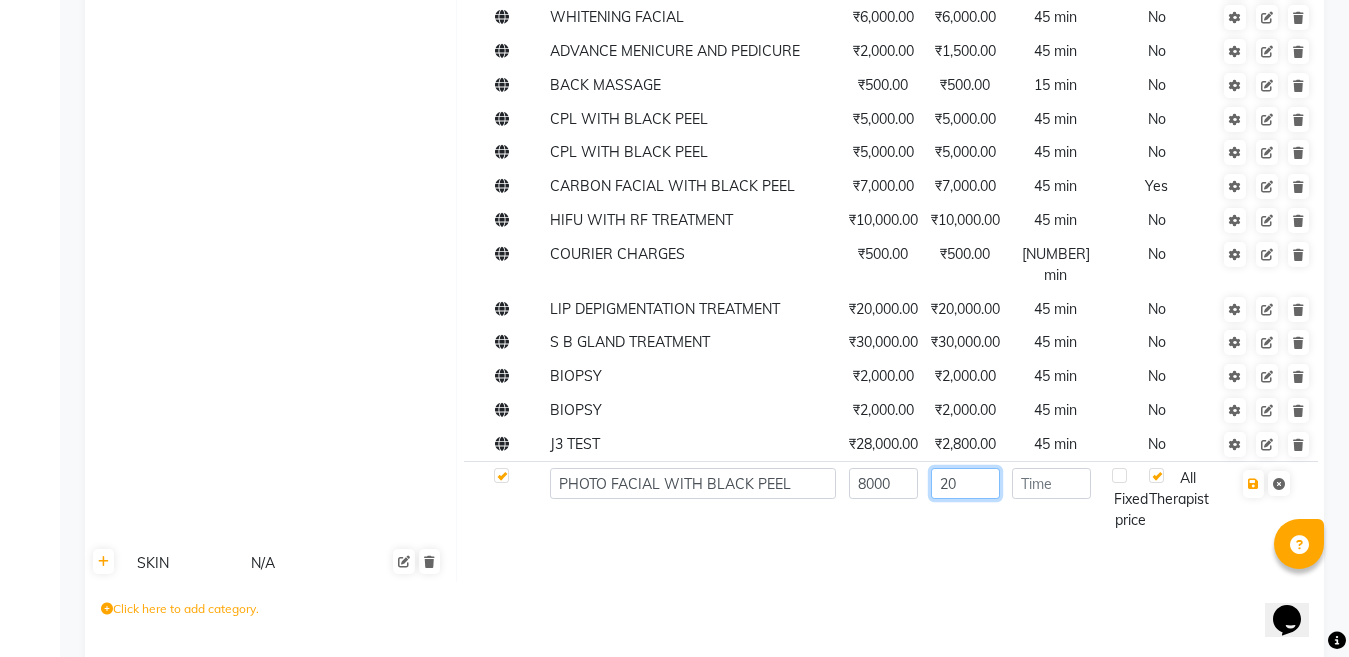 type on "2" 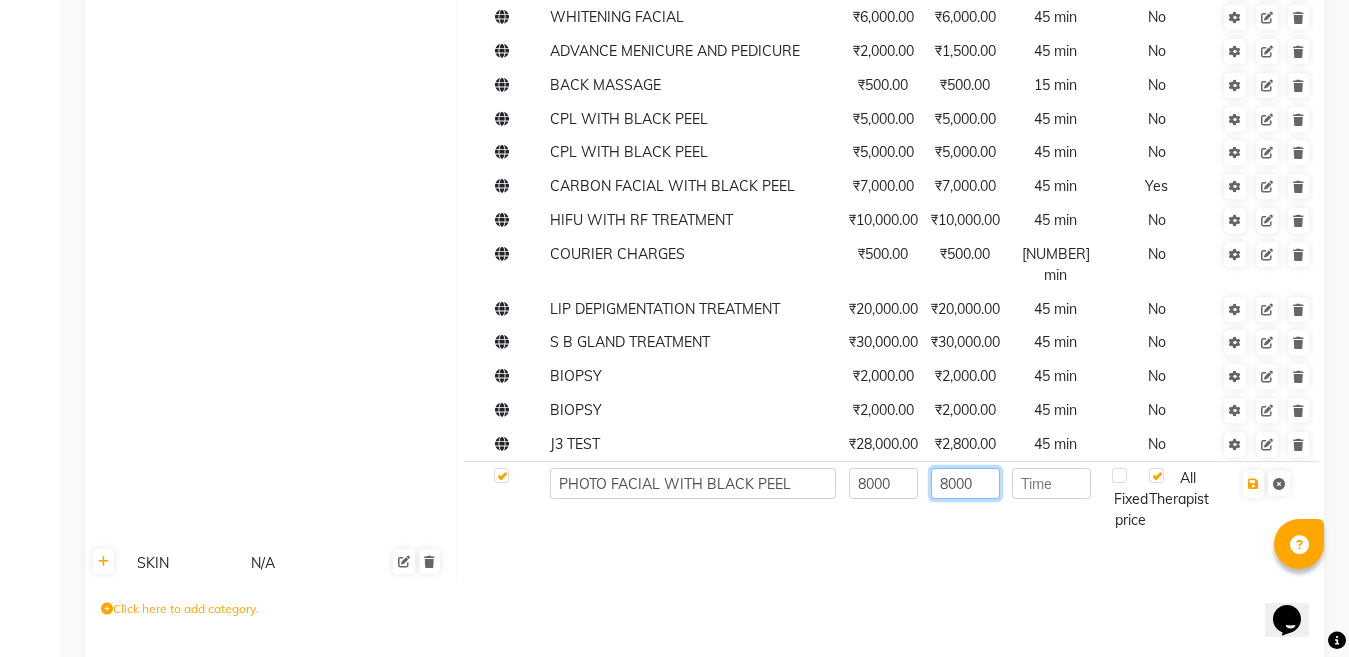 type on "8000" 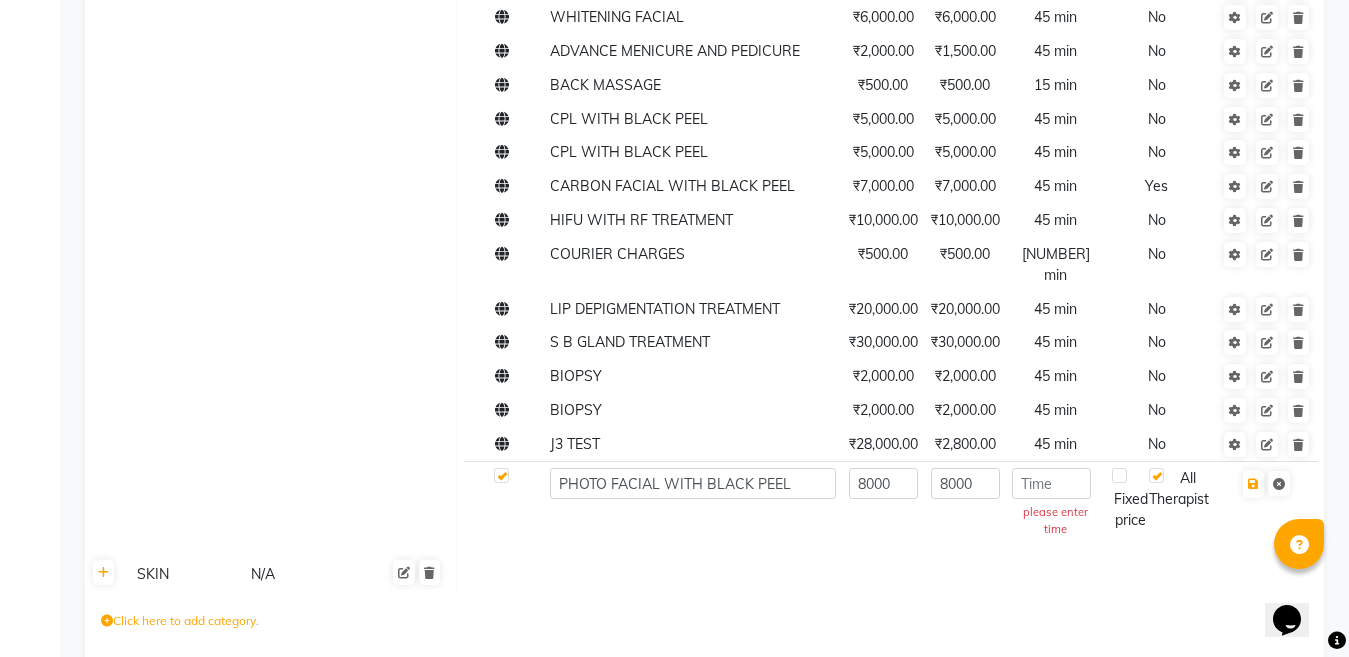 click 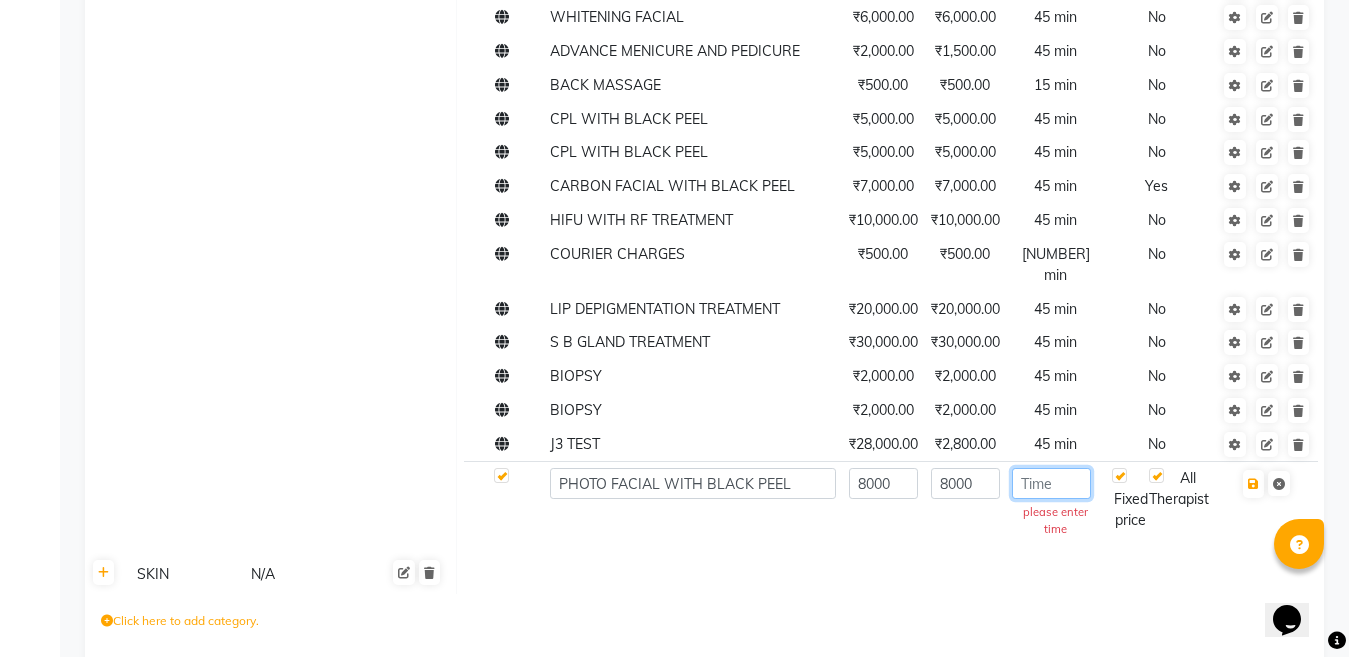 click 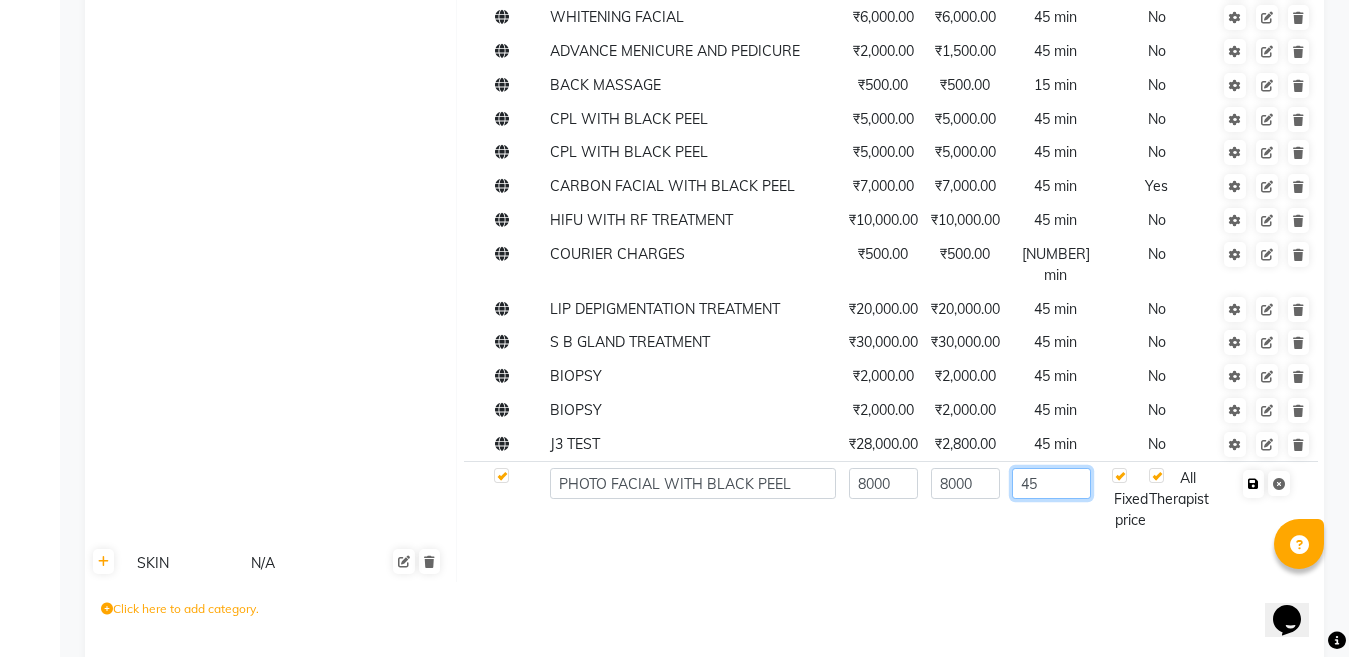 type on "45" 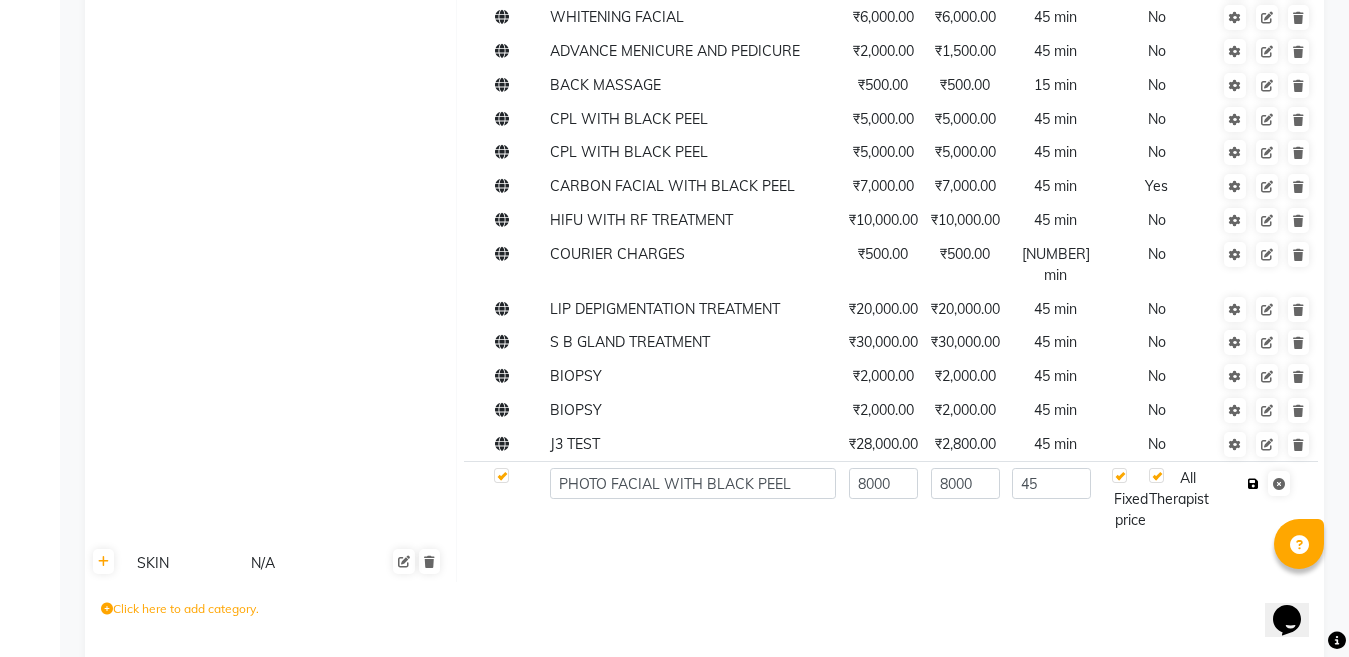 click at bounding box center (1253, 484) 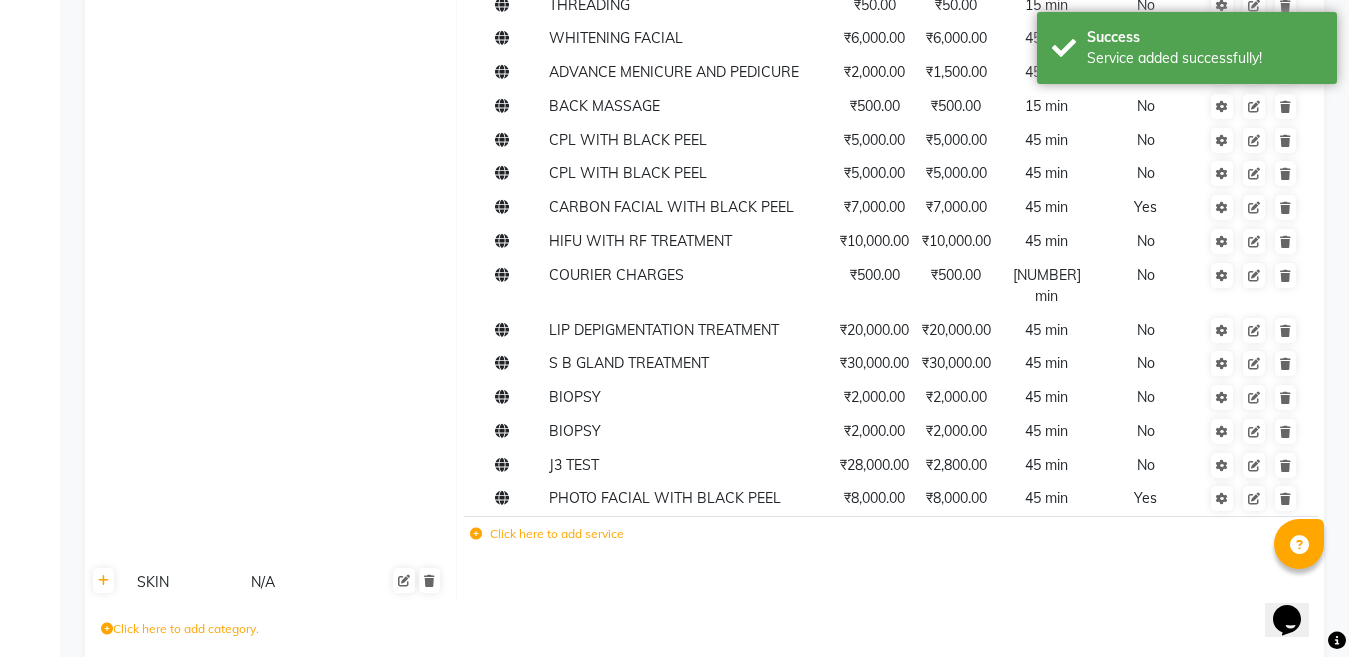 scroll, scrollTop: 4762, scrollLeft: 0, axis: vertical 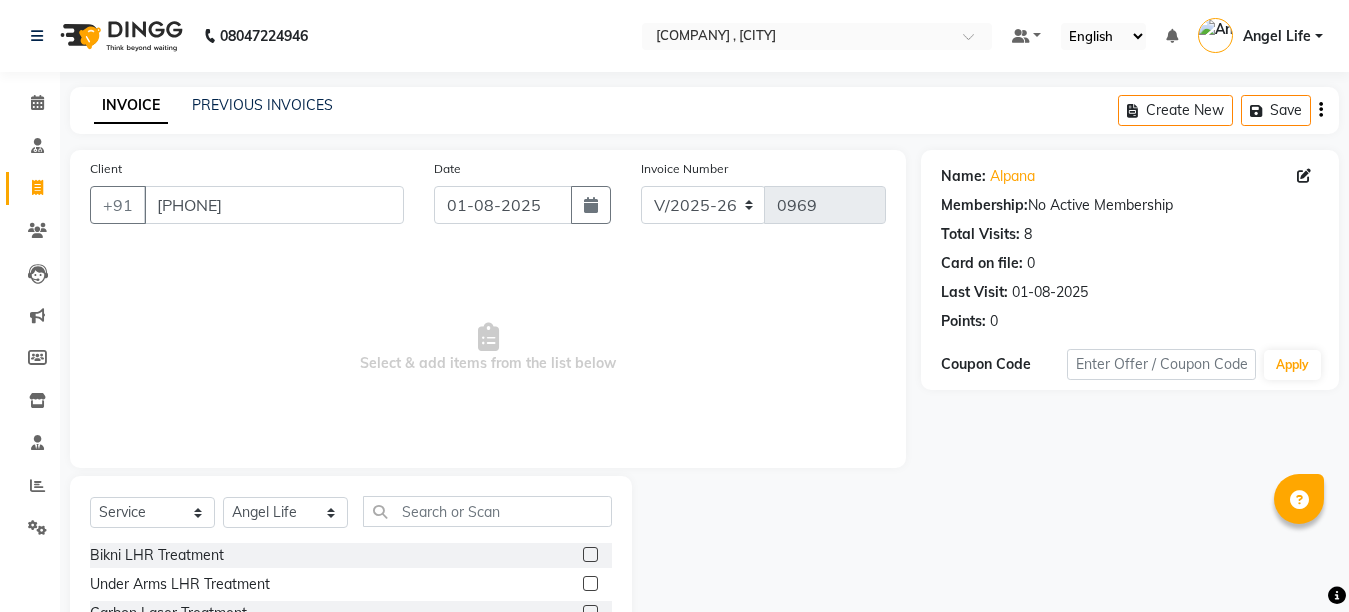 select on "4531" 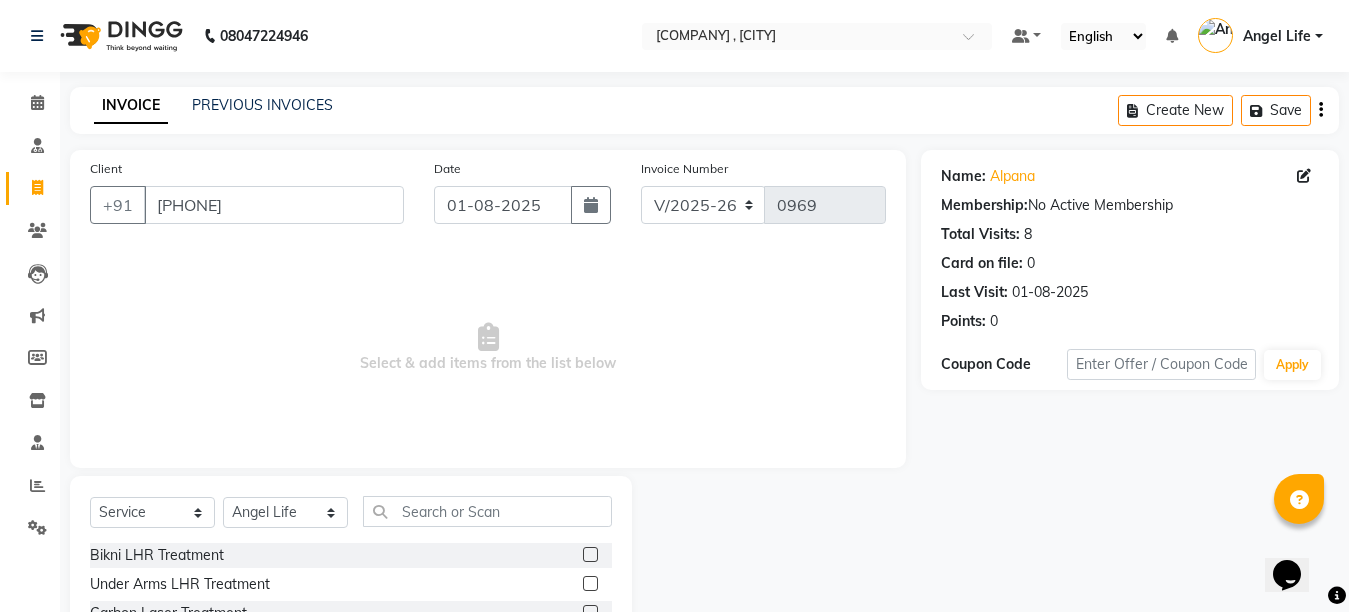 scroll, scrollTop: 0, scrollLeft: 0, axis: both 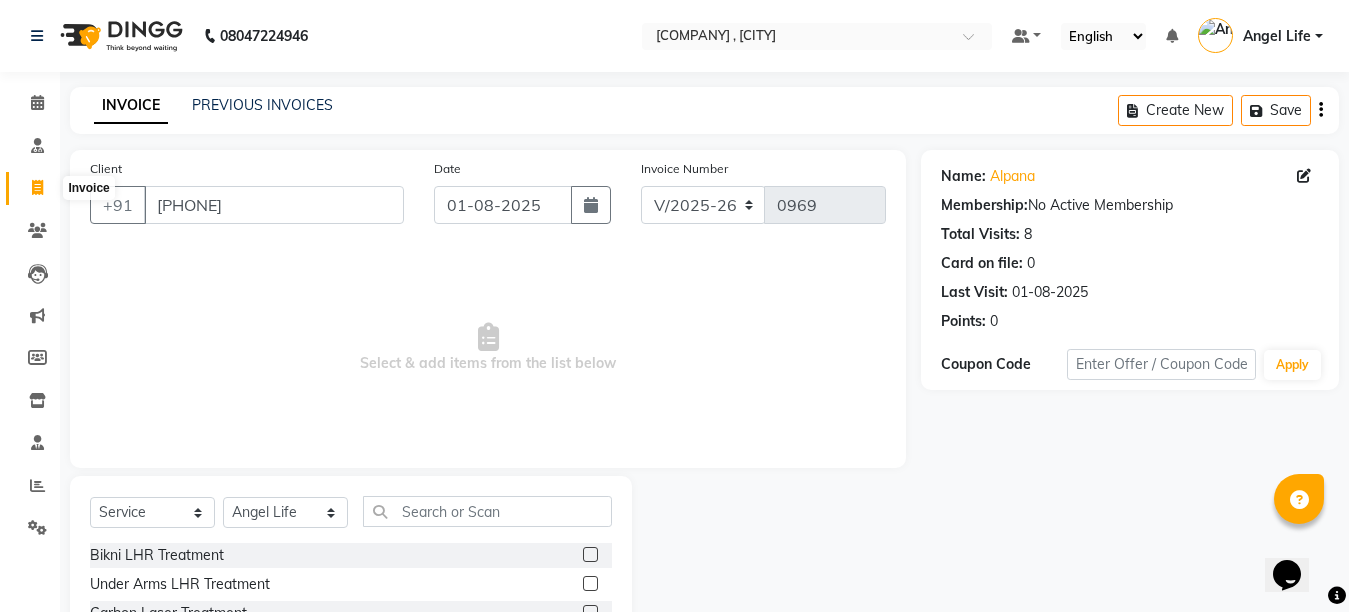 click 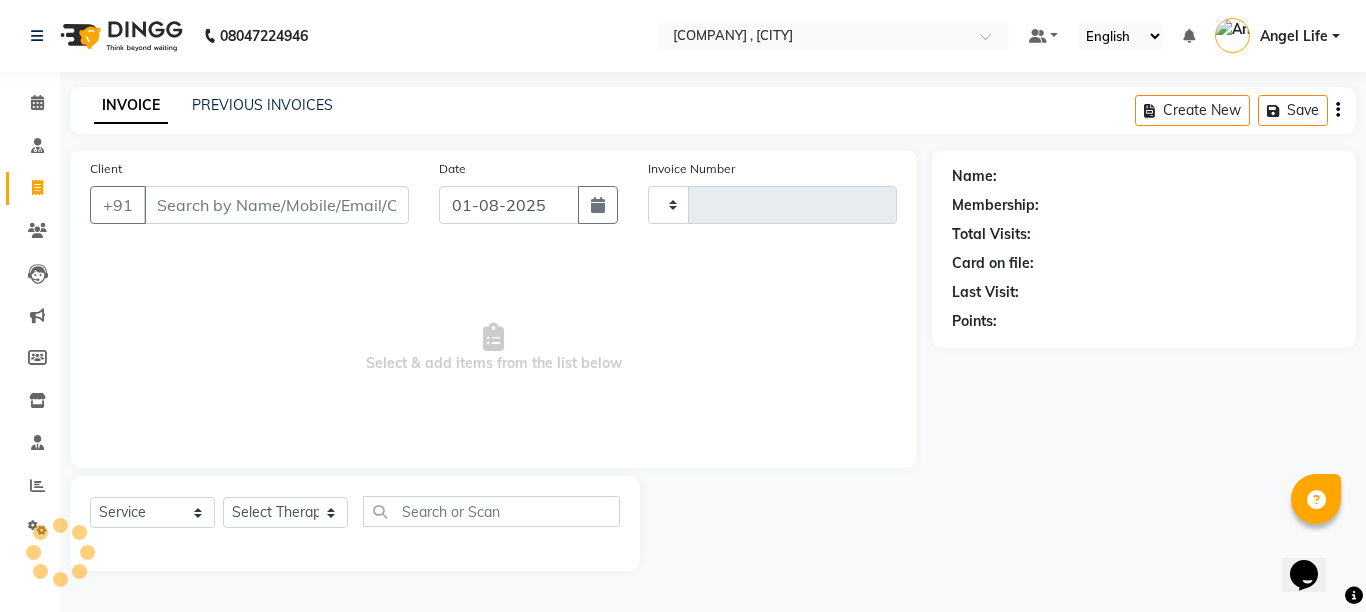click on "Client" at bounding box center (276, 205) 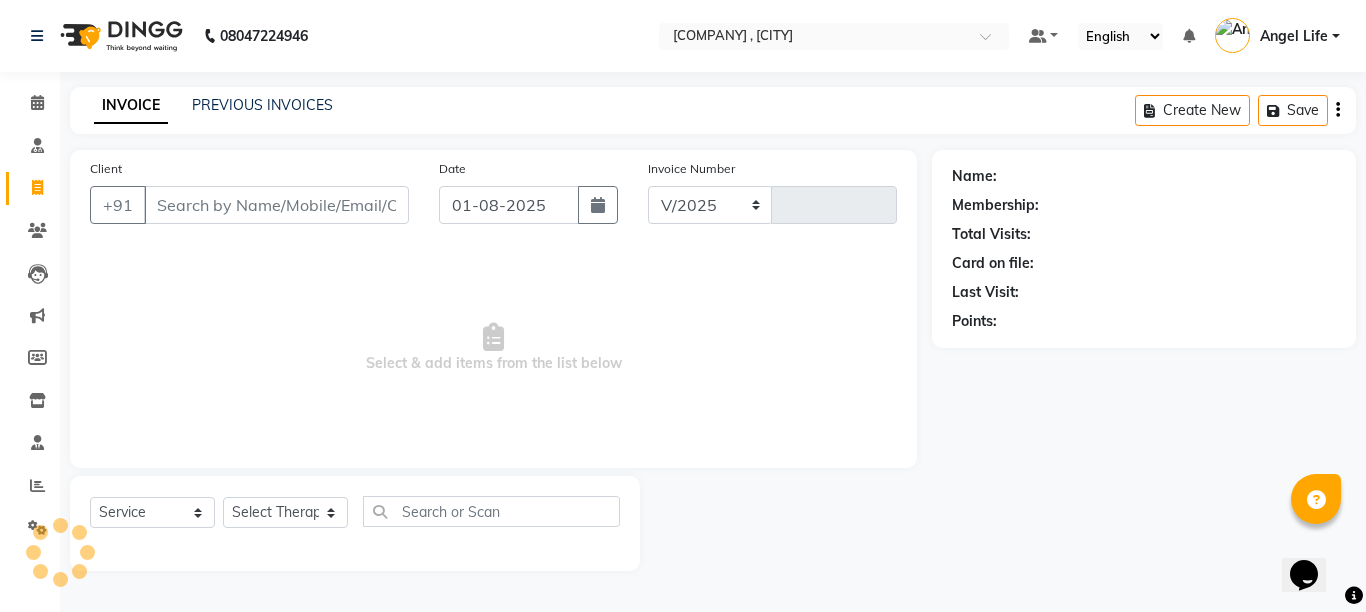 select on "4531" 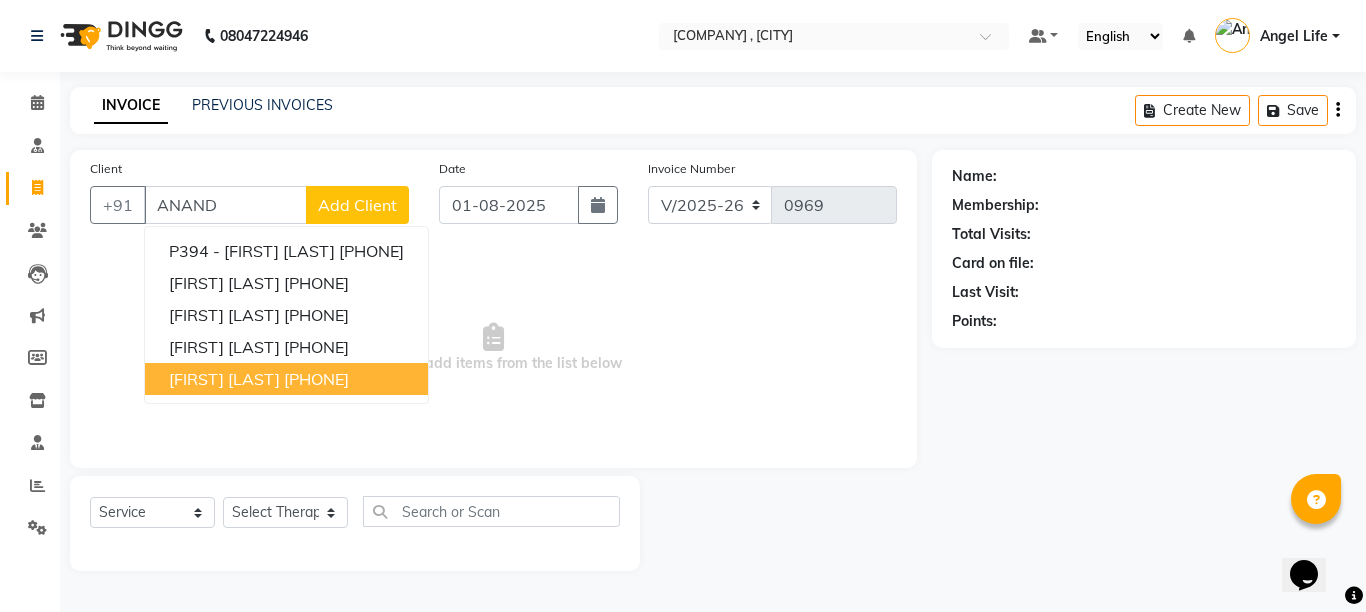 click on "ANAND SINGH  8319384296" at bounding box center (286, 379) 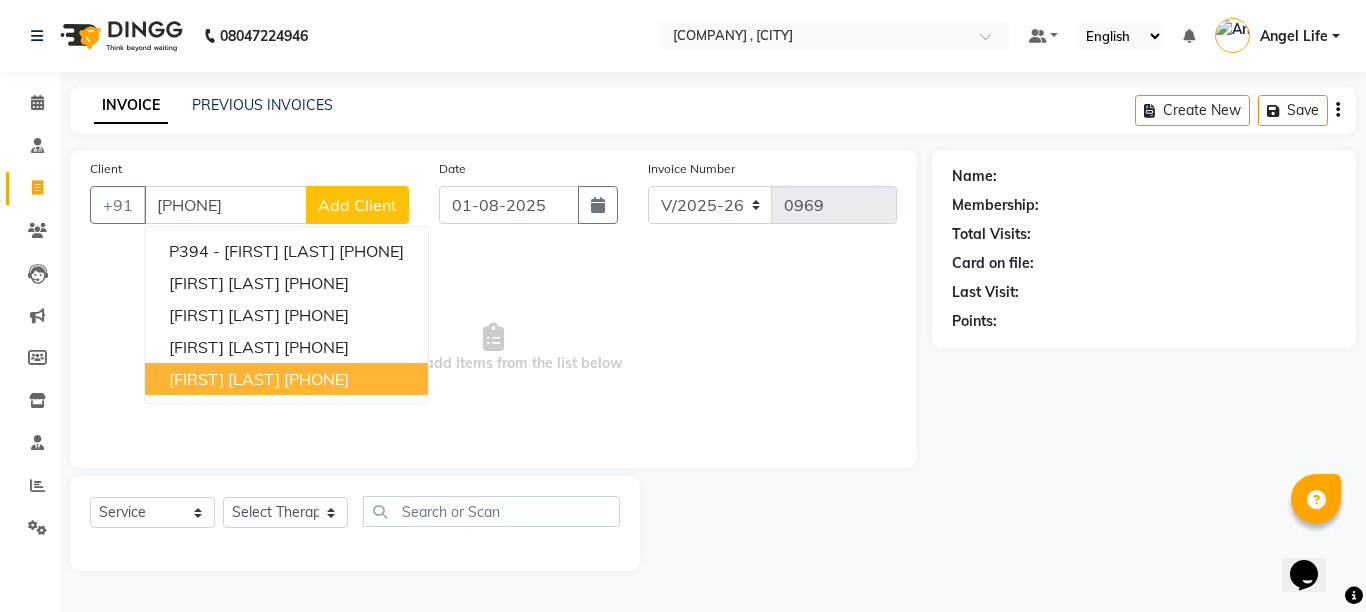 type on "[PHONE]" 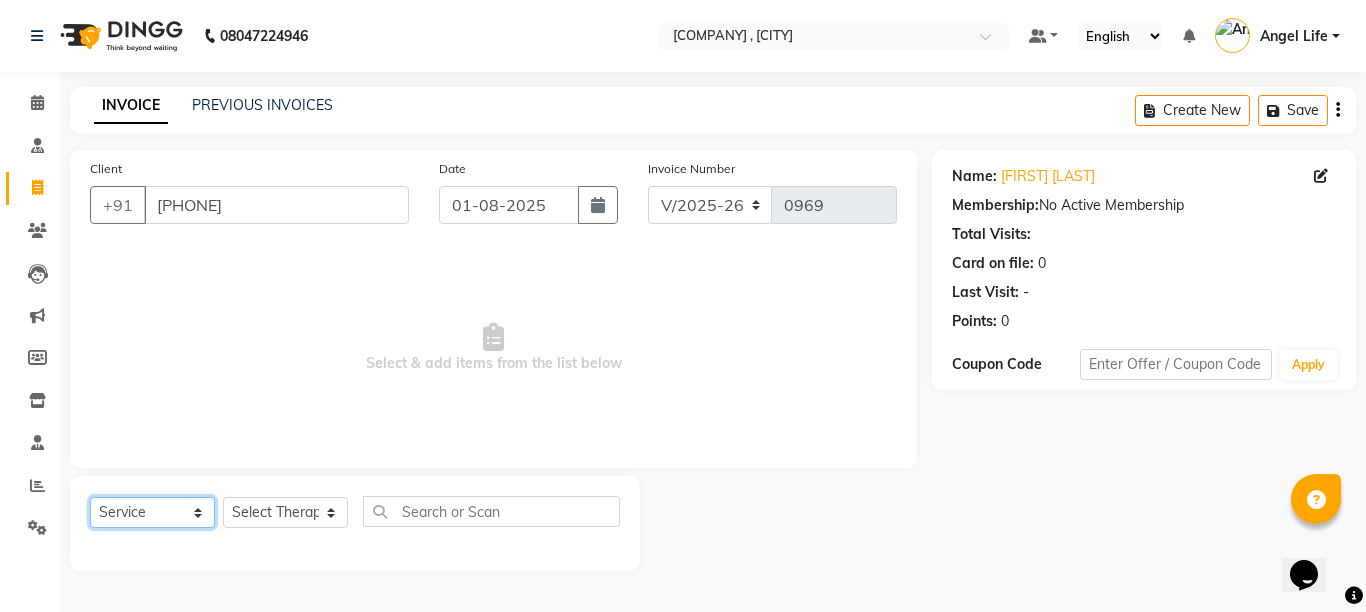 click on "Select  Service  Product  Membership  Package Voucher Prepaid Gift Card" 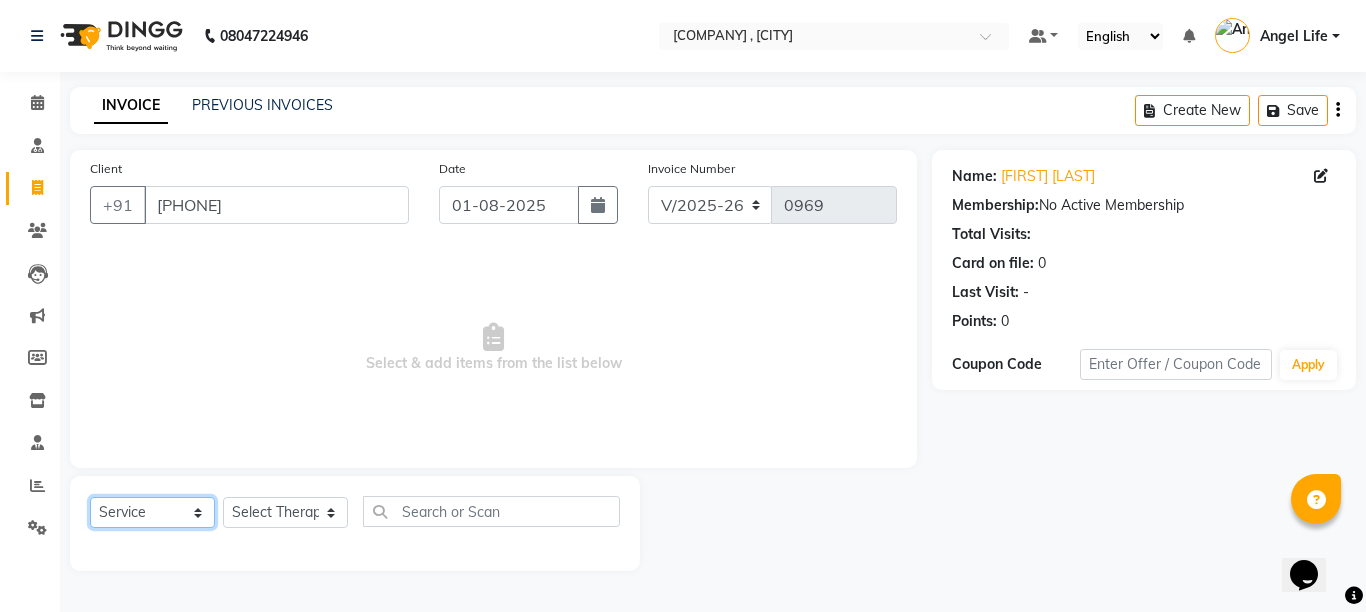 click on "Select  Service  Product  Membership  Package Voucher Prepaid Gift Card" 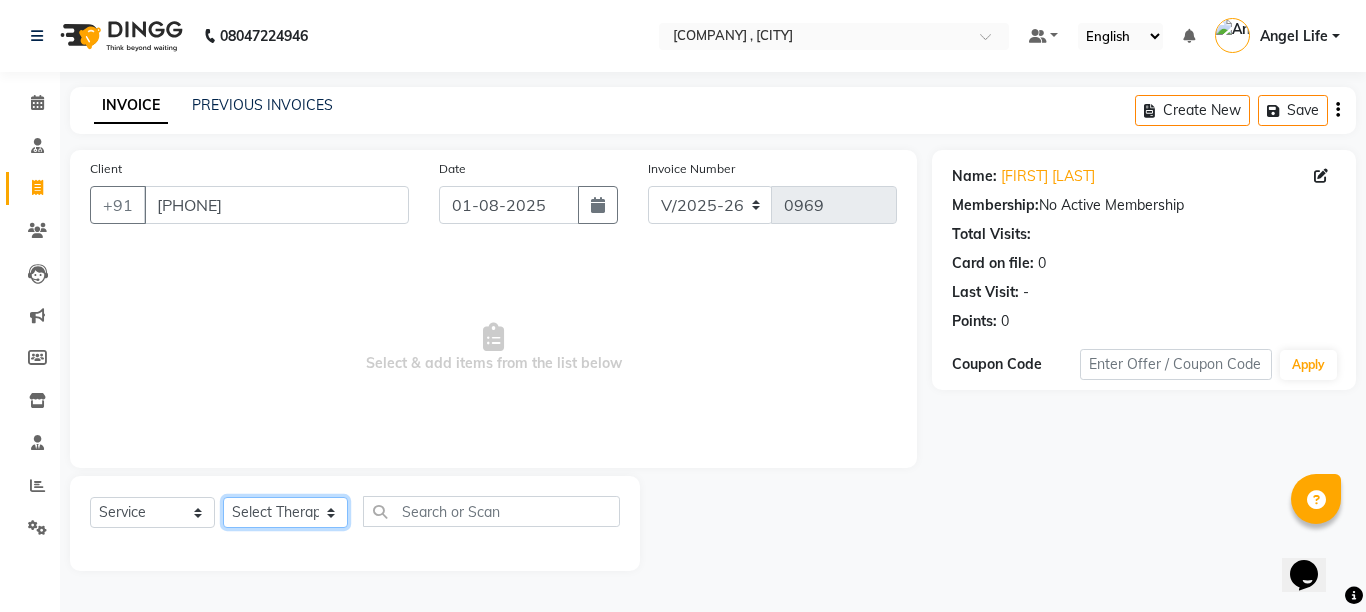 click on "Select Therapist Angel Life AngelLife [CITY] DR [LAST] [FIRST] [FIRST] [LAST] [FIRST] [LAST] [LAST] [LAST]" 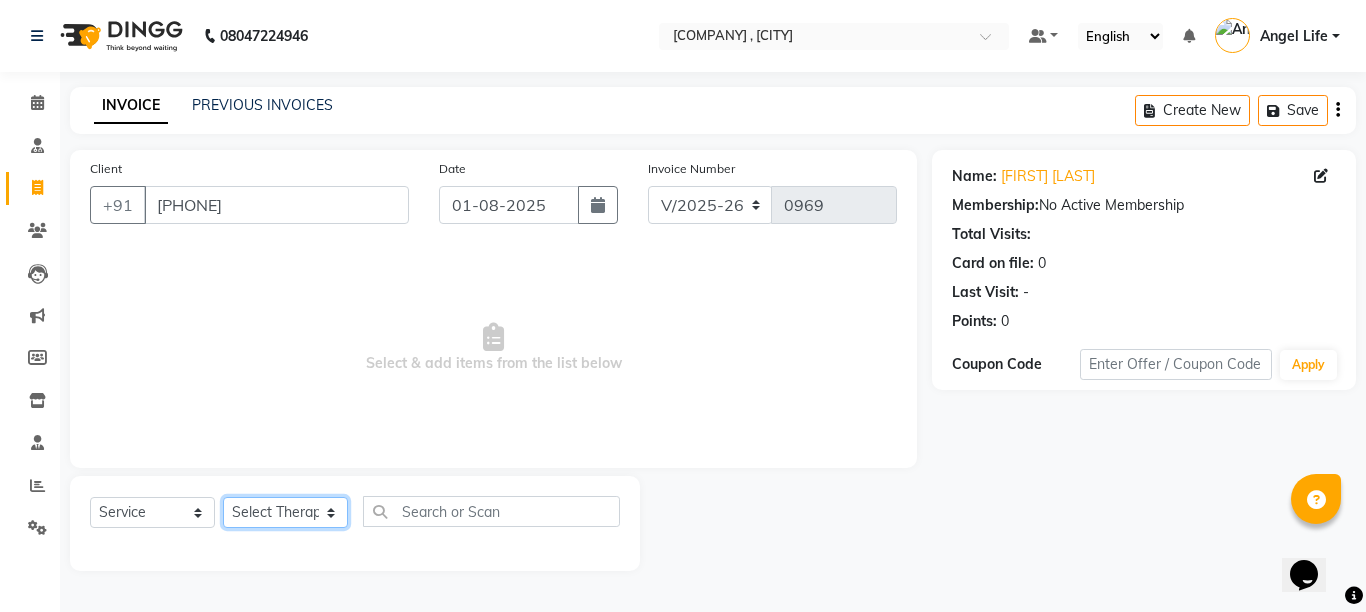 select on "26653" 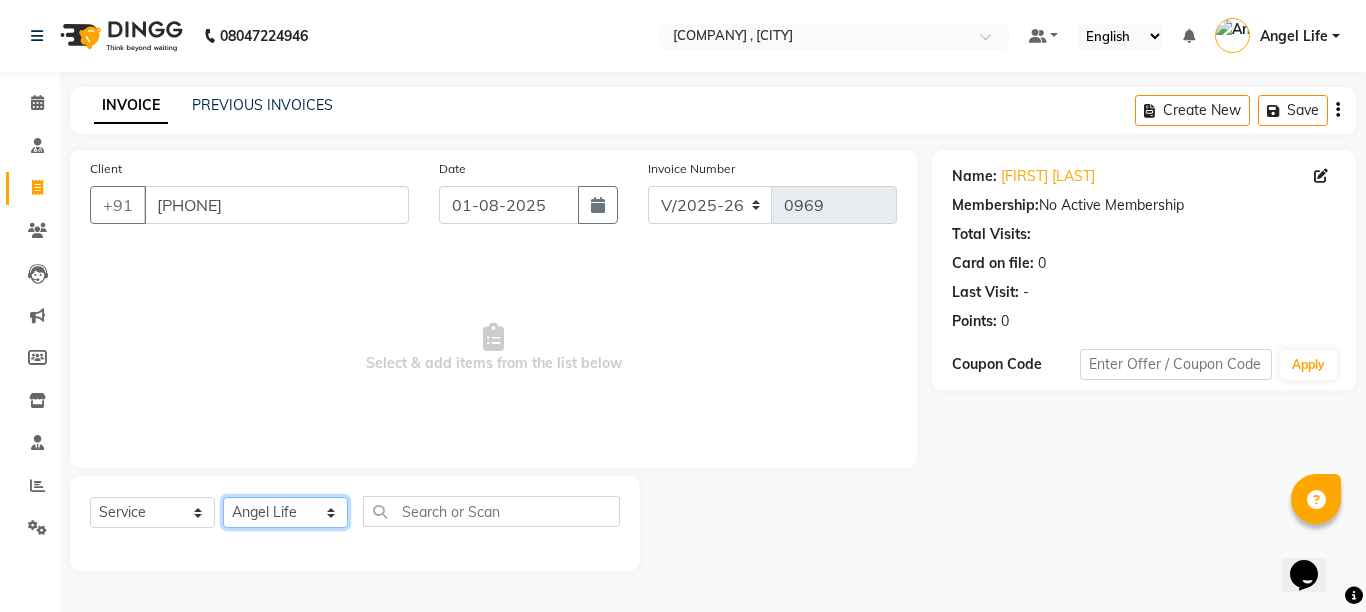 click on "Select Therapist Angel Life AngelLife [CITY] DR [LAST] [FIRST] [FIRST] [LAST] [FIRST] [LAST] [LAST] [LAST]" 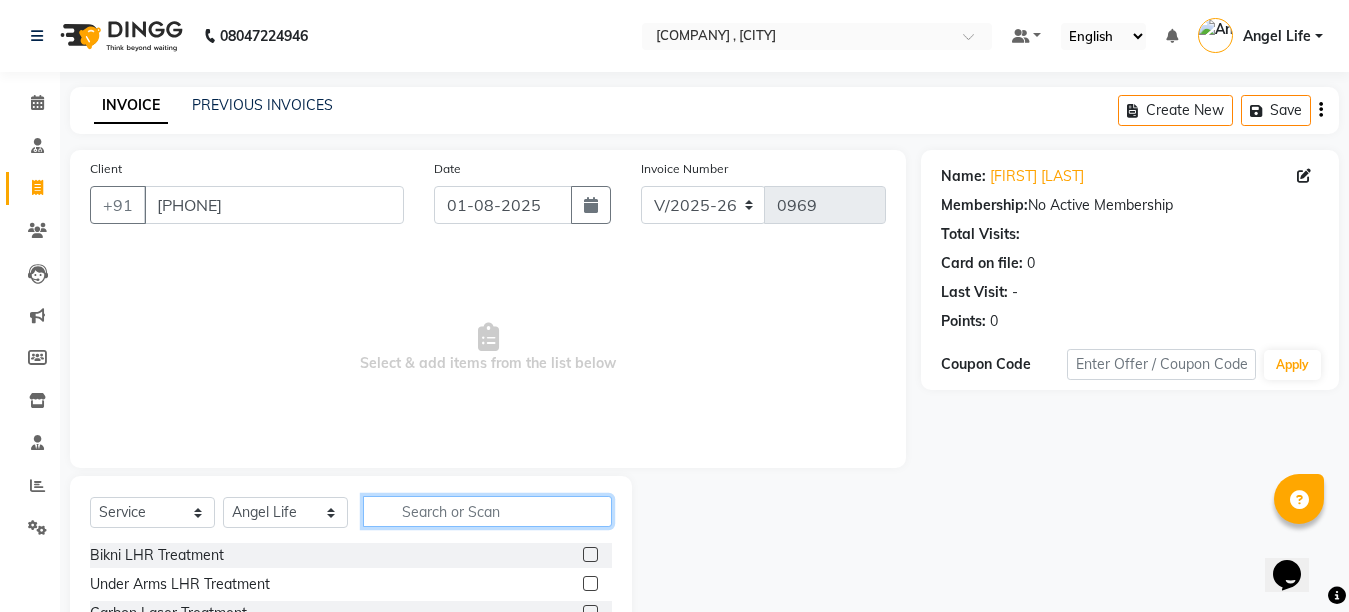 click 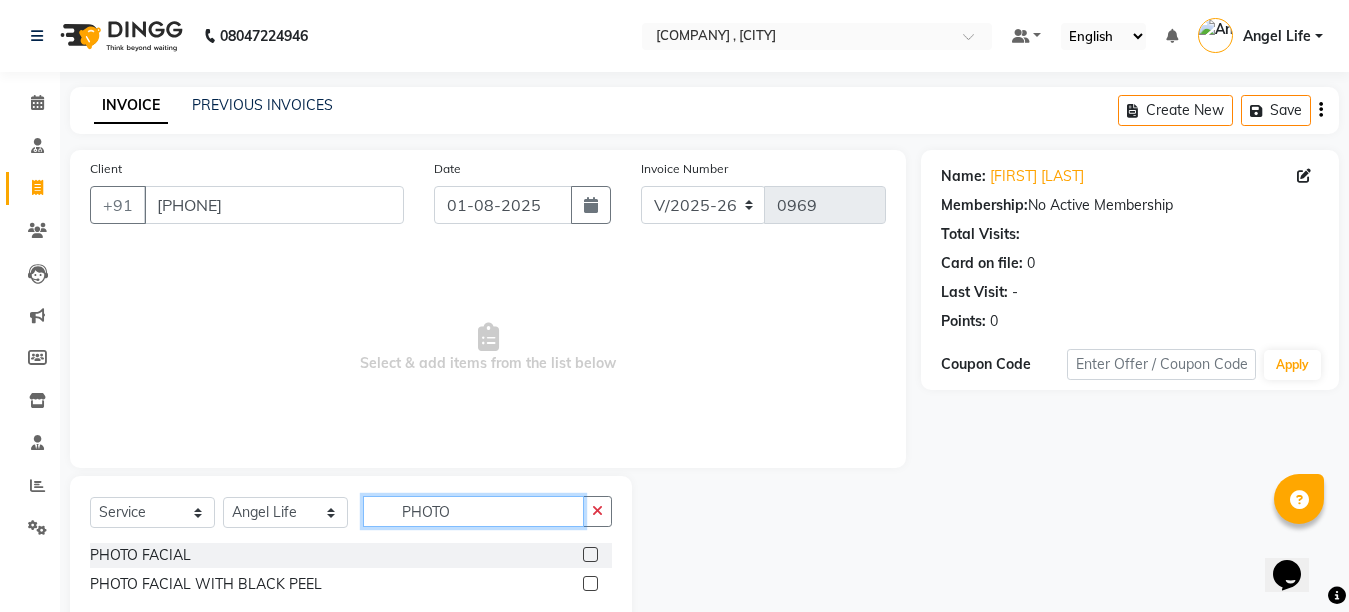 type on "PHOTO" 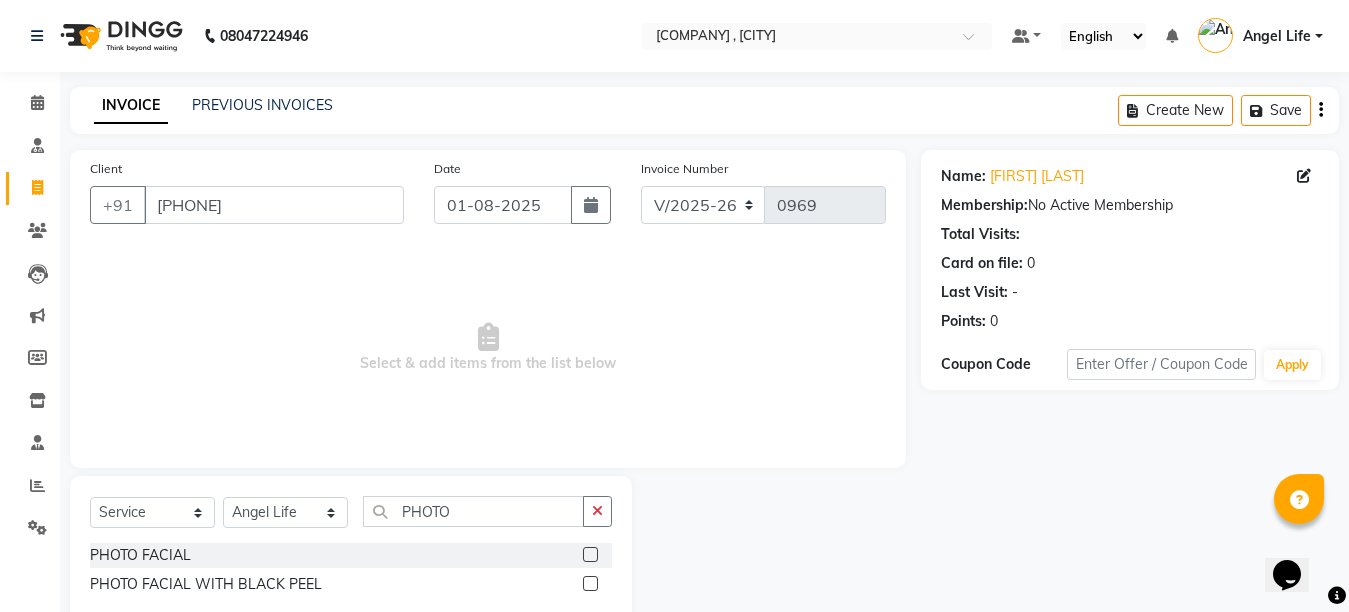 click 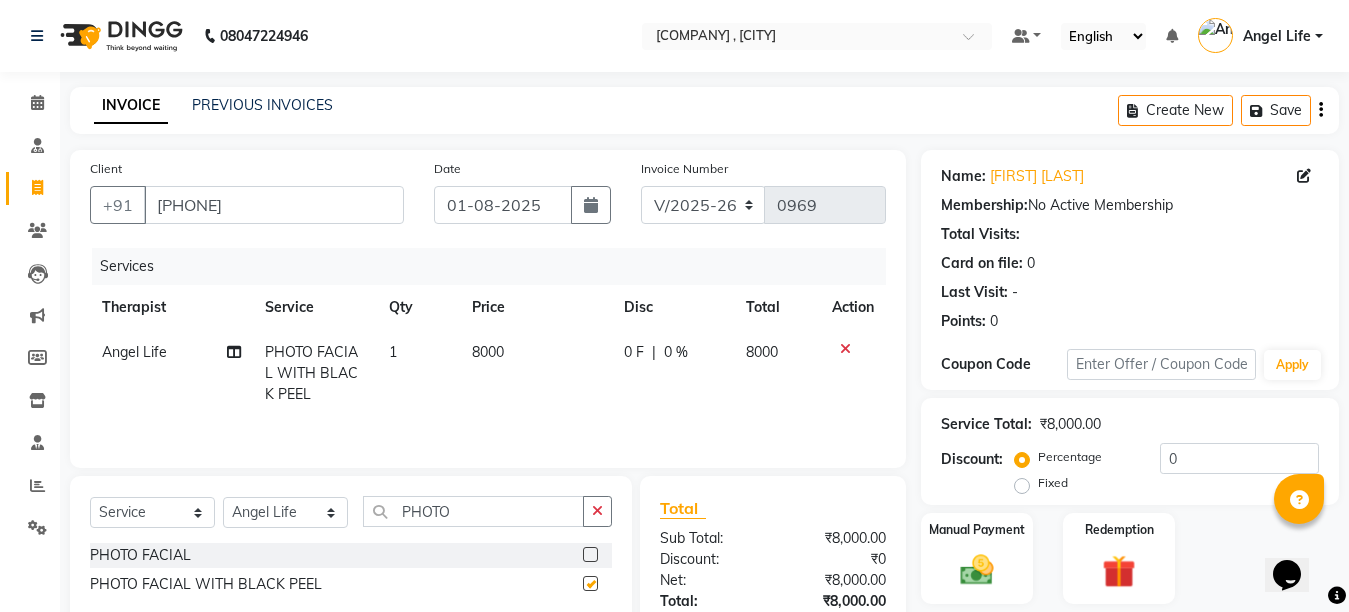 checkbox on "false" 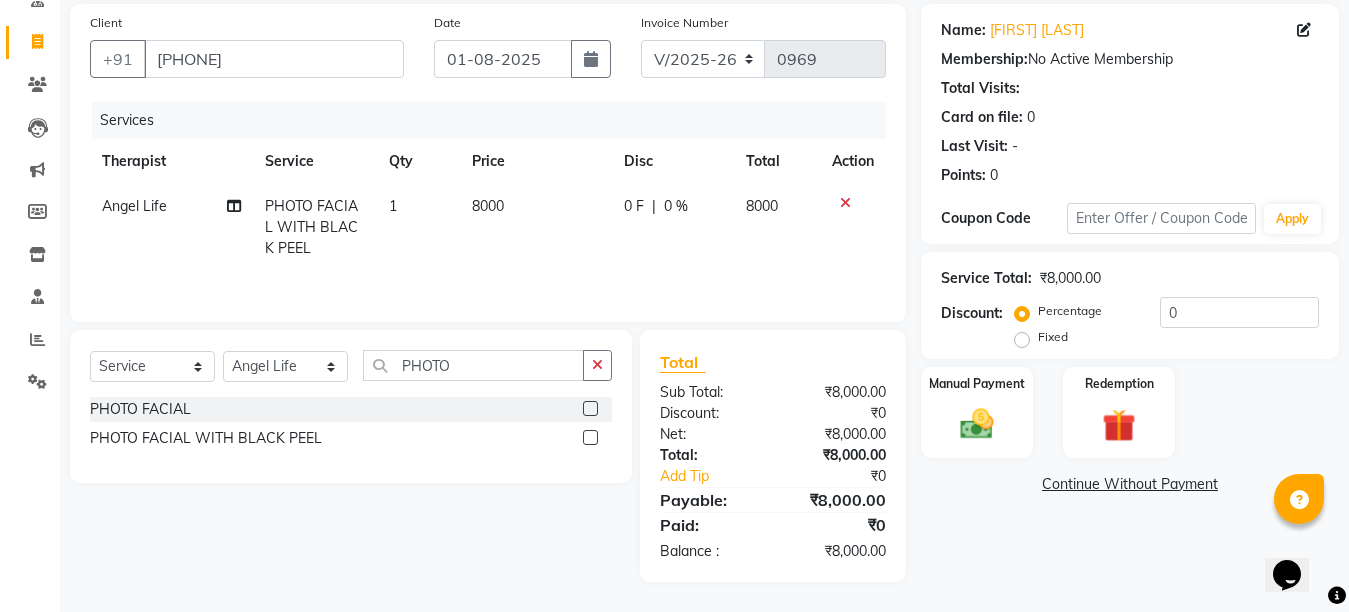 scroll, scrollTop: 148, scrollLeft: 0, axis: vertical 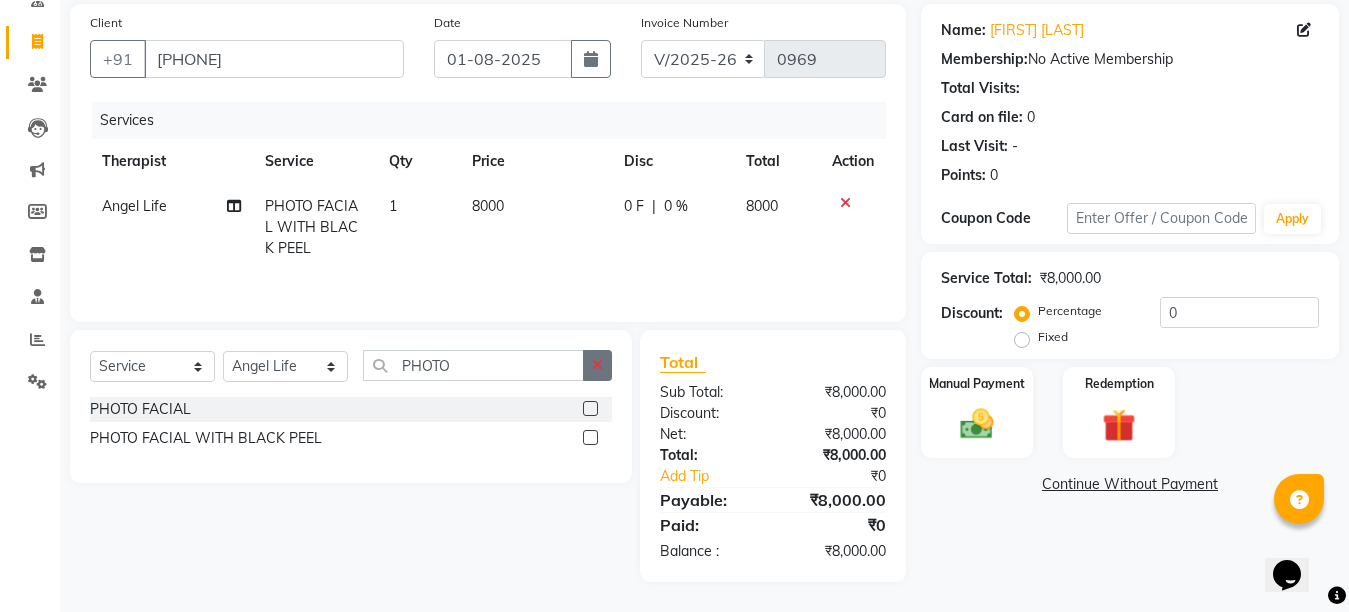 click 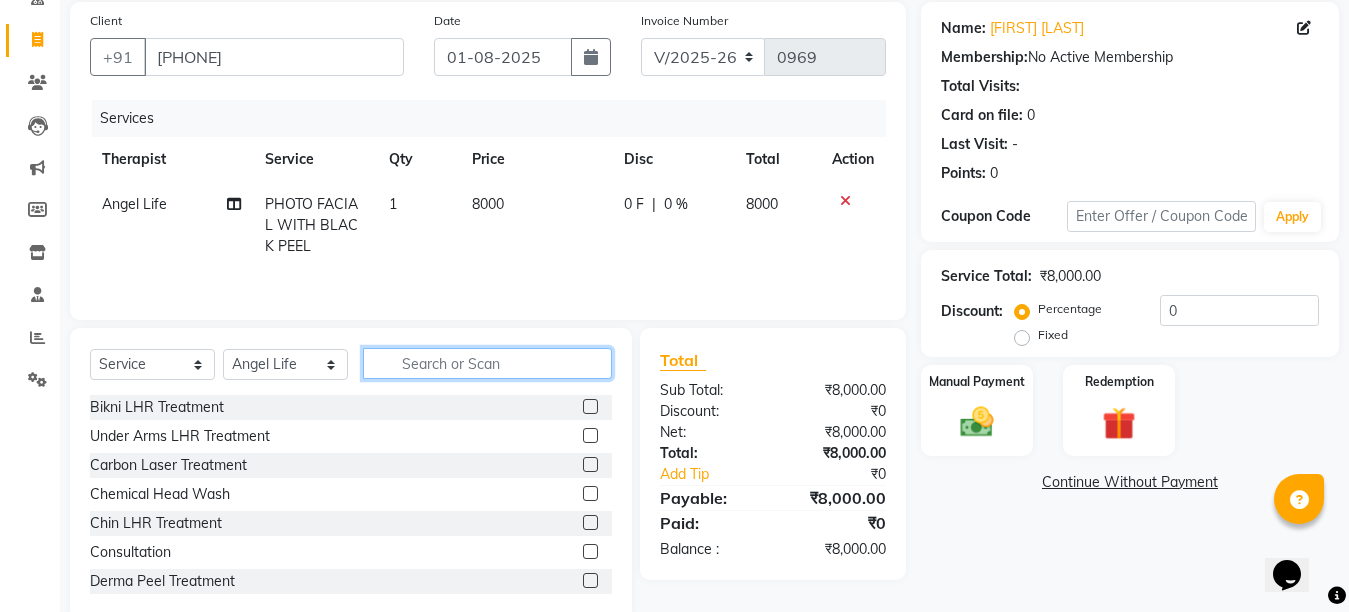 click 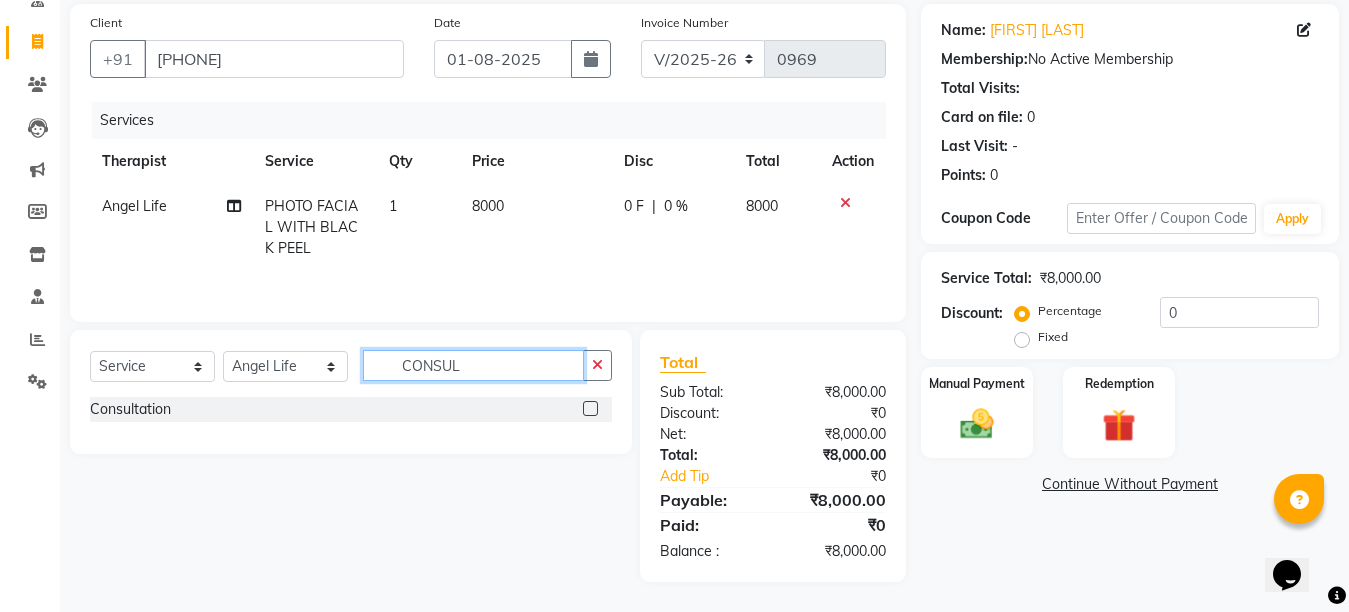 type on "CONSUL" 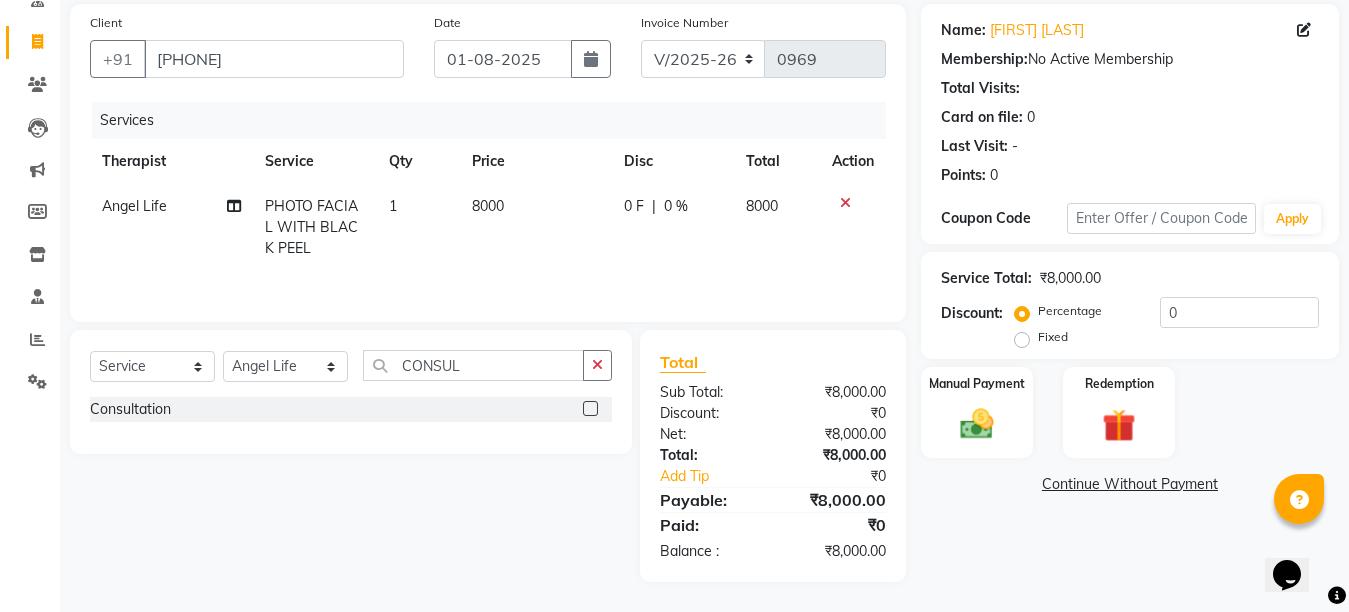 click 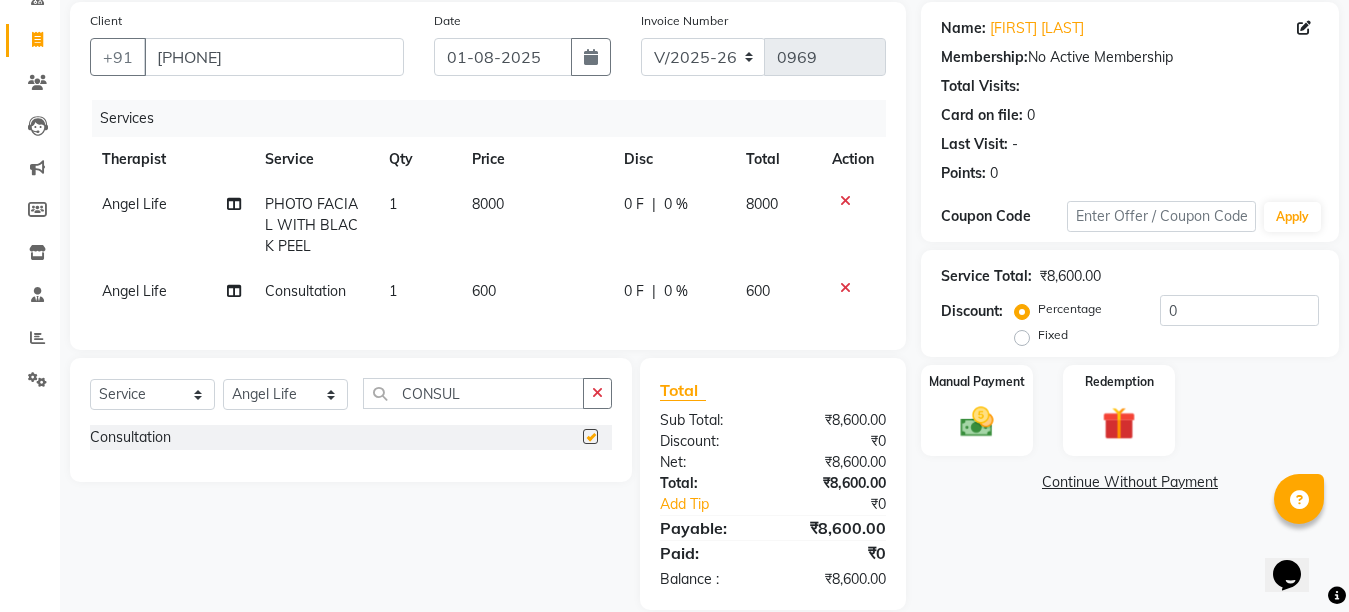 checkbox on "false" 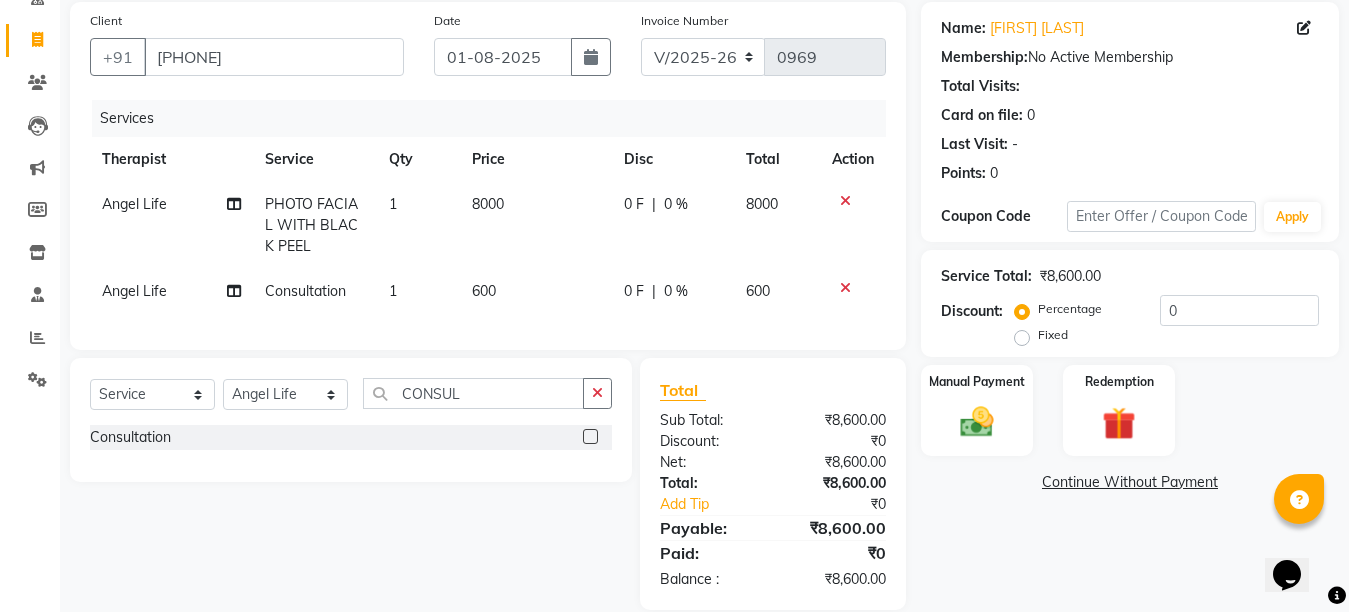 click 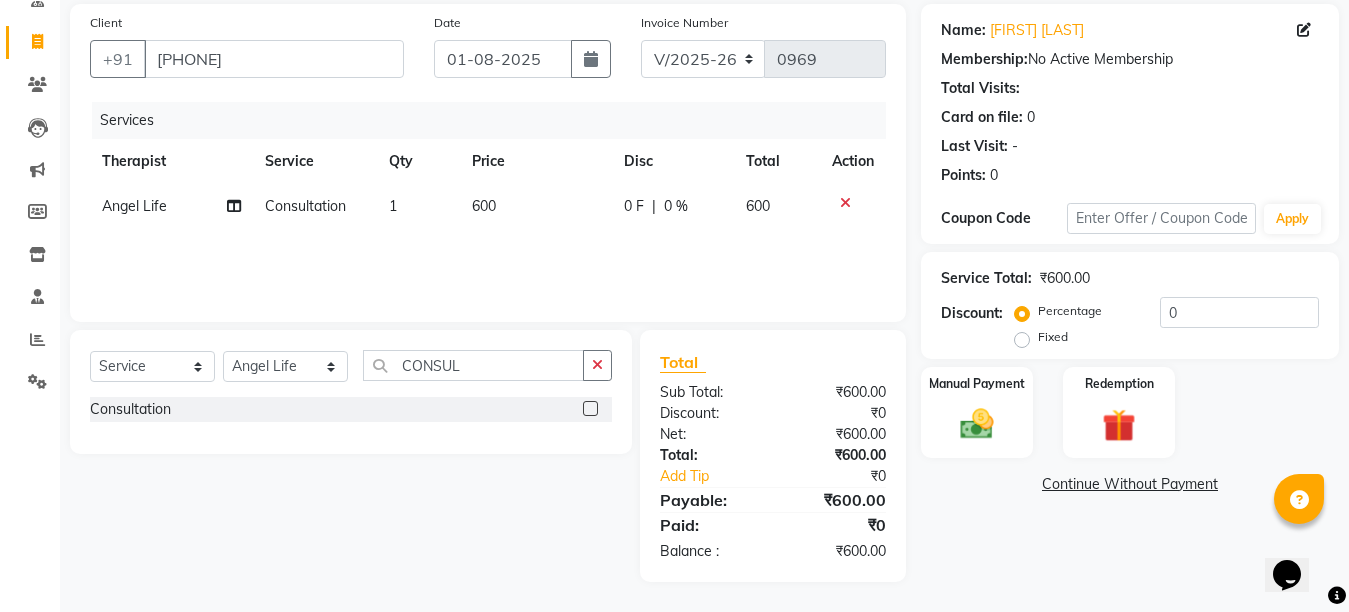 scroll, scrollTop: 146, scrollLeft: 0, axis: vertical 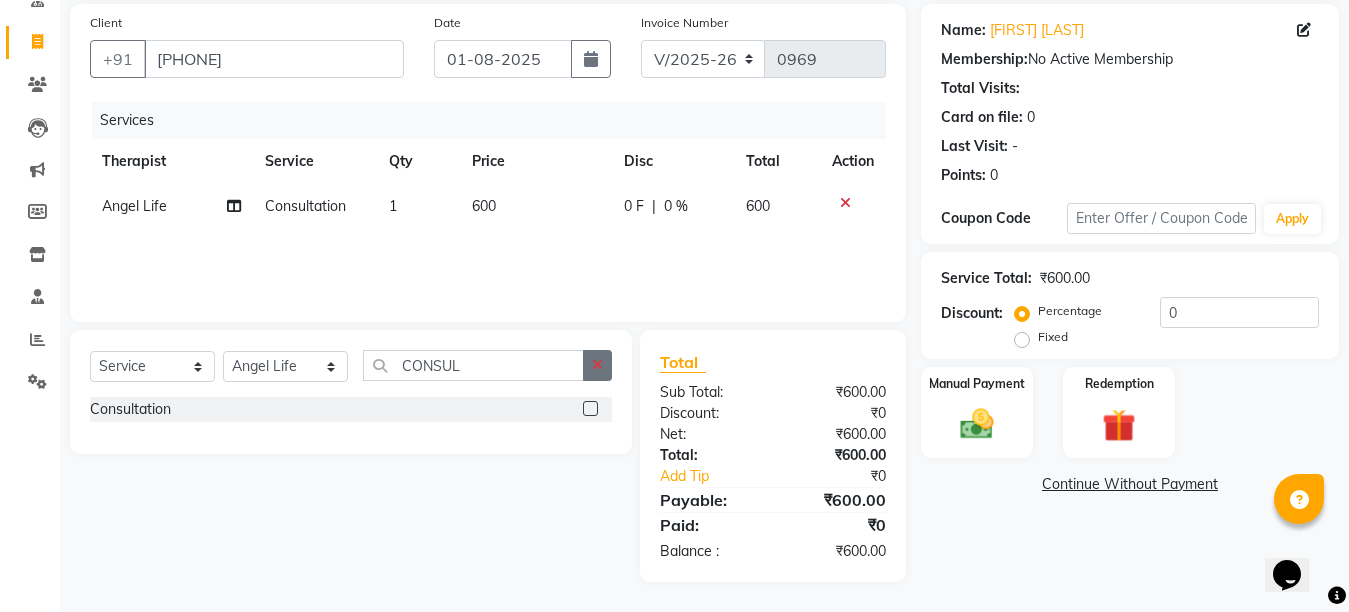 click 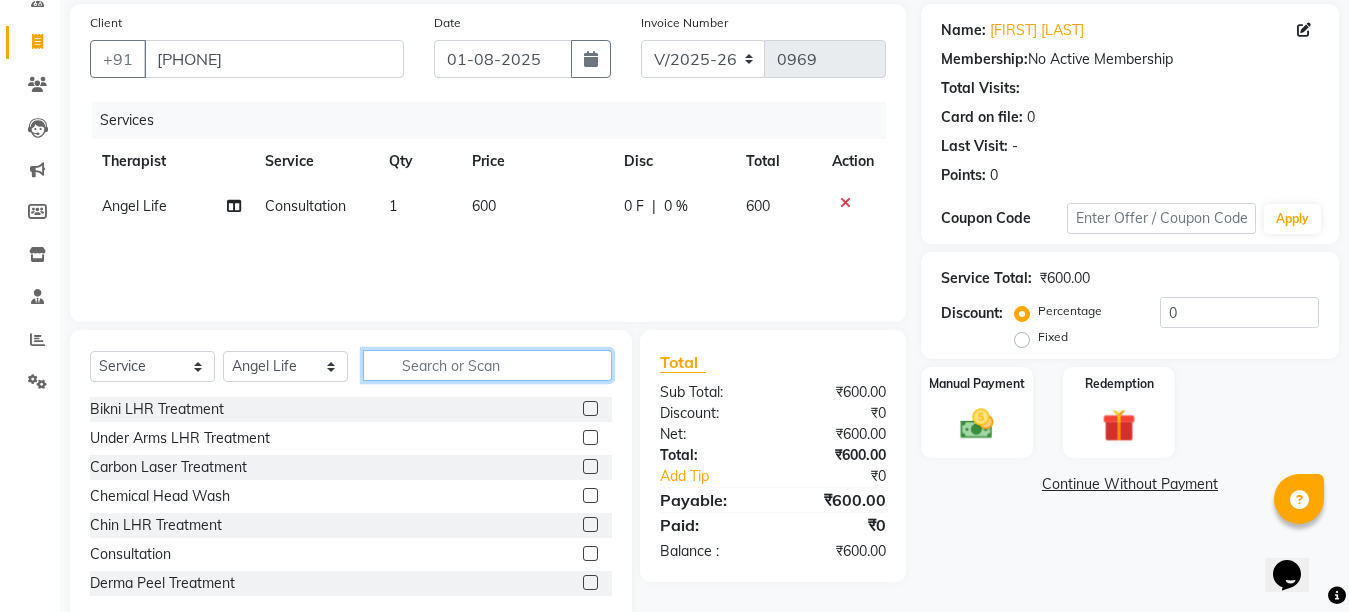 click 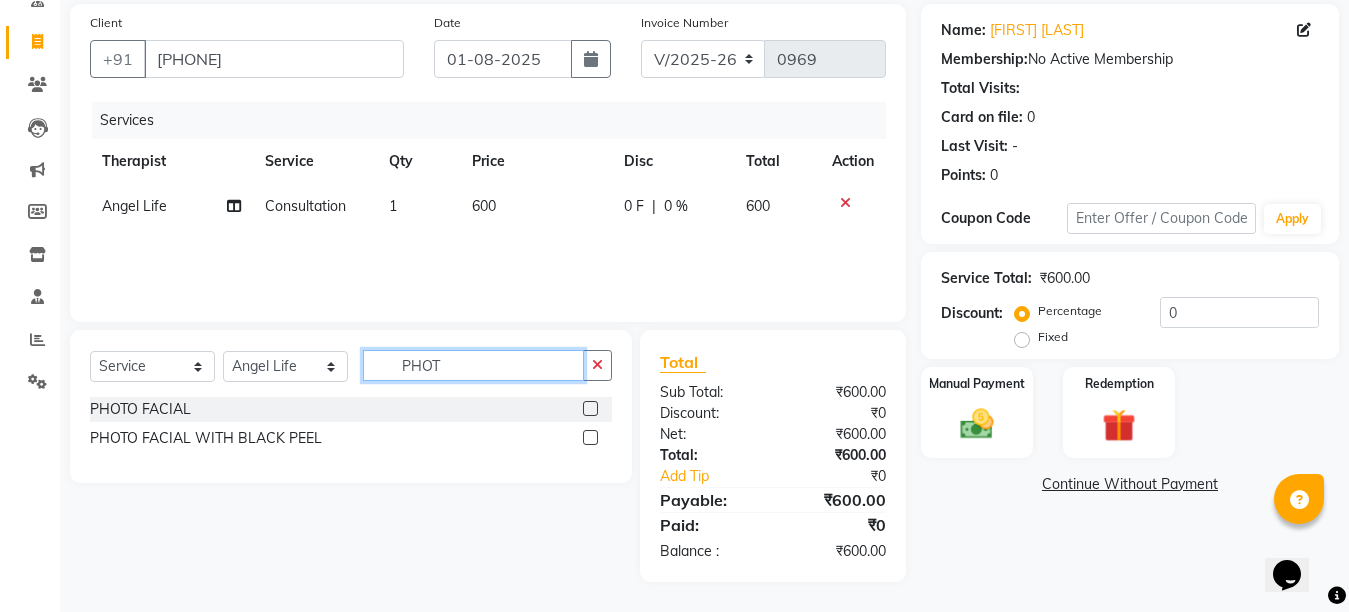 type on "PHOT" 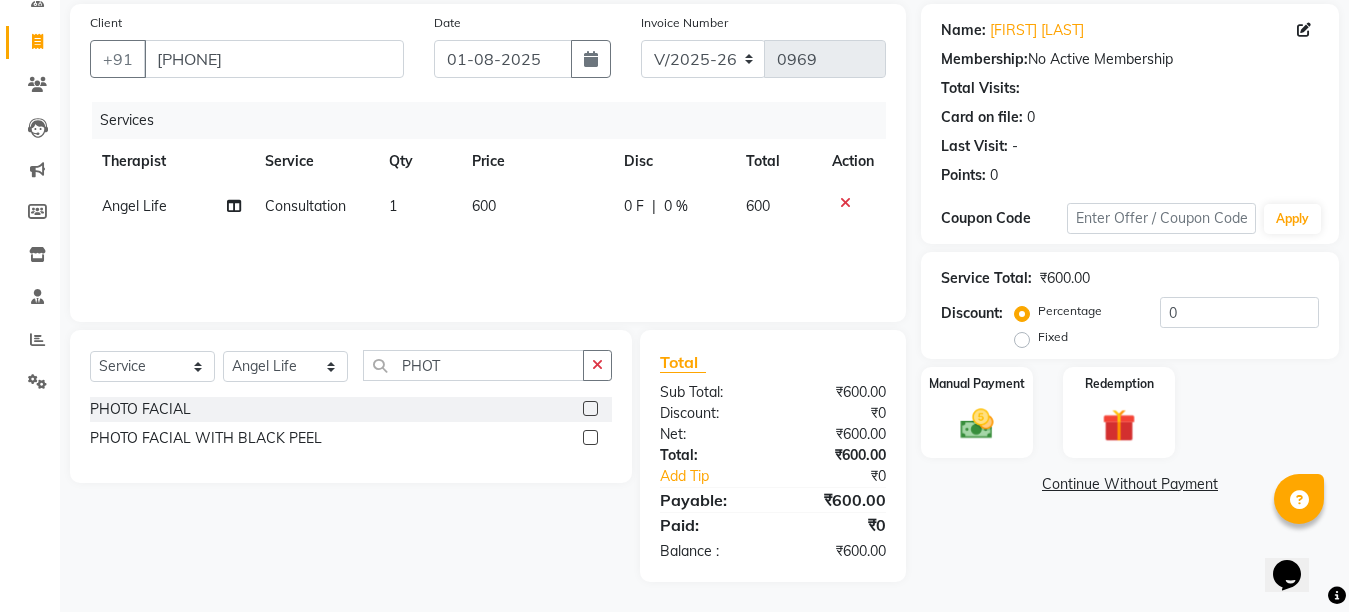click 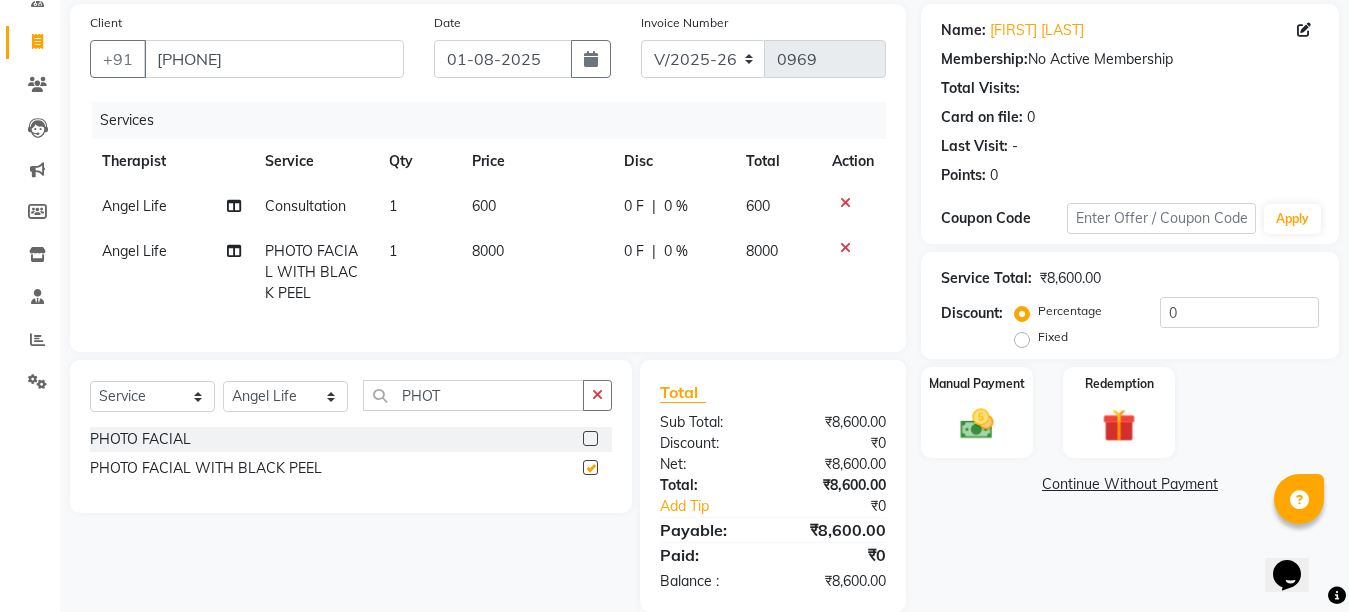 checkbox on "false" 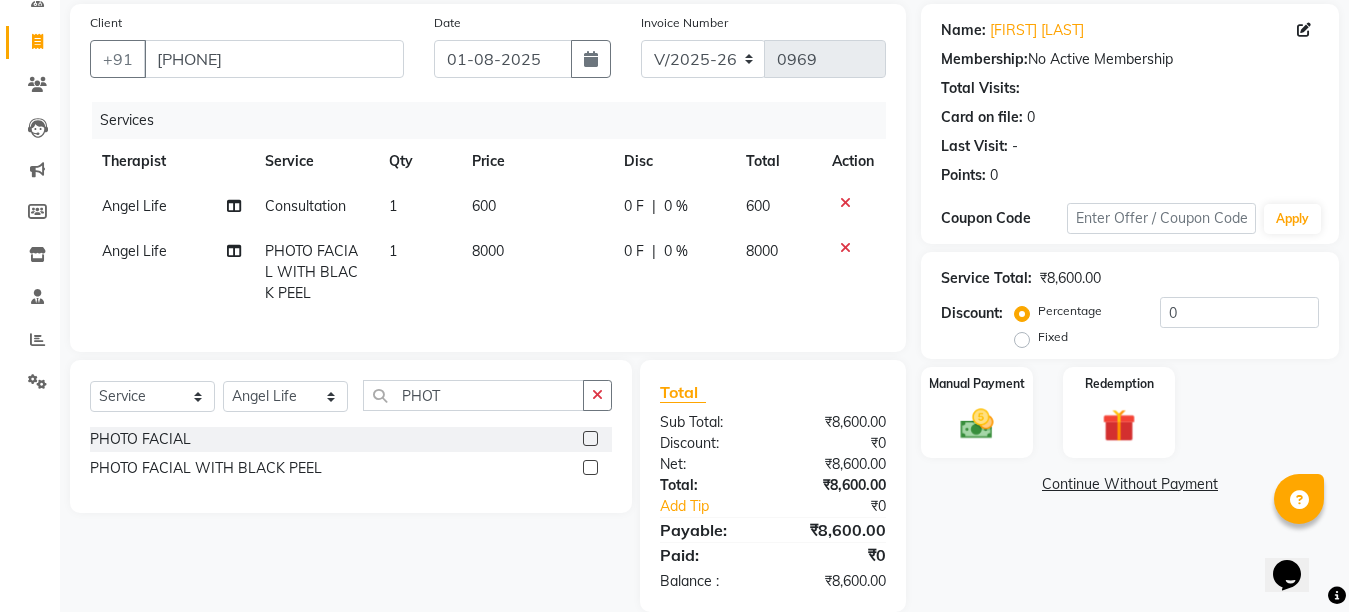 click on "8000" 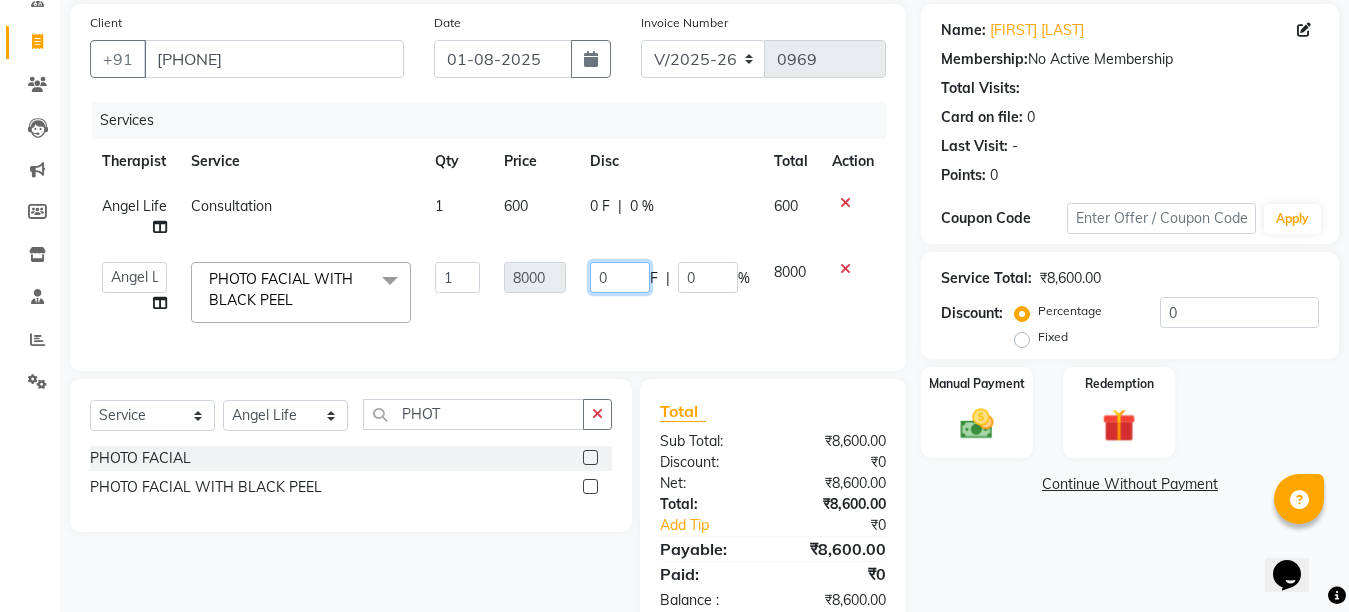 click on "0" 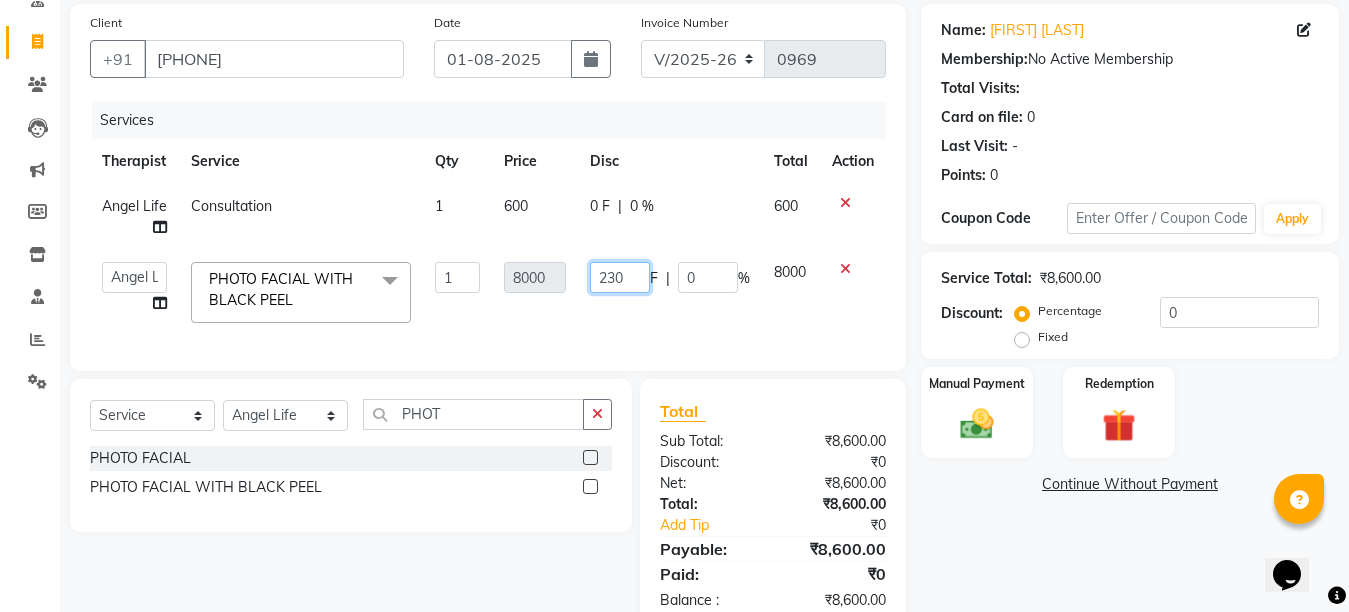type on "2300" 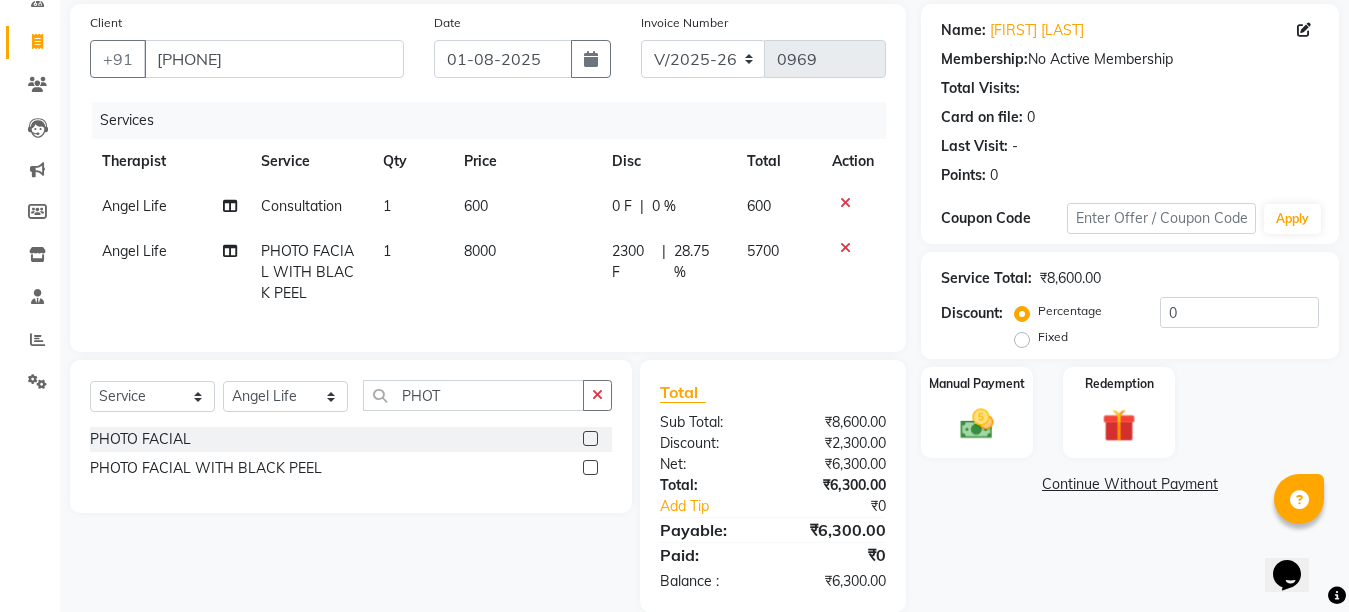 click on "Name: Anand Singh Membership:  No Active Membership  Total Visits:   Card on file:  0 Last Visit:   - Points:   0  Coupon Code Apply Service Total:  ₹8,600.00  Discount:  Percentage   Fixed  0 Manual Payment Redemption  Continue Without Payment" 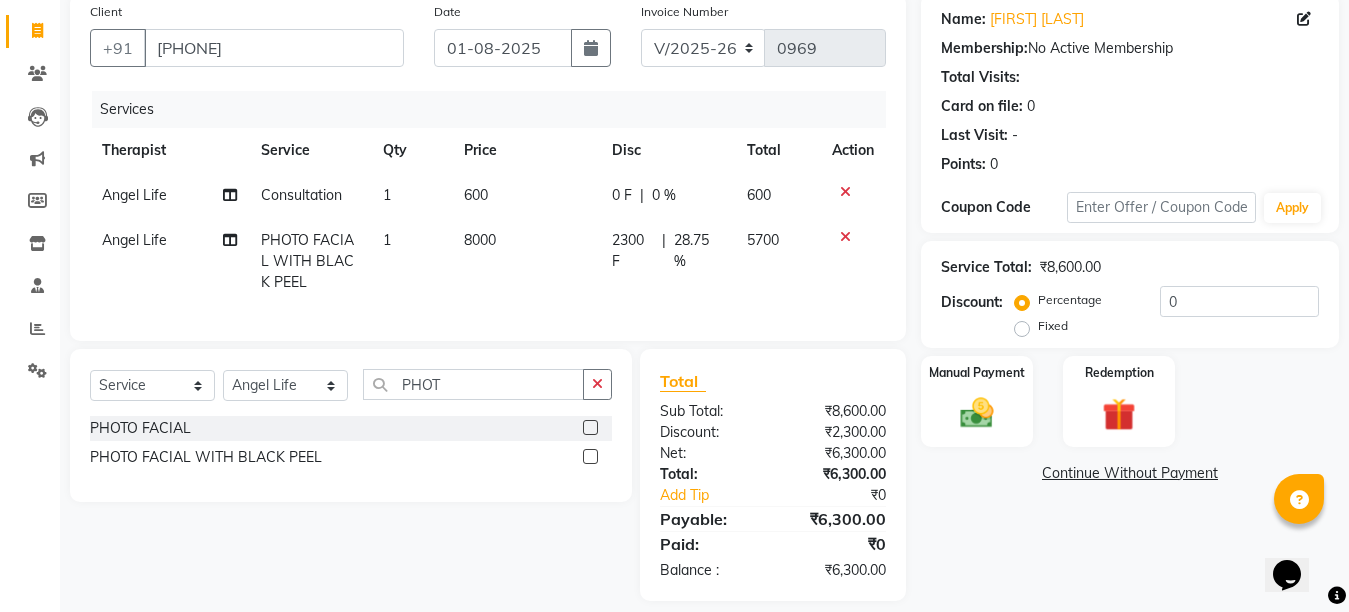 scroll, scrollTop: 93, scrollLeft: 0, axis: vertical 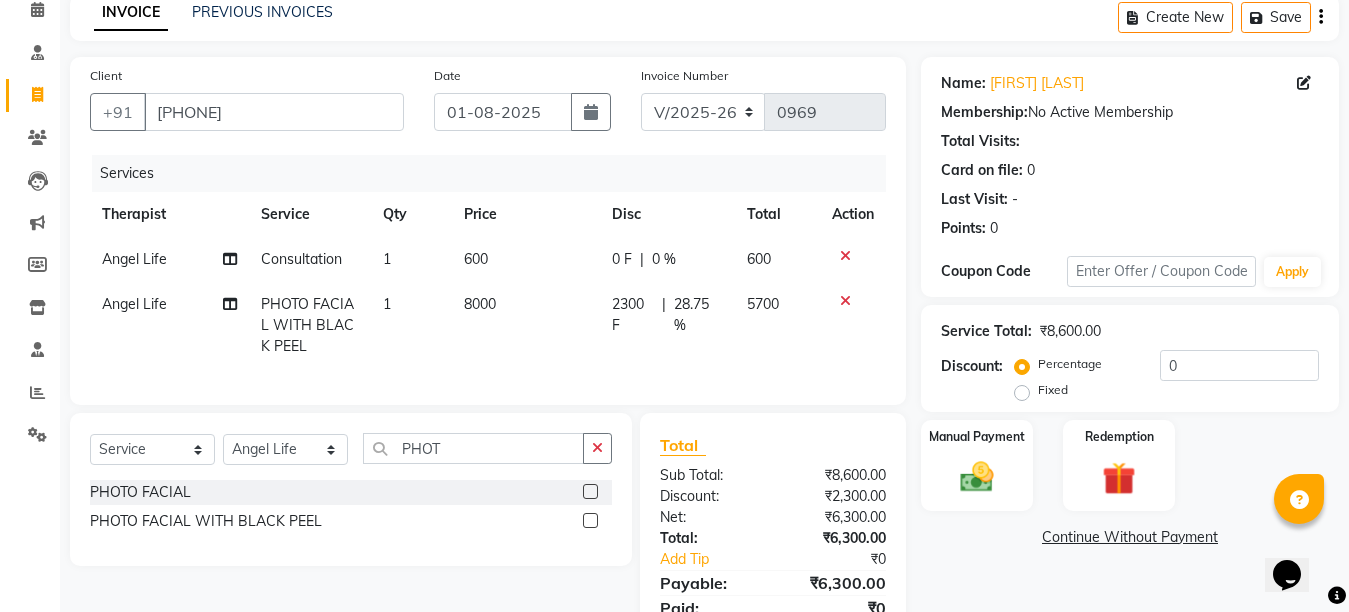 click on "600" 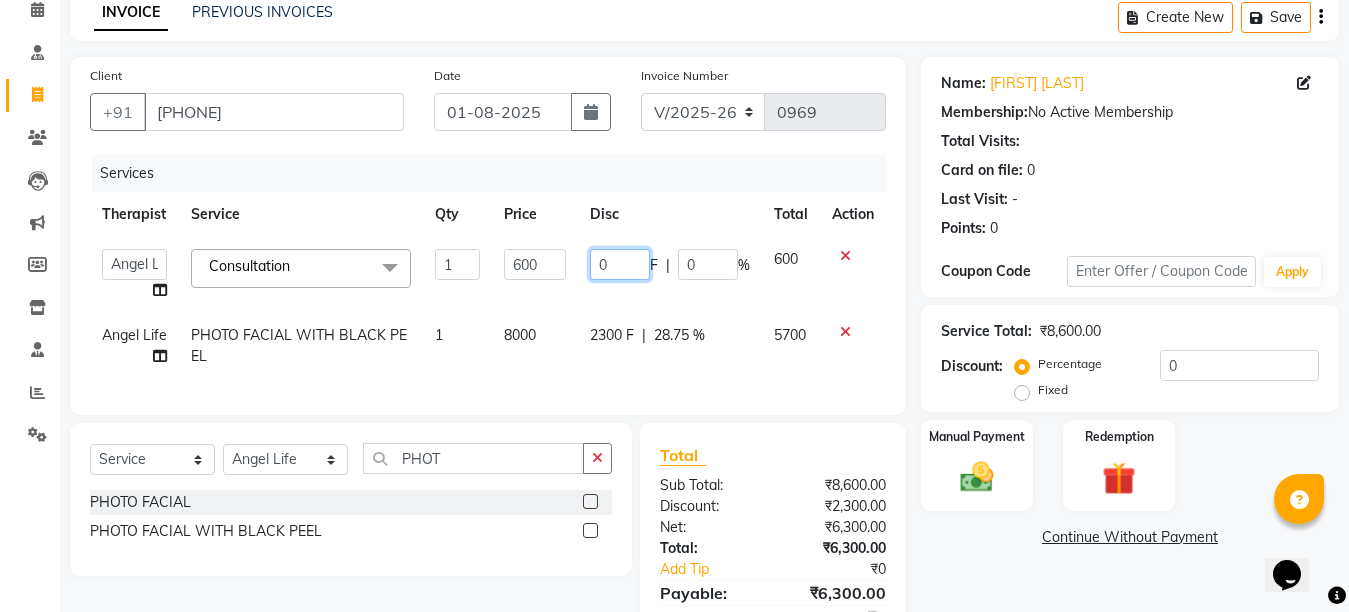 click on "0" 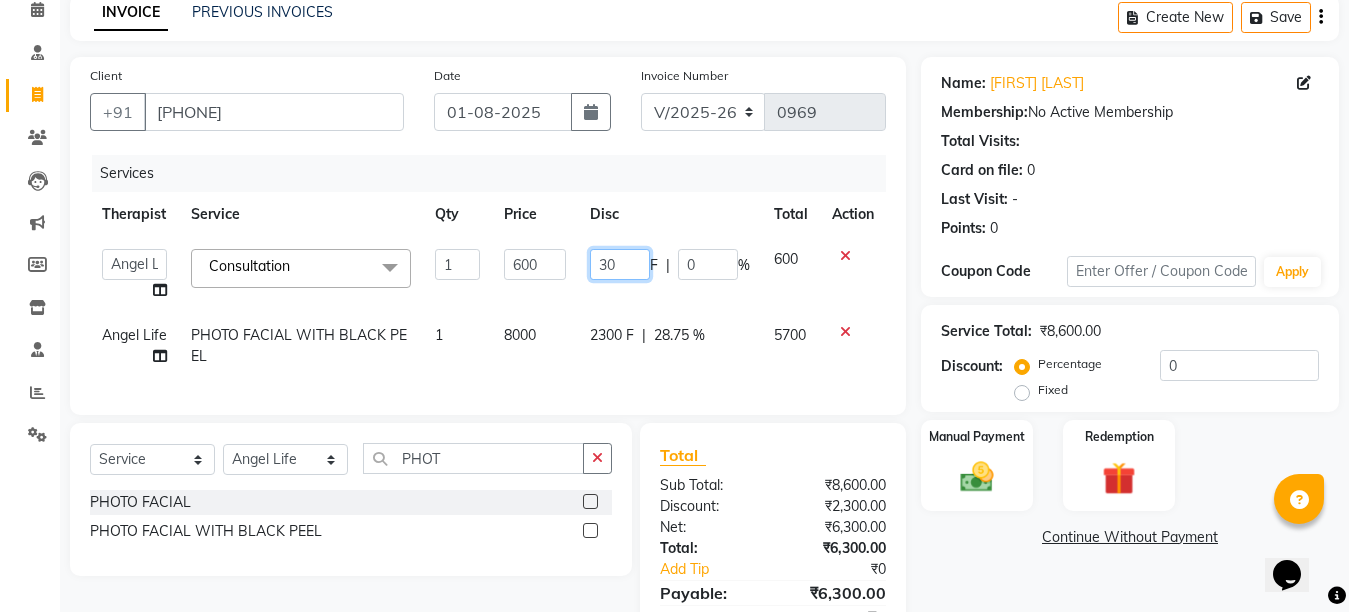 type on "300" 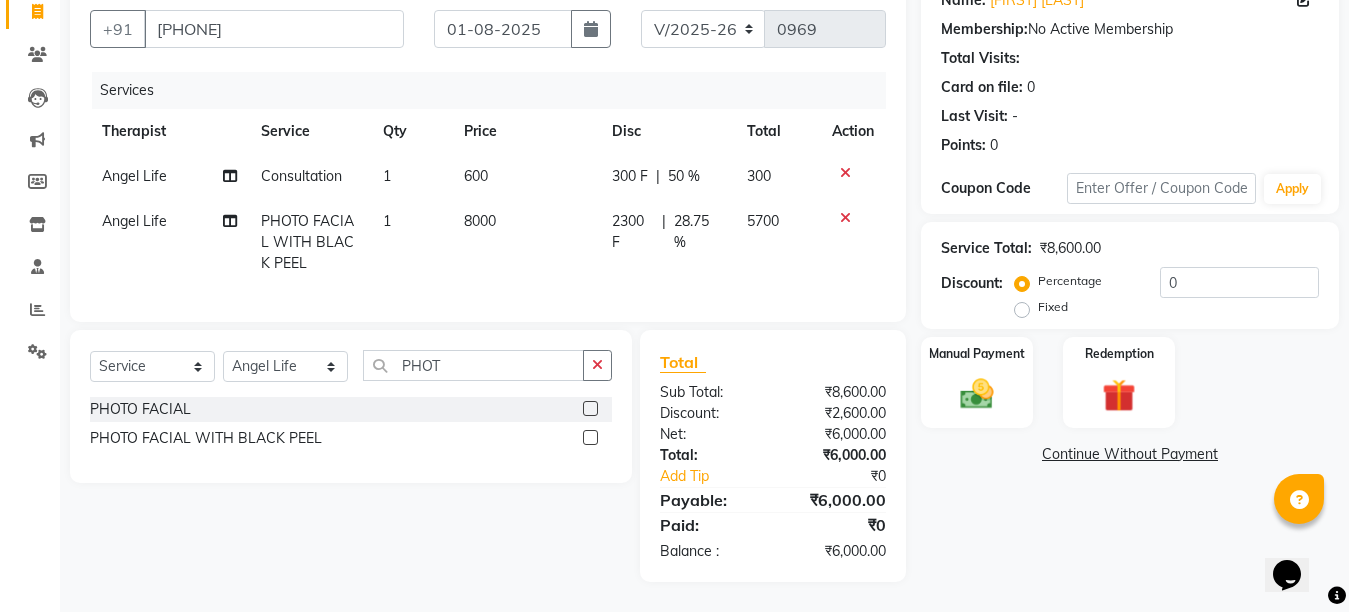 scroll, scrollTop: 193, scrollLeft: 0, axis: vertical 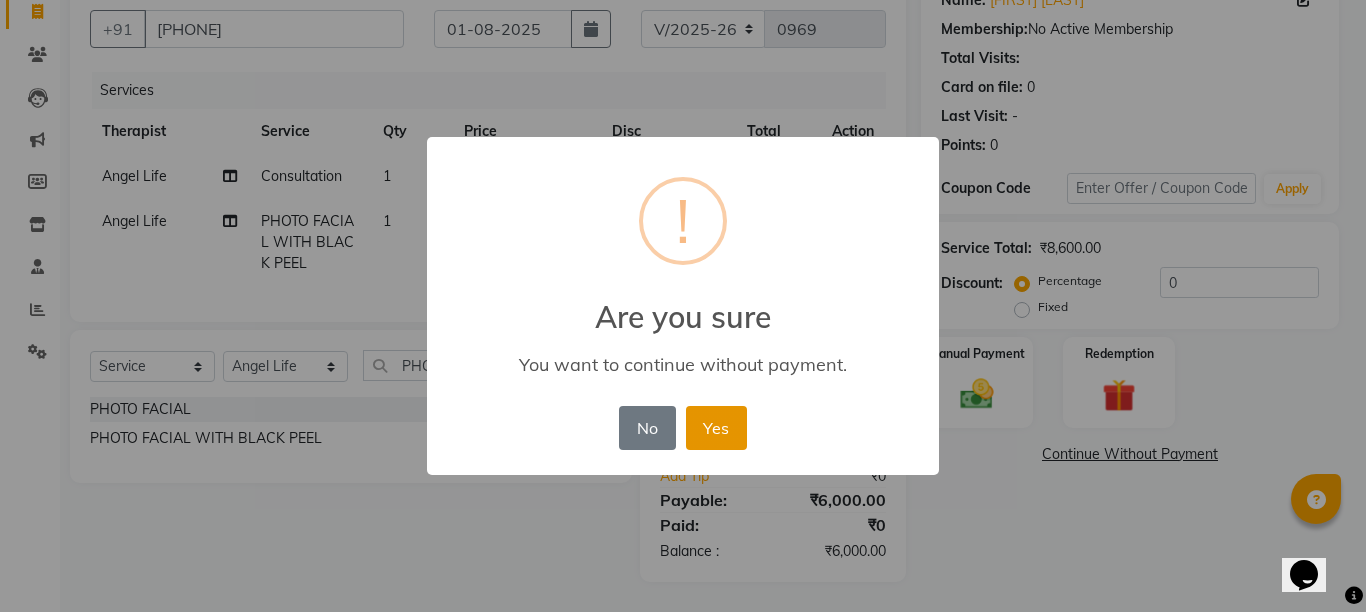 click on "Yes" at bounding box center [716, 428] 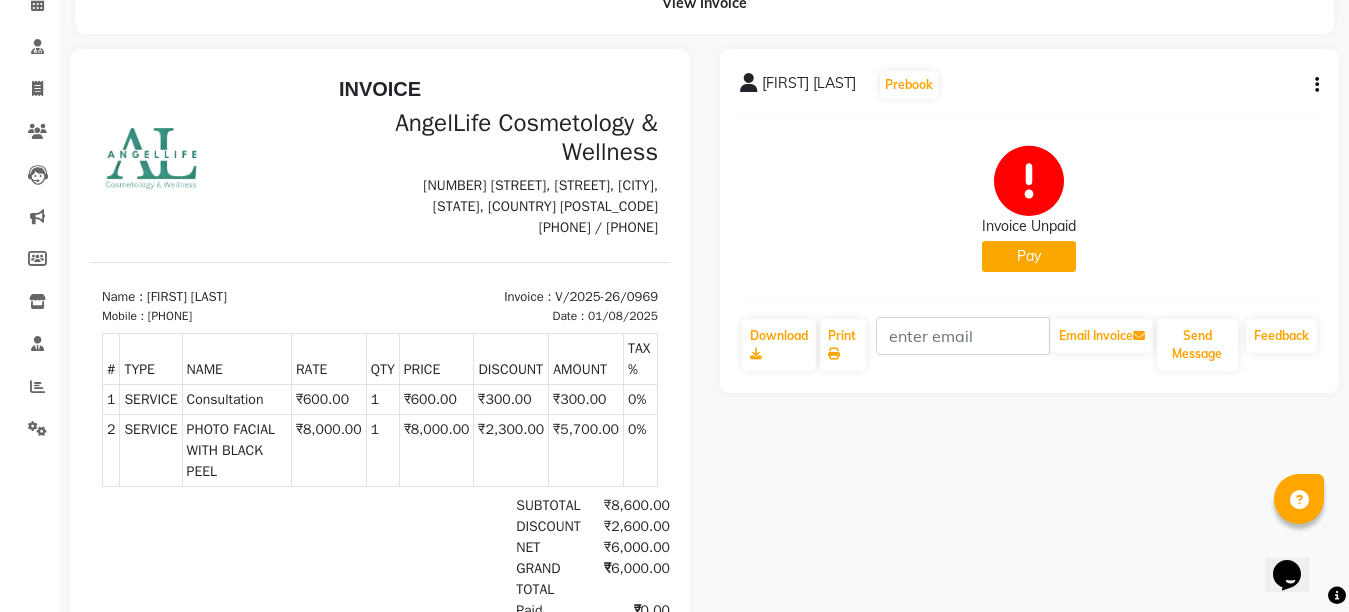 scroll, scrollTop: 0, scrollLeft: 0, axis: both 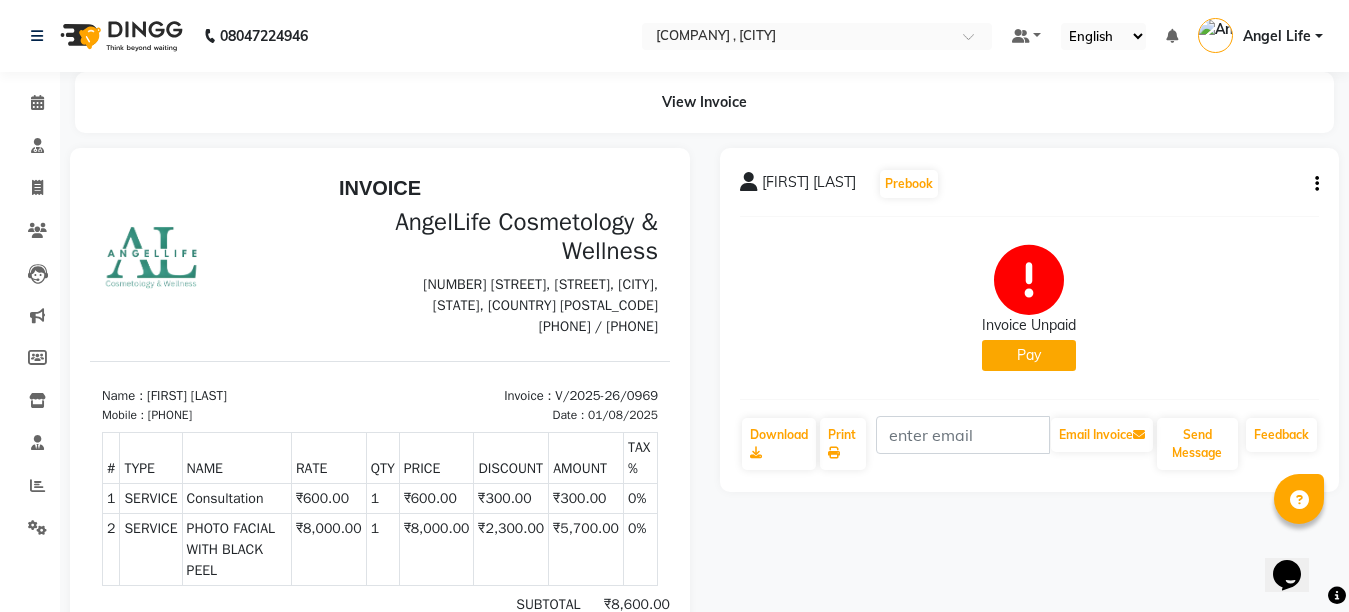 click on "Pay" 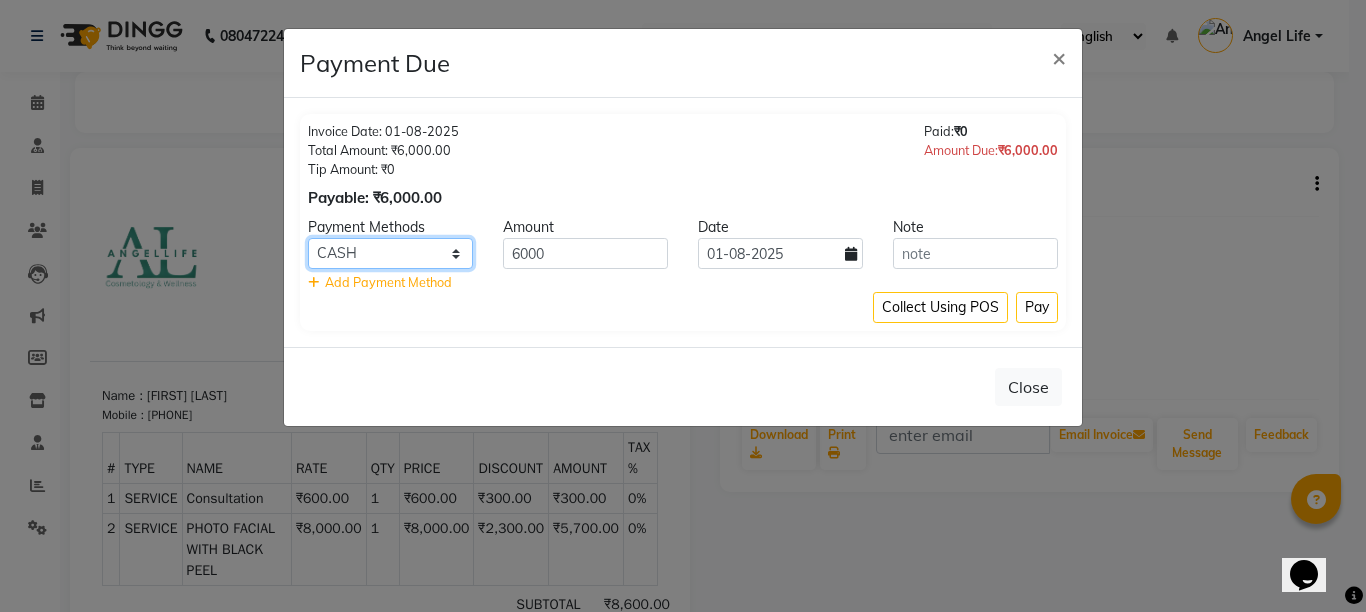 click on "CASH CARD ONLINE CUSTOM GPay PayTM PhonePe UPI NearBuy Loan BharatPay Cheque MosamBee MI Voucher Bank Family Visa Card Master Card BharatPay Card UPI BharatPay Other Cards Juice by MCB MyT Money MariDeal DefiDeal Deal.mu THD TCL CEdge Card M UPI M UPI Axis UPI Union Card (Indian Bank) Card (DL Bank) RS BTC Wellnessta Razorpay Complimentary Nift Spa Finder Spa Week Venmo BFL LoanTap SaveIN GMoney ATH Movil On Account Chamber Gift Card Trade Comp Donation Card on File Envision BRAC Card City Card bKash Credit Card Debit Card Shoutlo LUZO Jazz Cash AmEx Discover Tabby Online W Room Charge Room Charge USD Room Charge Euro Room Charge EGP Room Charge GBP Bajaj Finserv Bad Debts Card: IDFC Card: IOB Coupon Gcash PayMaya Instamojo COnline UOnline SOnline SCard Paypal PPR PPV PPC PPN PPG PPE CAMP Benefit ATH Movil Dittor App Rupay Diners iPrepaid iPackage District App Pine Labs Cash Payment Pnb Bank GPay NT Cash Lash GPay Lash Cash Nail GPay Nail Cash BANKTANSFER Dreamfolks BOB SBI Save-In Nail Card Lash Card" 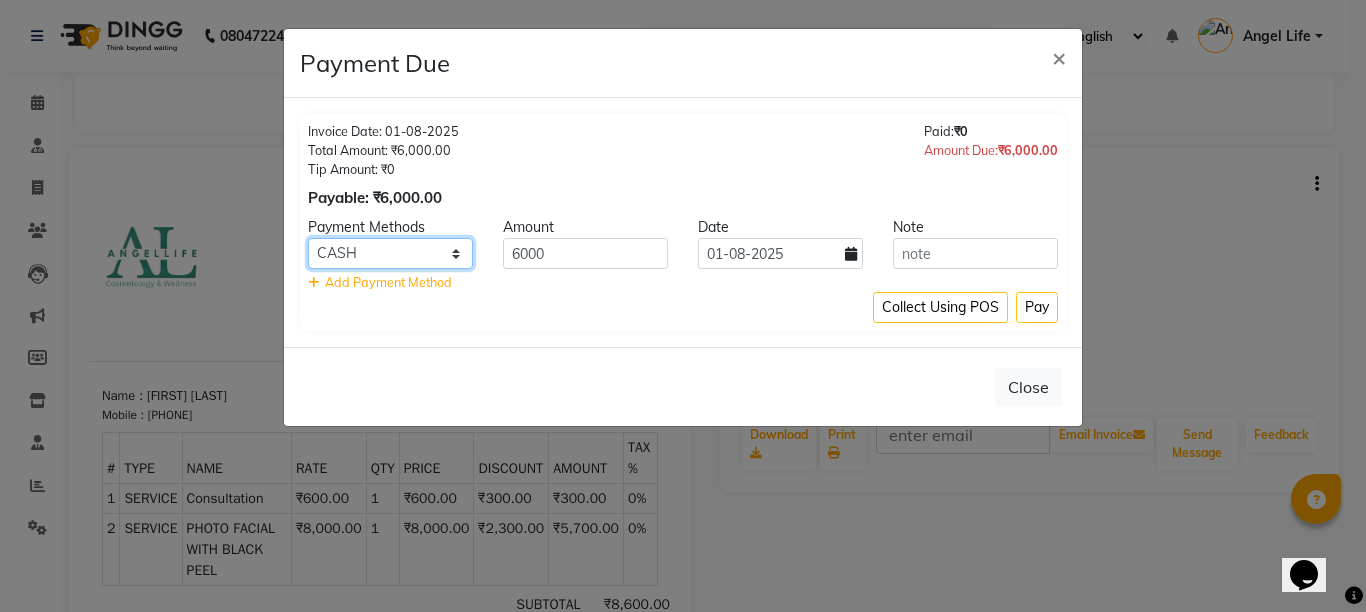 select on "8" 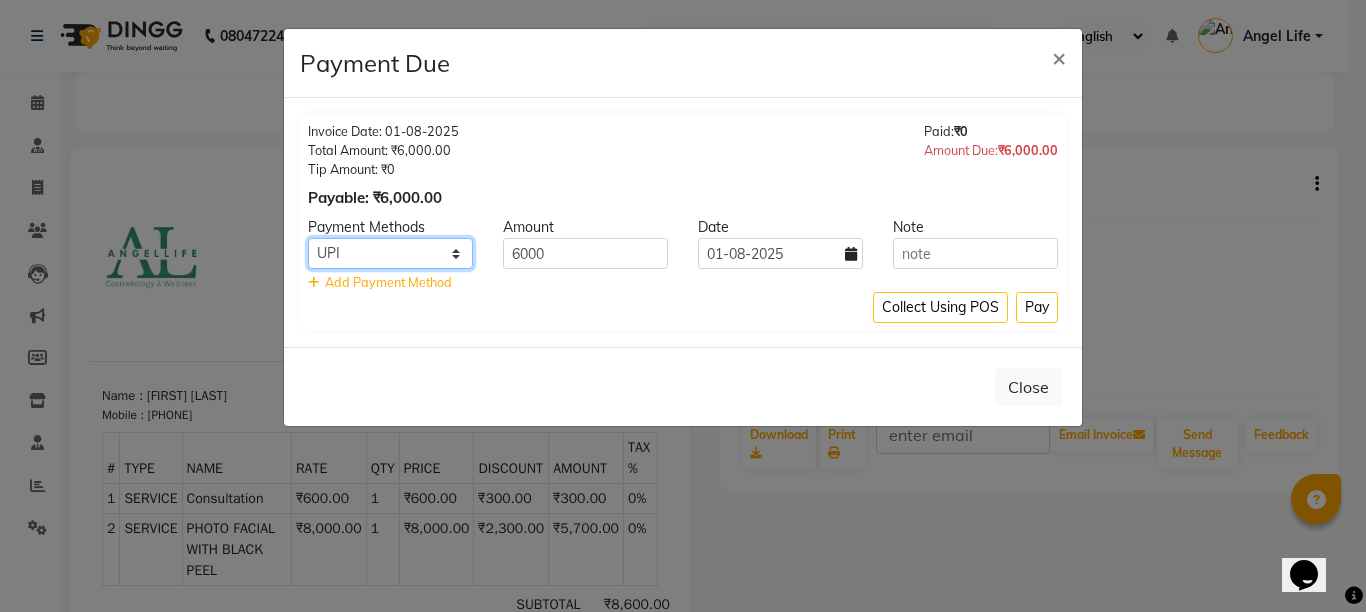 click on "CASH CARD ONLINE CUSTOM GPay PayTM PhonePe UPI NearBuy Loan BharatPay Cheque MosamBee MI Voucher Bank Family Visa Card Master Card BharatPay Card UPI BharatPay Other Cards Juice by MCB MyT Money MariDeal DefiDeal Deal.mu THD TCL CEdge Card M UPI M UPI Axis UPI Union Card (Indian Bank) Card (DL Bank) RS BTC Wellnessta Razorpay Complimentary Nift Spa Finder Spa Week Venmo BFL LoanTap SaveIN GMoney ATH Movil On Account Chamber Gift Card Trade Comp Donation Card on File Envision BRAC Card City Card bKash Credit Card Debit Card Shoutlo LUZO Jazz Cash AmEx Discover Tabby Online W Room Charge Room Charge USD Room Charge Euro Room Charge EGP Room Charge GBP Bajaj Finserv Bad Debts Card: IDFC Card: IOB Coupon Gcash PayMaya Instamojo COnline UOnline SOnline SCard Paypal PPR PPV PPC PPN PPG PPE CAMP Benefit ATH Movil Dittor App Rupay Diners iPrepaid iPackage District App Pine Labs Cash Payment Pnb Bank GPay NT Cash Lash GPay Lash Cash Nail GPay Nail Cash BANKTANSFER Dreamfolks BOB SBI Save-In Nail Card Lash Card" 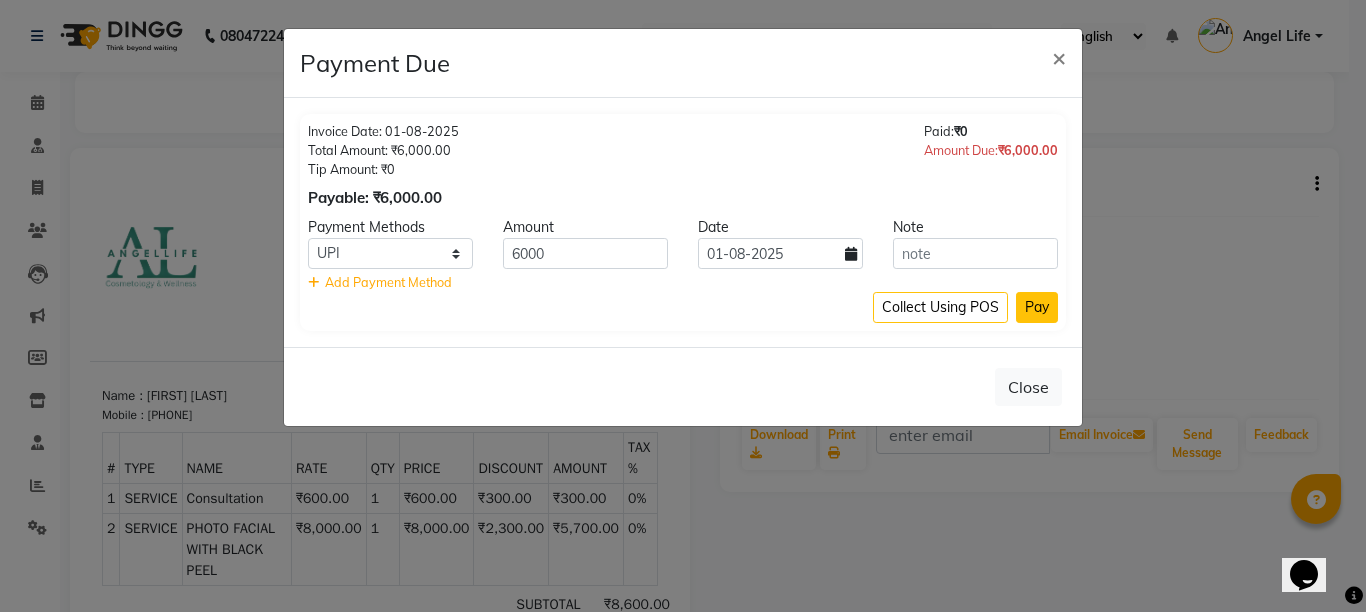 click on "Pay" 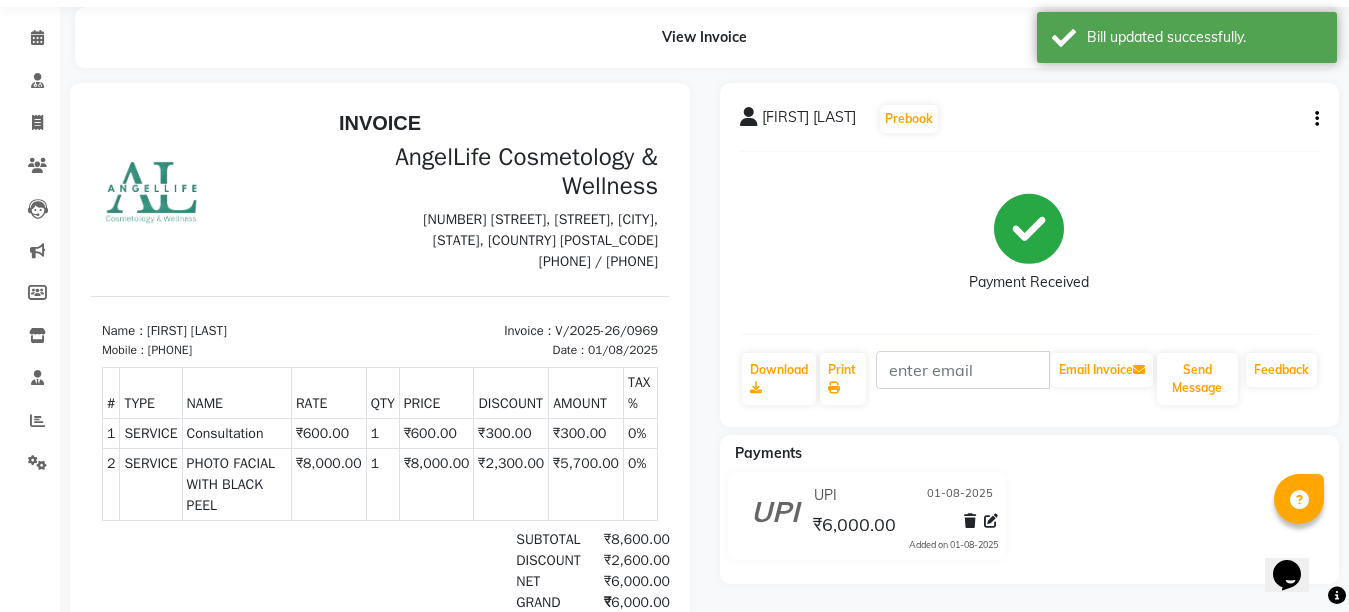 scroll, scrollTop: 100, scrollLeft: 0, axis: vertical 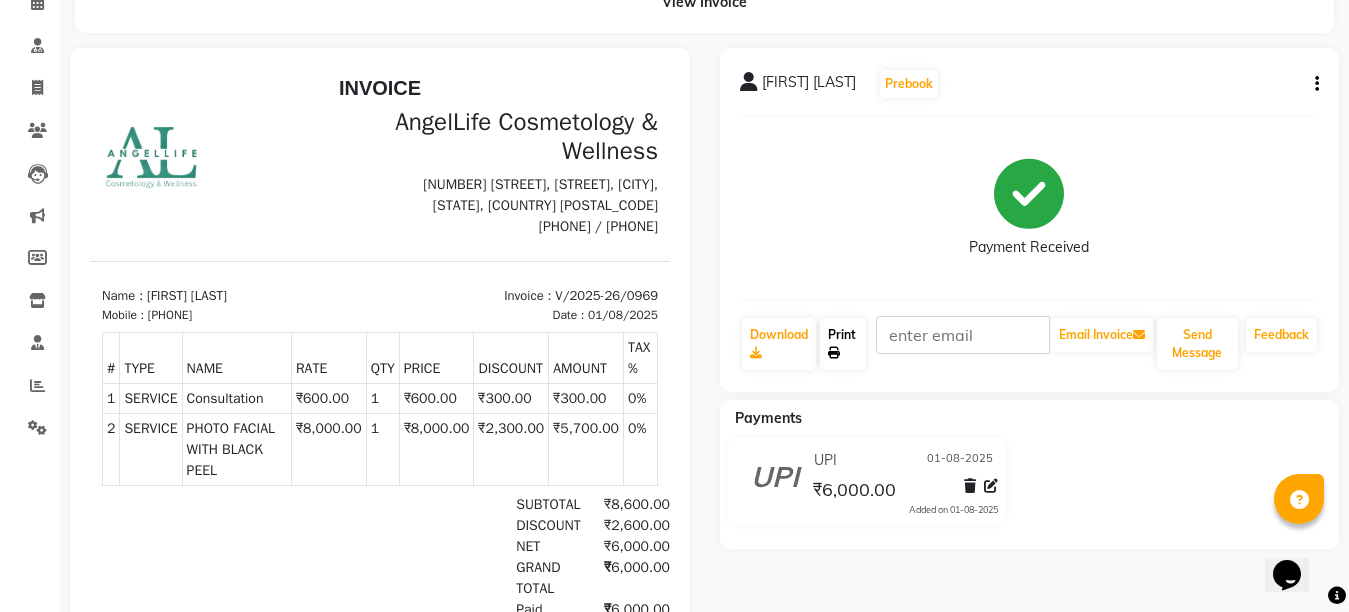 click on "Print" 